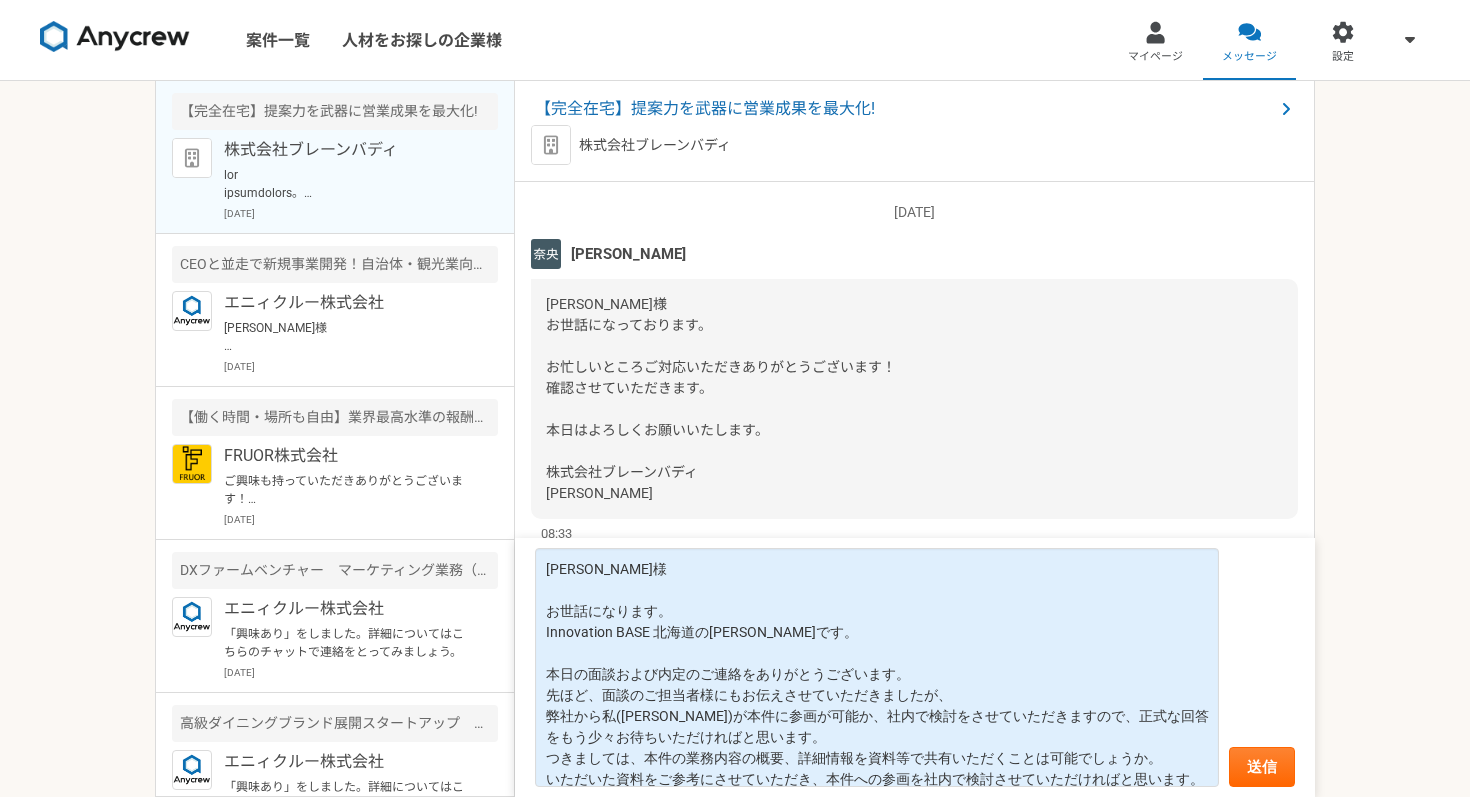 scroll, scrollTop: 0, scrollLeft: 0, axis: both 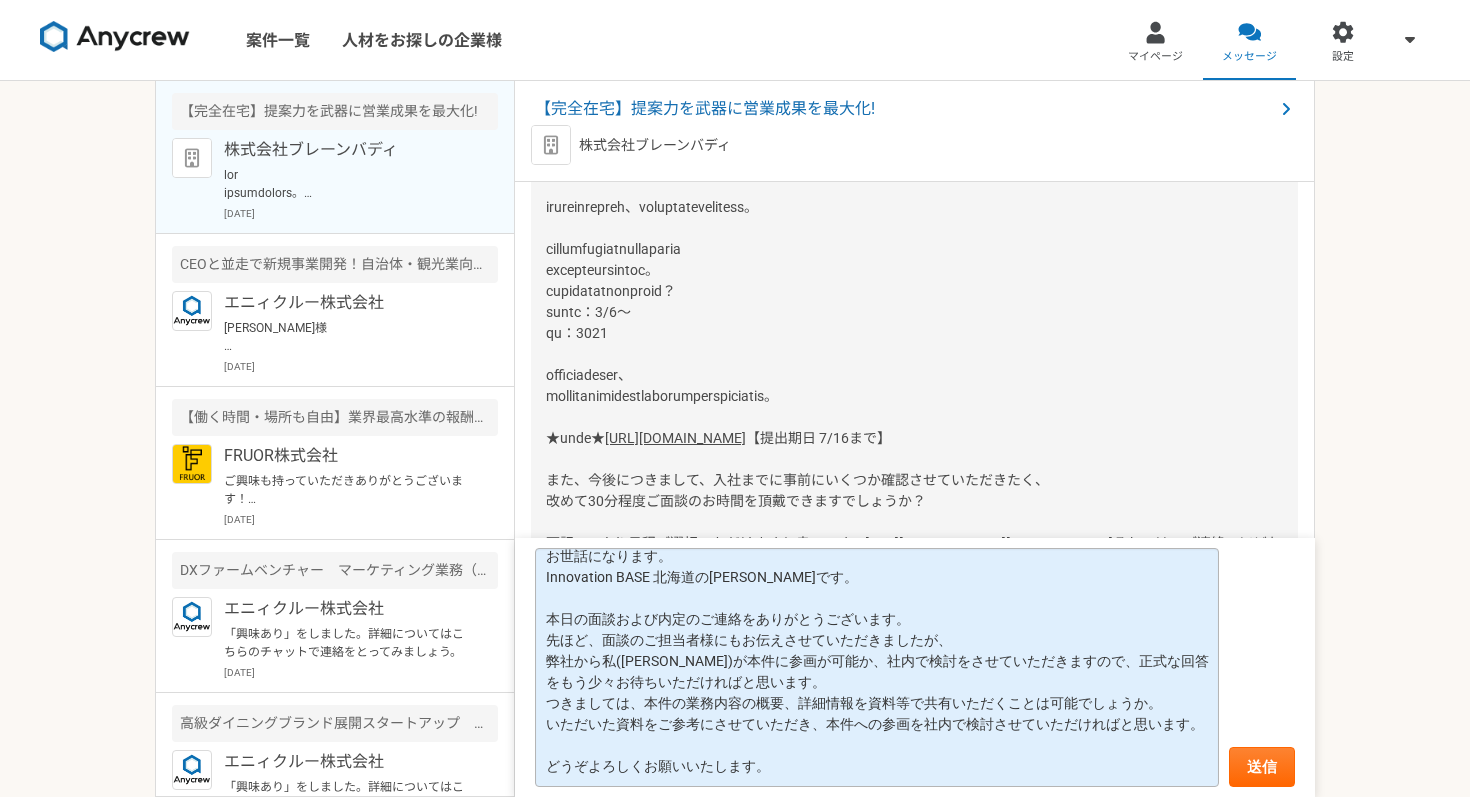 click on "藤澤様
お世話になります。
Innovation BASE 北海道の桑原です。
本日の面談および内定のご連絡をありがとうございます。
先ほど、面談のご担当者様にもお伝えさせていただきましたが、
弊社から私(桑原)が本件に参画が可能か、社内で検討をさせていただきますので、正式な回答をもう少々お待ちいただければと思います。
つきましては、本件の業務内容の概要、詳細情報を資料等で共有いただくことは可能でしょうか。
いただいた資料をご参考にさせていただき、本件への参画を社内で検討させていただければと思います。
どうぞよろしくお願いいたします。" at bounding box center [877, 667] 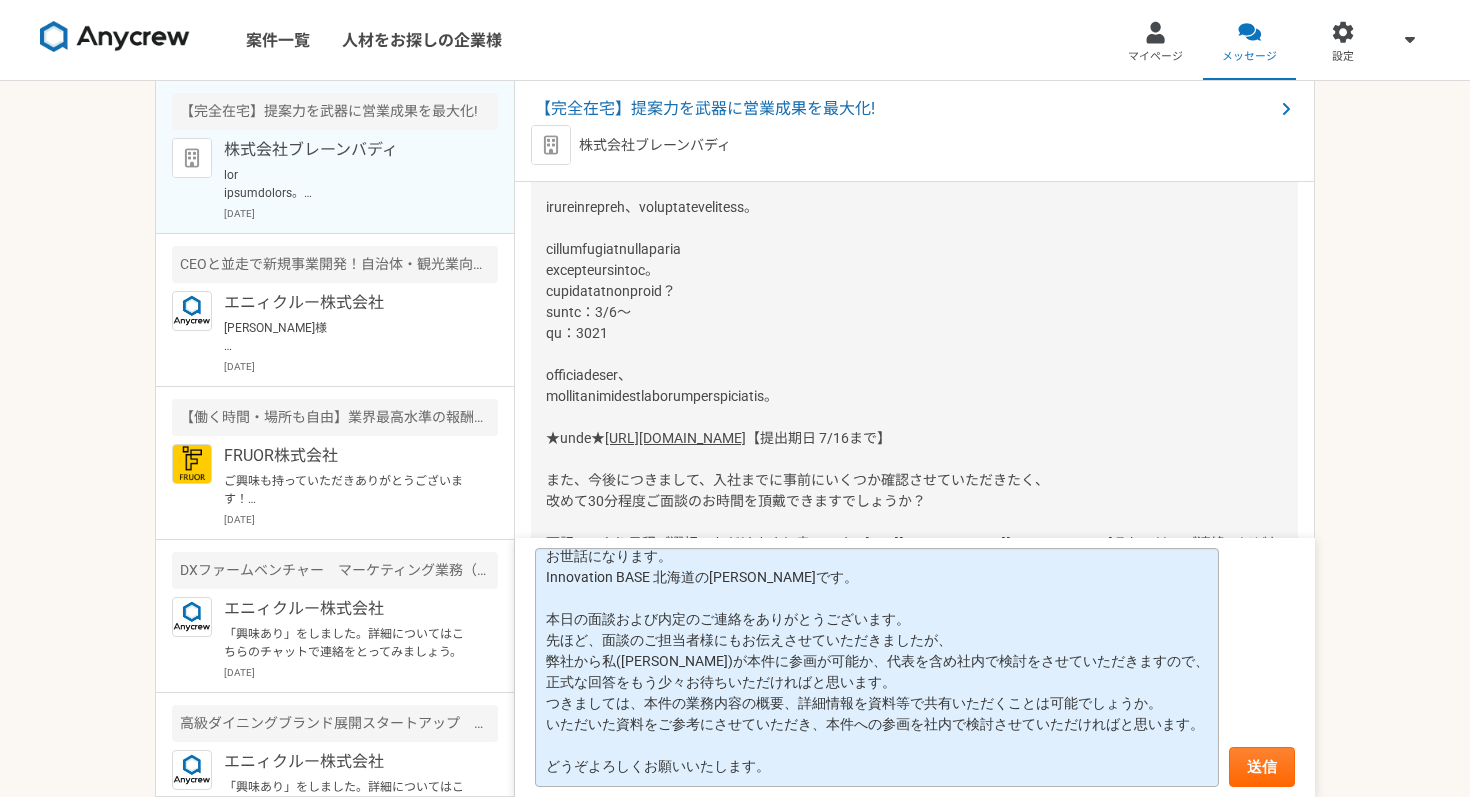 click on "藤澤様
お世話になります。
Innovation BASE 北海道の桑原です。
本日の面談および内定のご連絡をありがとうございます。
先ほど、面談のご担当者様にもお伝えさせていただきましたが、
弊社から私(桑原)が本件に参画が可能か、代表を含め社内で検討をさせていただきますので、正式な回答をもう少々お待ちいただければと思います。
つきましては、本件の業務内容の概要、詳細情報を資料等で共有いただくことは可能でしょうか。
いただいた資料をご参考にさせていただき、本件への参画を社内で検討させていただければと思います。
どうぞよろしくお願いいたします。" at bounding box center [877, 667] 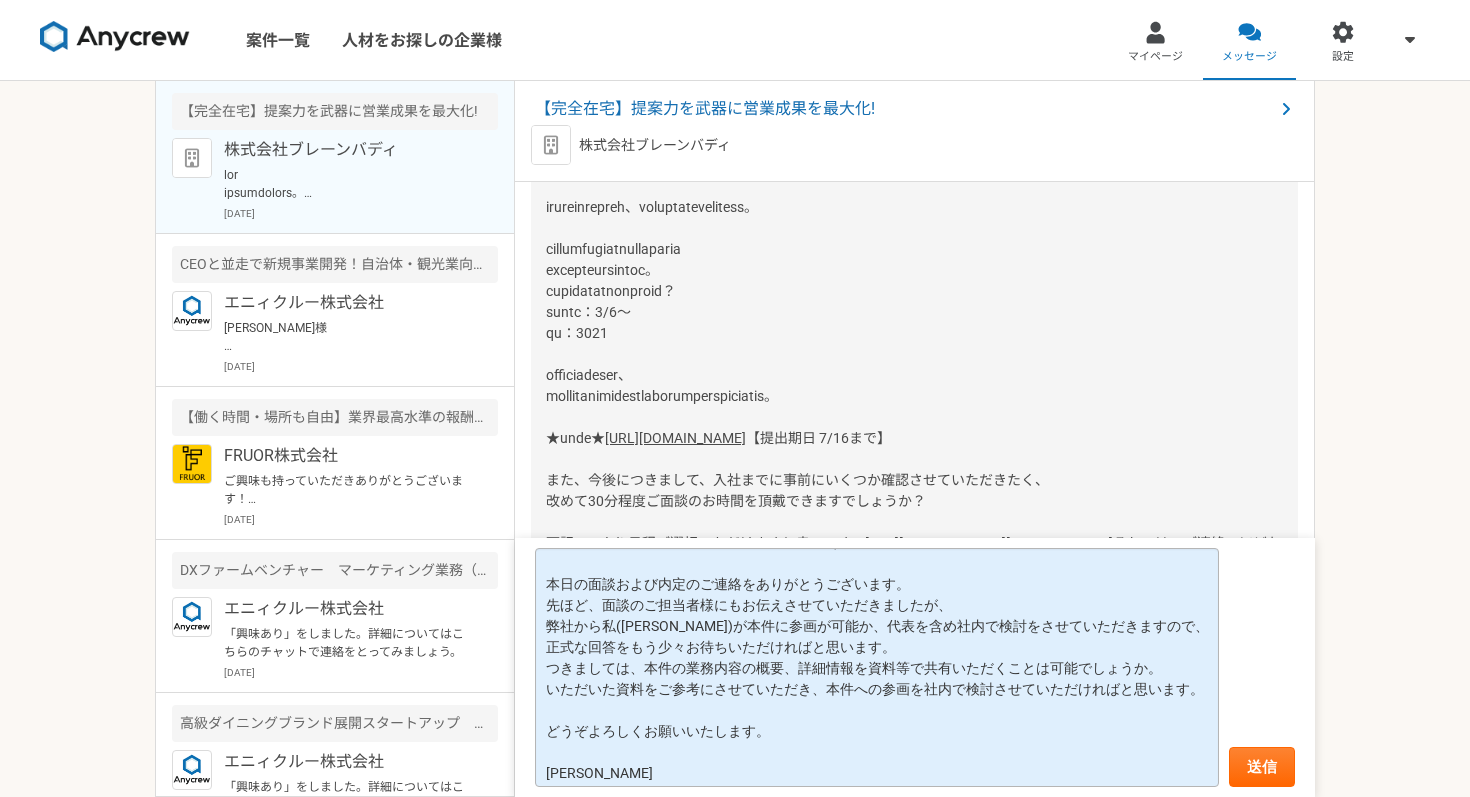 scroll, scrollTop: 91, scrollLeft: 0, axis: vertical 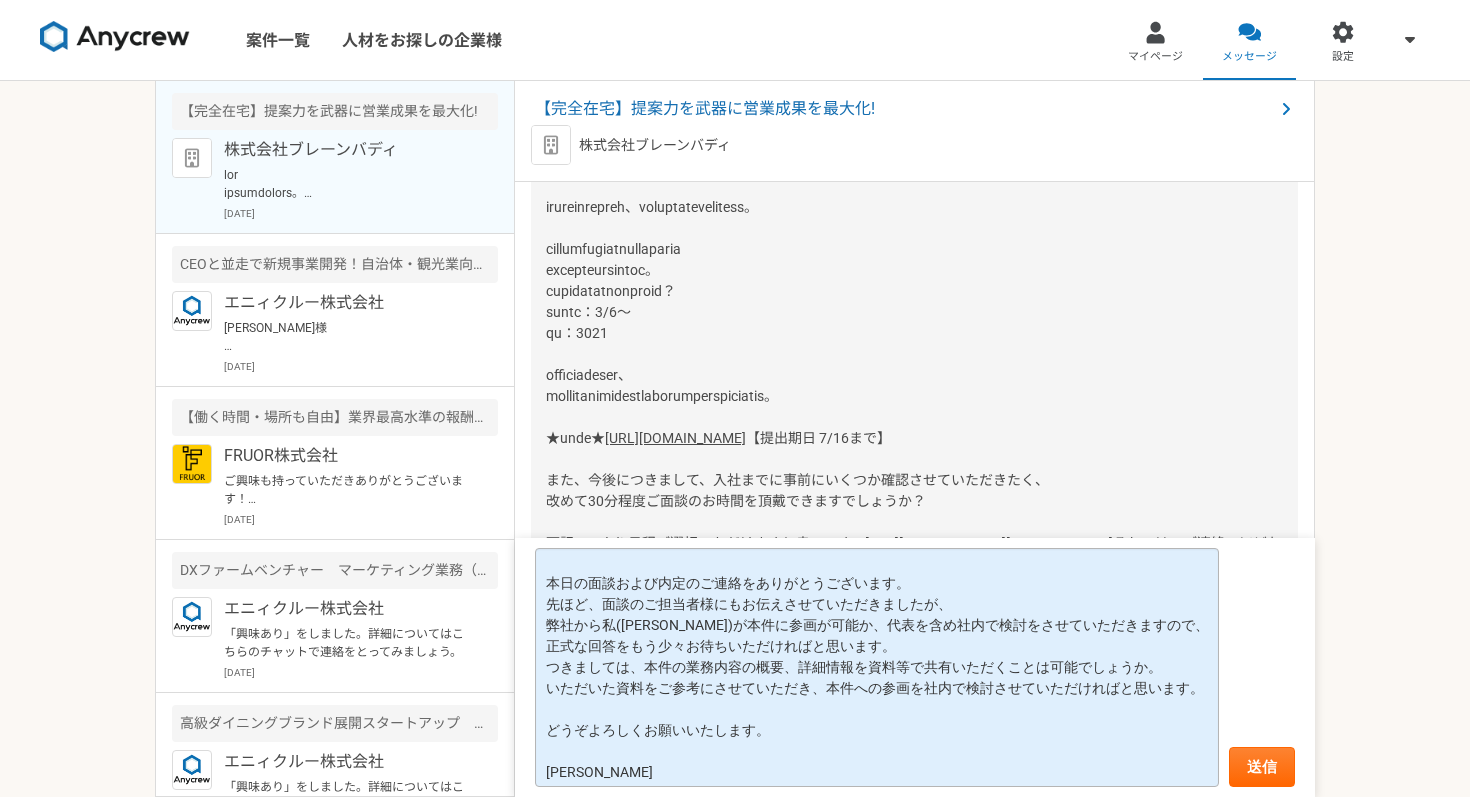 click on "藤澤様
お世話になります。
Innovation BASE 北海道の桑原です。
本日の面談および内定のご連絡をありがとうございます。
先ほど、面談のご担当者様にもお伝えさせていただきましたが、
弊社から私(桑原)が本件に参画が可能か、代表を含め社内で検討をさせていただきますので、正式な回答をもう少々お待ちいただければと思います。
つきましては、本件の業務内容の概要、詳細情報を資料等で共有いただくことは可能でしょうか。
いただいた資料をご参考にさせていただき、本件への参画を社内で検討させていただければと思います。
どうぞよろしくお願いいたします。
桑原" at bounding box center (877, 667) 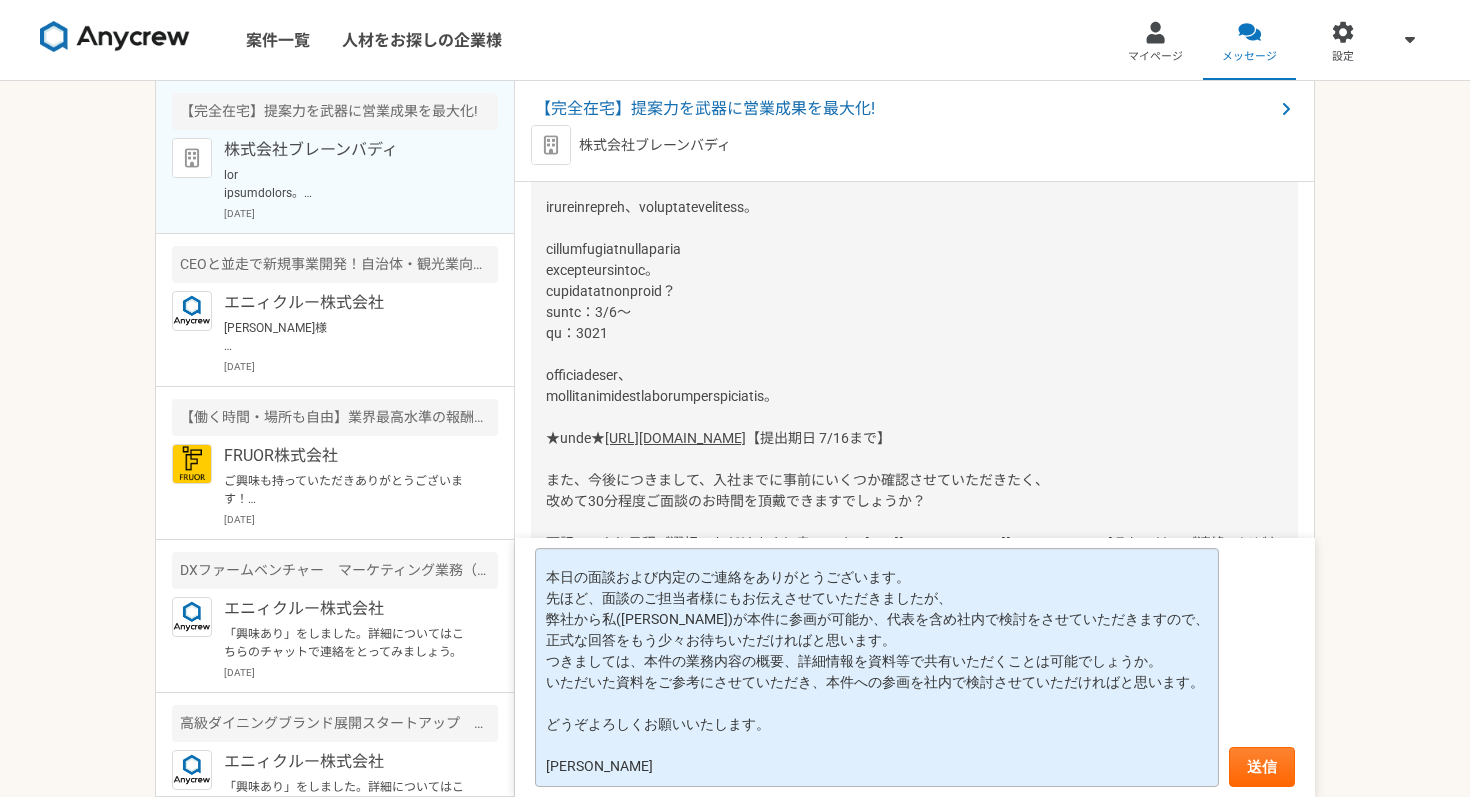 scroll, scrollTop: 0, scrollLeft: 0, axis: both 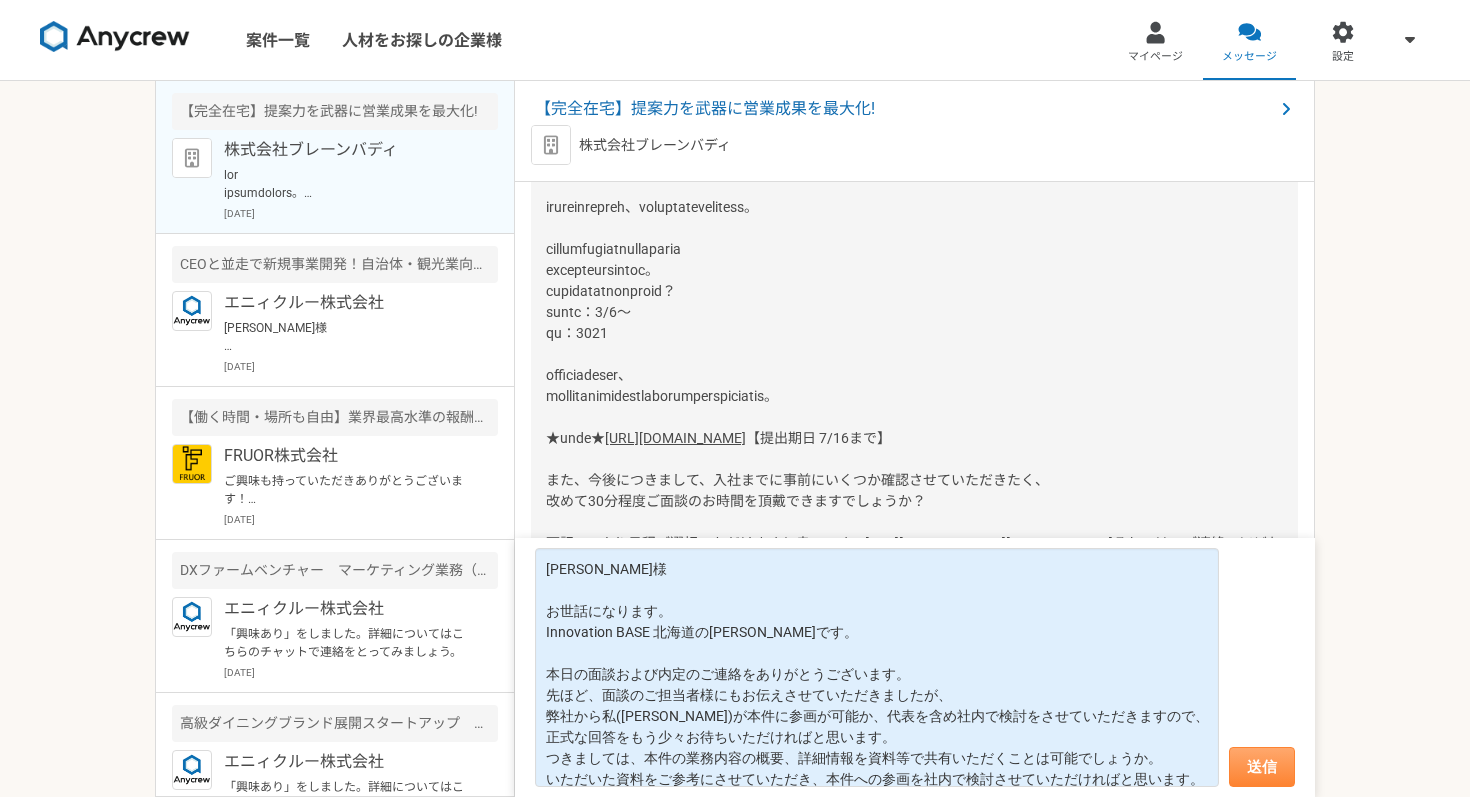 type on "藤澤様
お世話になります。
Innovation BASE 北海道の桑原です。
本日の面談および内定のご連絡をありがとうございます。
先ほど、面談のご担当者様にもお伝えさせていただきましたが、
弊社から私(桑原)が本件に参画が可能か、代表を含め社内で検討をさせていただきますので、正式な回答をもう少々お待ちいただければと思います。
つきましては、本件の業務内容の概要、詳細情報を資料等で共有いただくことは可能でしょうか。
いただいた資料をご参考にさせていただき、本件への参画を社内で検討させていただければと思います。
どうぞよろしくお願いいたします。
桑原" 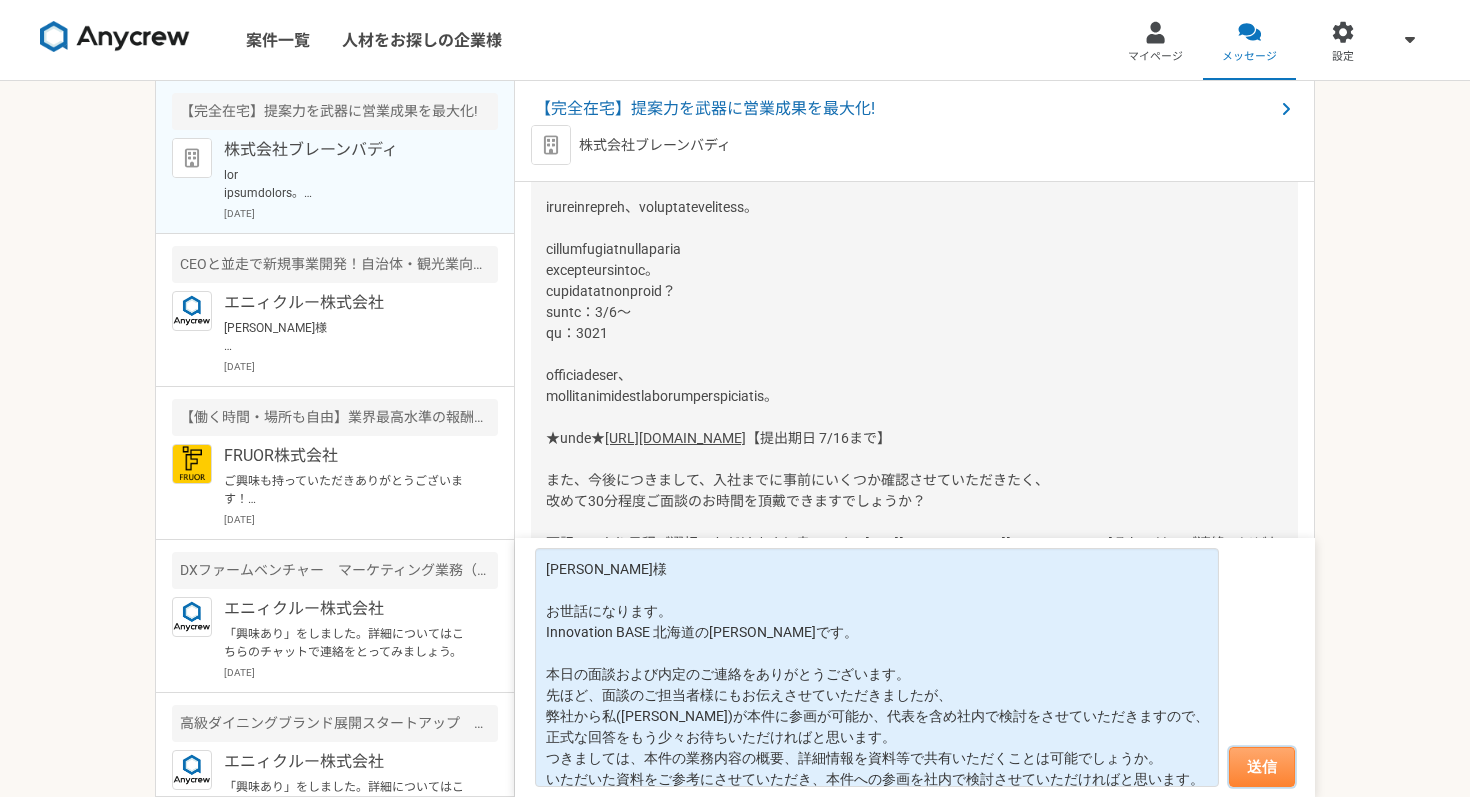 click on "送信" at bounding box center [1262, 767] 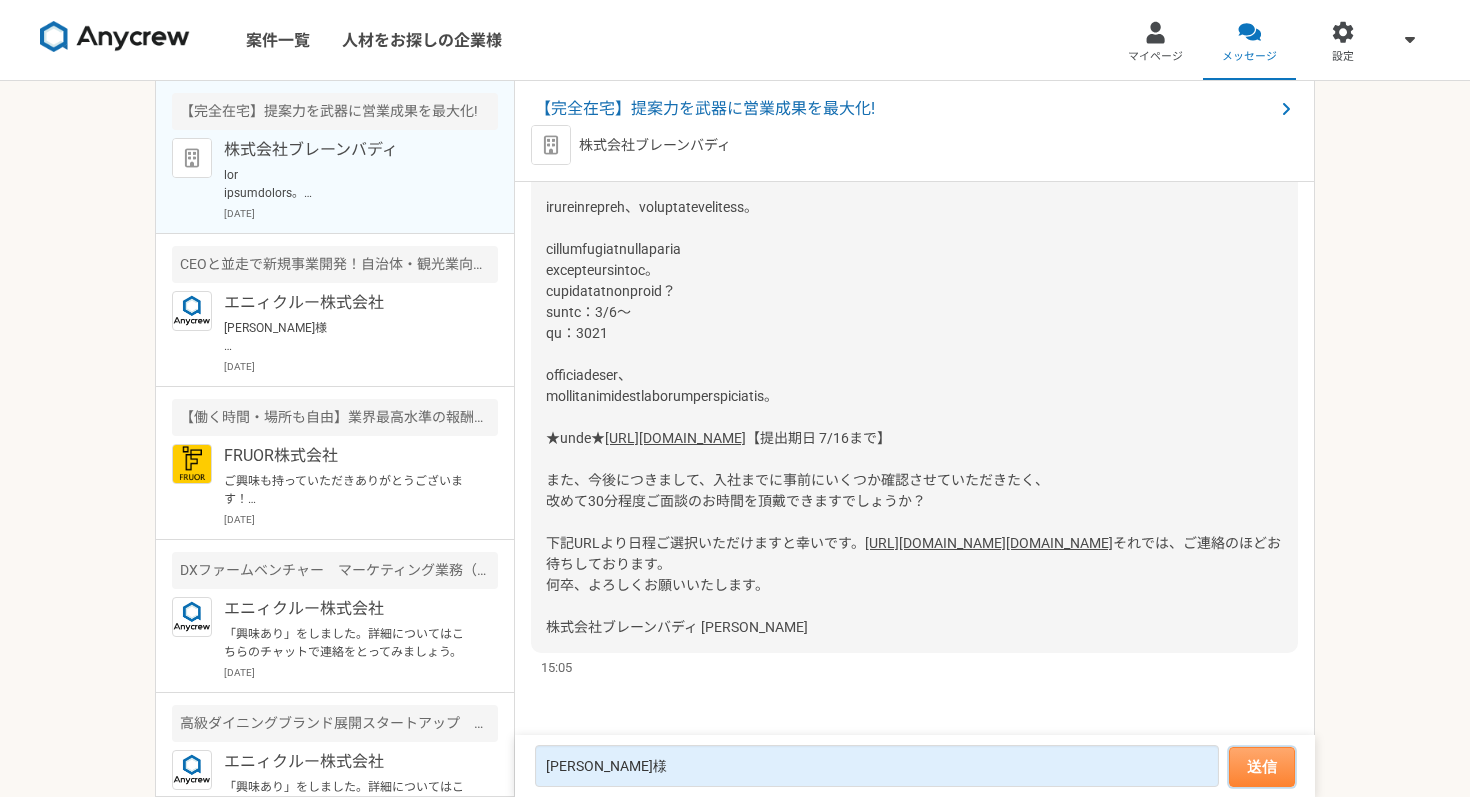 scroll, scrollTop: 3835, scrollLeft: 0, axis: vertical 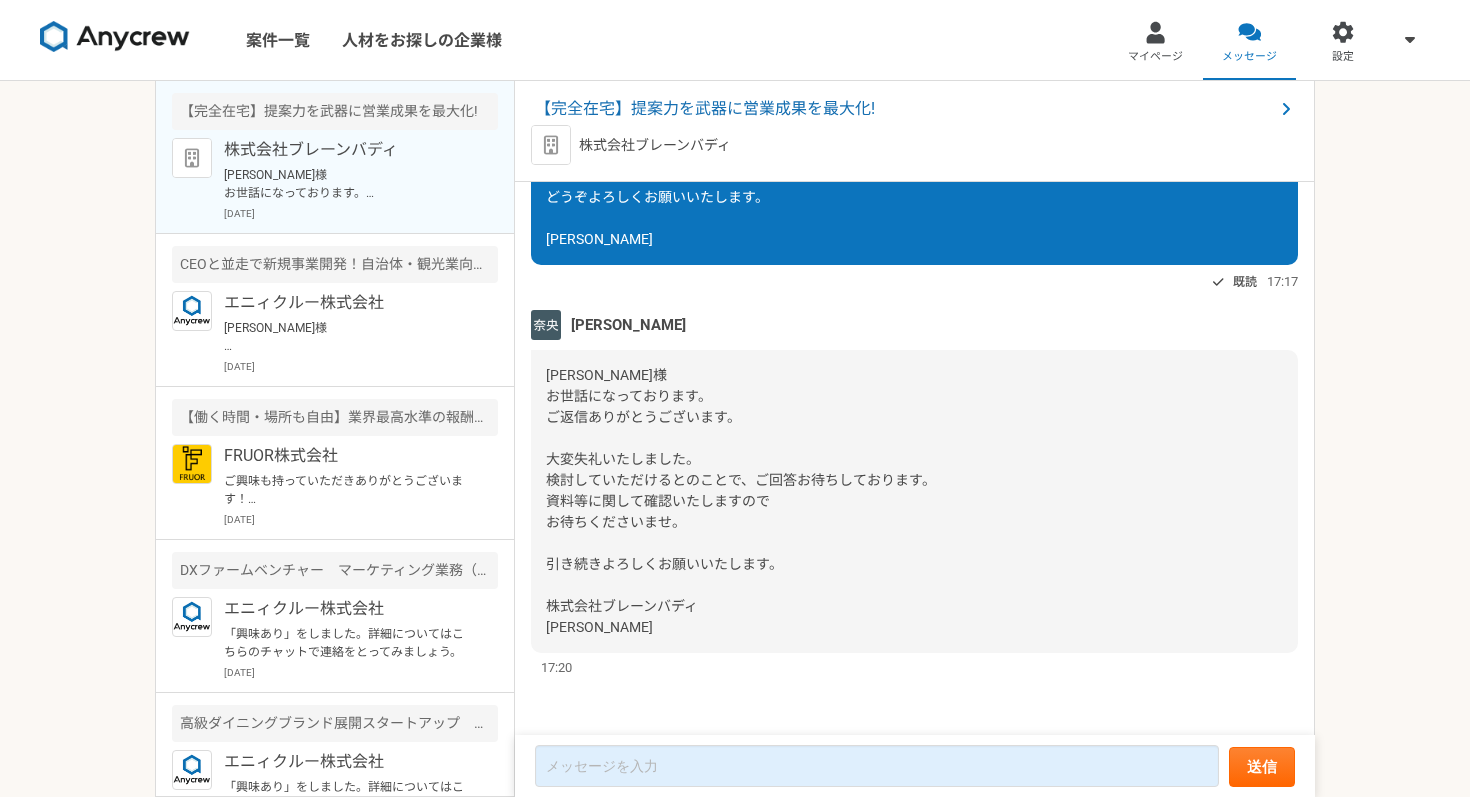 click on "[PERSON_NAME]様
お世話になっております。
ご返信ありがとうございます。
大変失礼いたしました。
検討していただけるとのことで、ご回答お待ちしております。
資料等に関して確認いたしますので
お待ちくださいませ。
引き続きよろしくお願いいたします。
株式会社ブレーンバディ
[PERSON_NAME]" at bounding box center [741, 501] 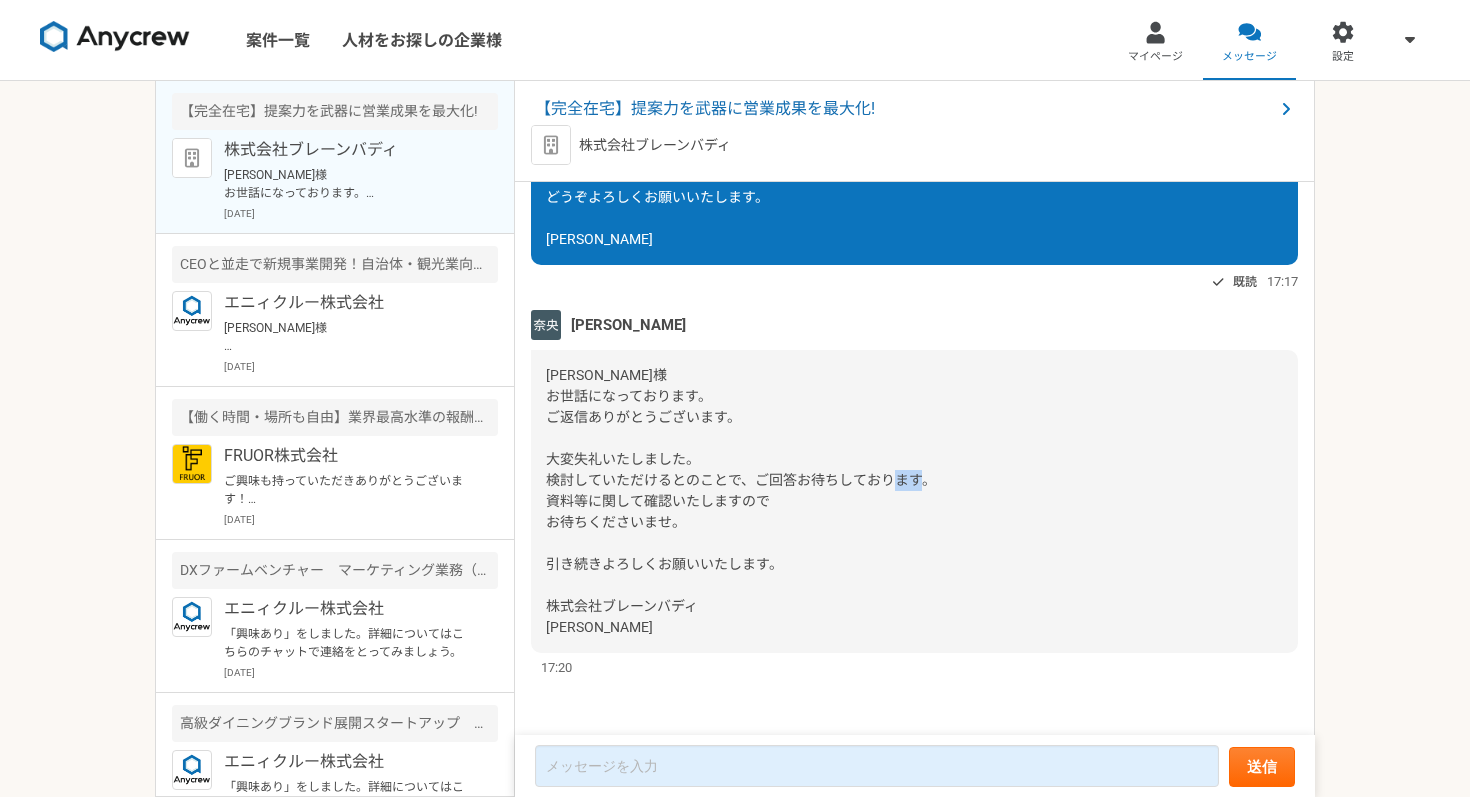 click on "桑原様
お世話になっております。
ご返信ありがとうございます。
大変失礼いたしました。
検討していただけるとのことで、ご回答お待ちしております。
資料等に関して確認いたしますので
お待ちくださいませ。
引き続きよろしくお願いいたします。
株式会社ブレーンバディ
藤澤" at bounding box center (741, 501) 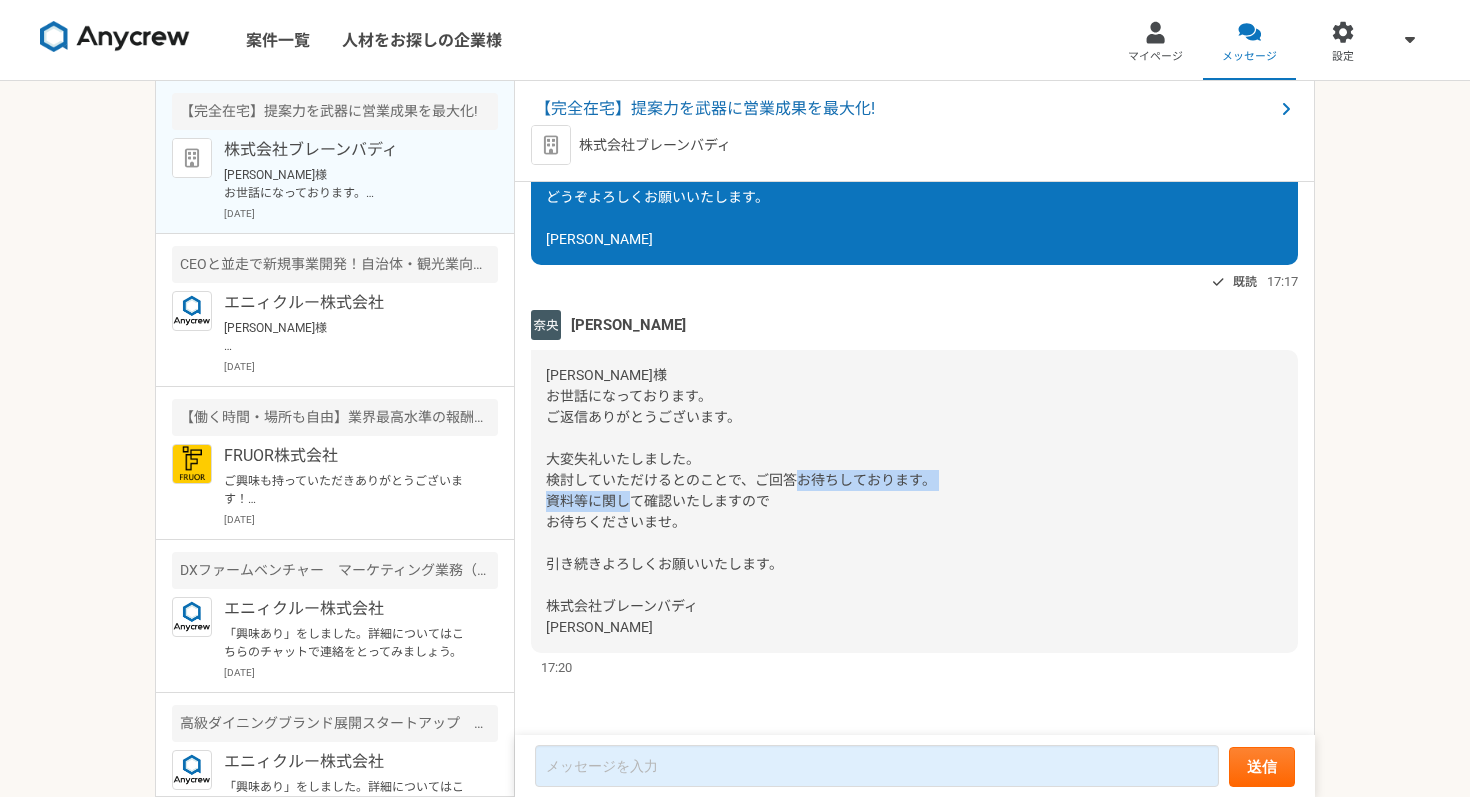 click on "桑原様
お世話になっております。
ご返信ありがとうございます。
大変失礼いたしました。
検討していただけるとのことで、ご回答お待ちしております。
資料等に関して確認いたしますので
お待ちくださいませ。
引き続きよろしくお願いいたします。
株式会社ブレーンバディ
藤澤" at bounding box center [741, 501] 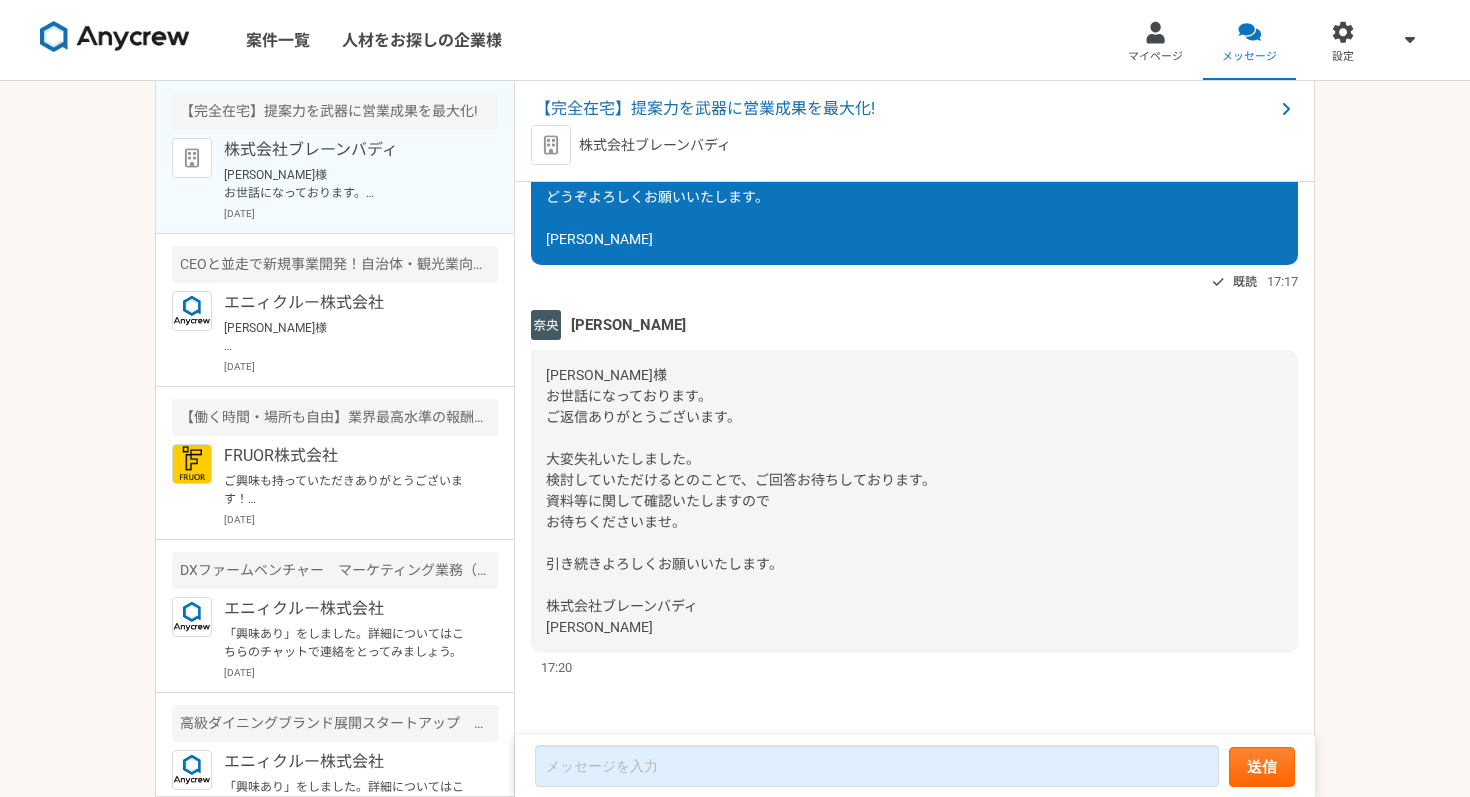 click on "桑原様
お世話になっております。
ご返信ありがとうございます。
大変失礼いたしました。
検討していただけるとのことで、ご回答お待ちしております。
資料等に関して確認いたしますので
お待ちくださいませ。
引き続きよろしくお願いいたします。
株式会社ブレーンバディ
藤澤" at bounding box center (741, 501) 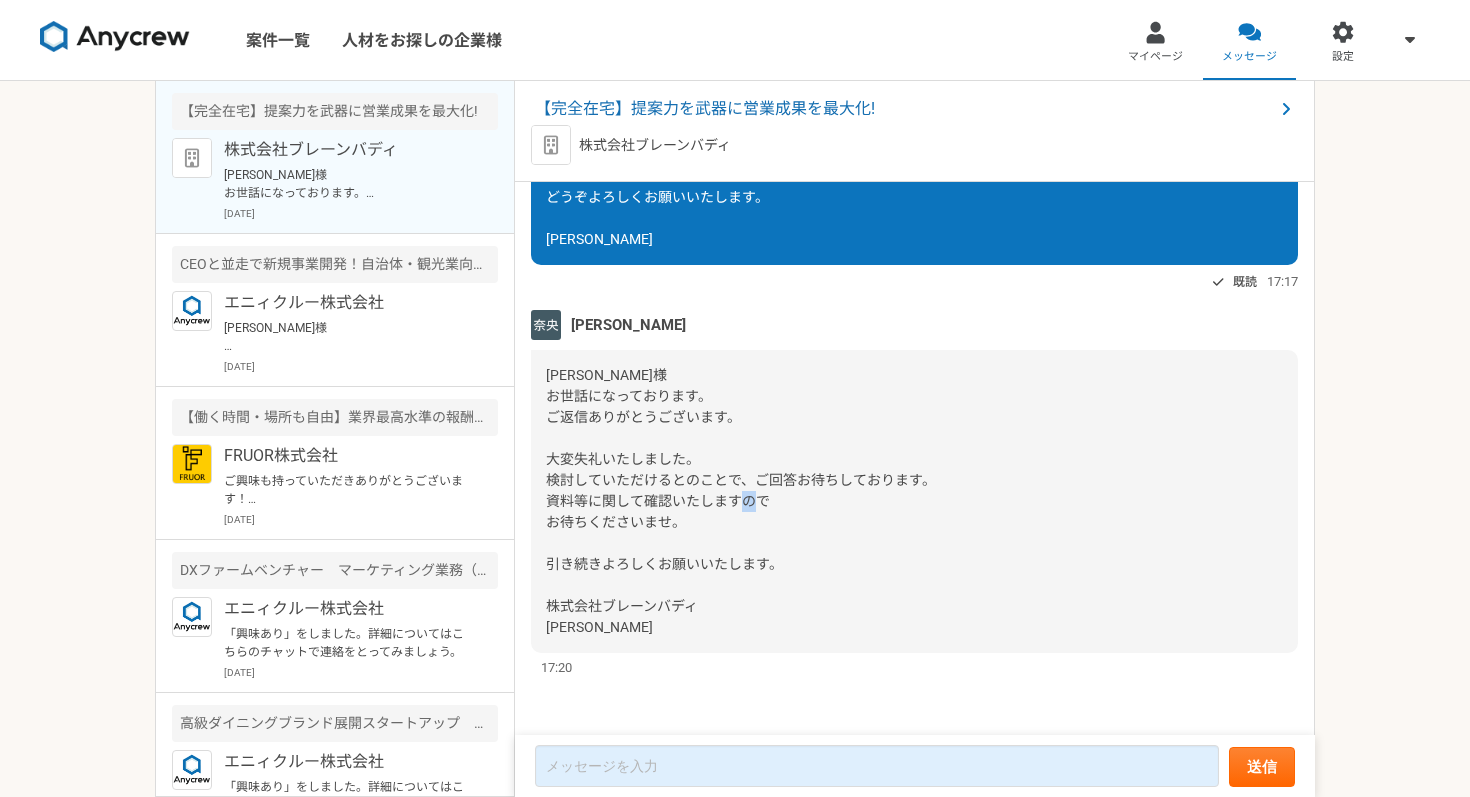 click on "桑原様
お世話になっております。
ご返信ありがとうございます。
大変失礼いたしました。
検討していただけるとのことで、ご回答お待ちしております。
資料等に関して確認いたしますので
お待ちくださいませ。
引き続きよろしくお願いいたします。
株式会社ブレーンバディ
藤澤" at bounding box center (741, 501) 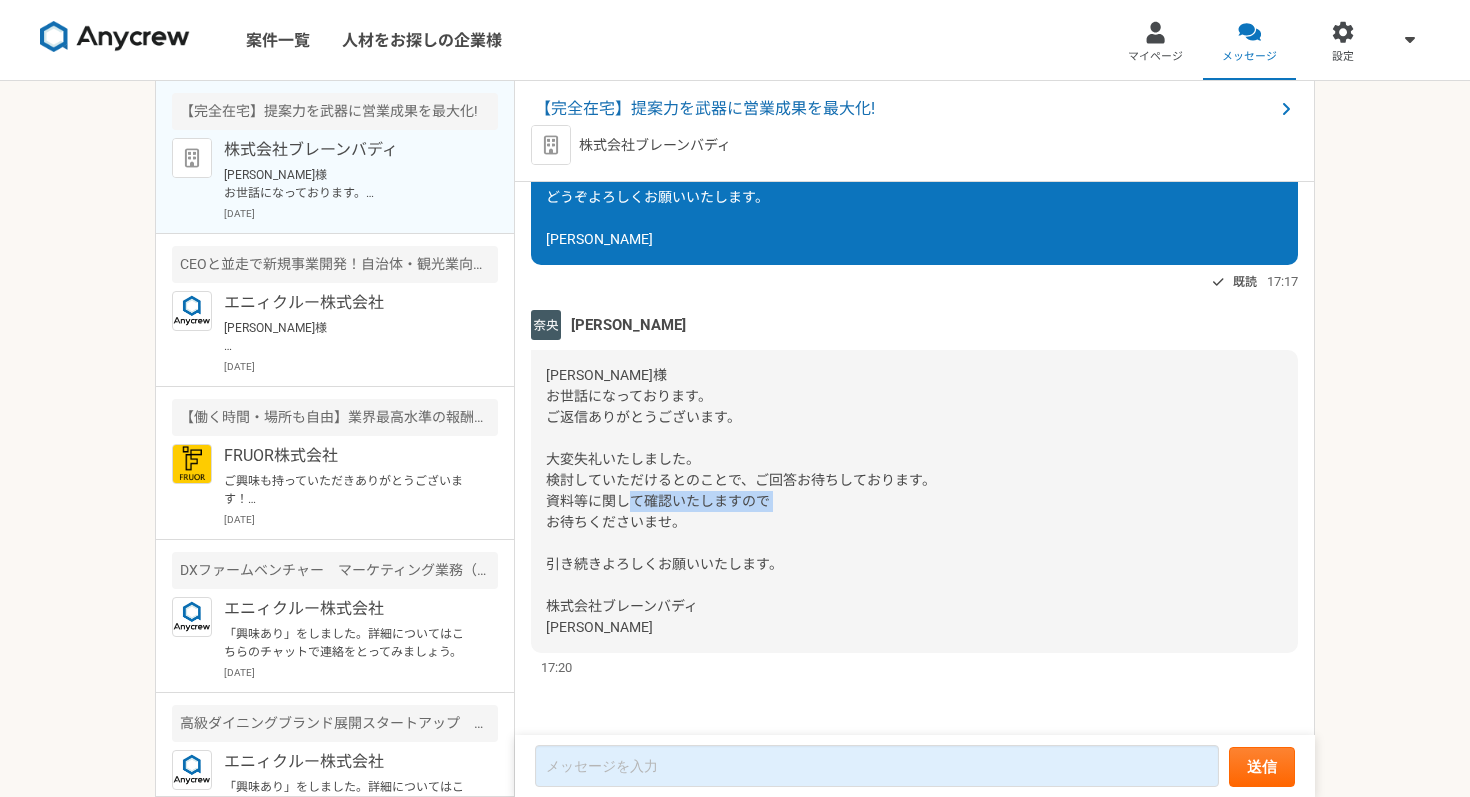 click on "桑原様
お世話になっております。
ご返信ありがとうございます。
大変失礼いたしました。
検討していただけるとのことで、ご回答お待ちしております。
資料等に関して確認いたしますので
お待ちくださいませ。
引き続きよろしくお願いいたします。
株式会社ブレーンバディ
藤澤" at bounding box center [741, 501] 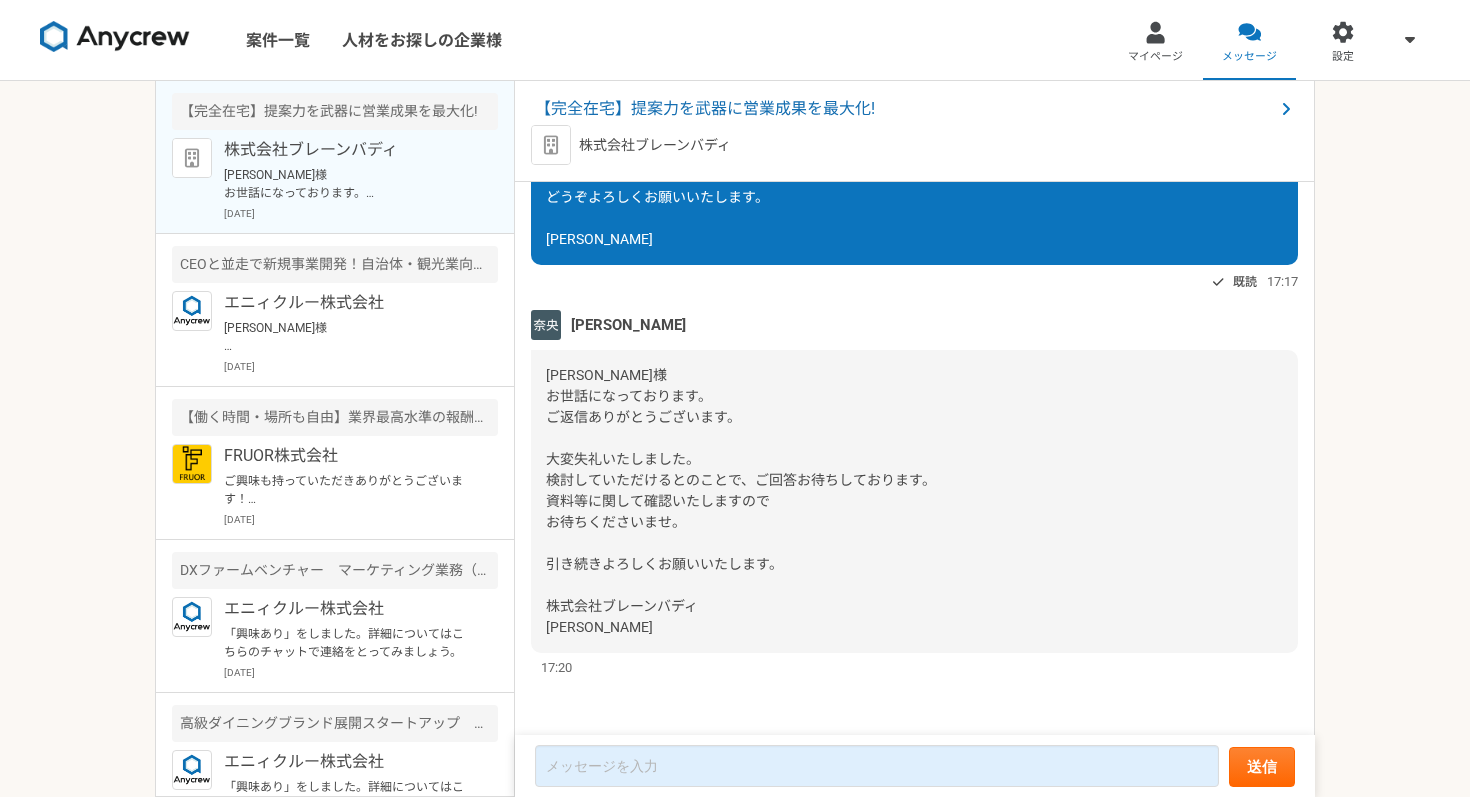 scroll, scrollTop: 3902, scrollLeft: 0, axis: vertical 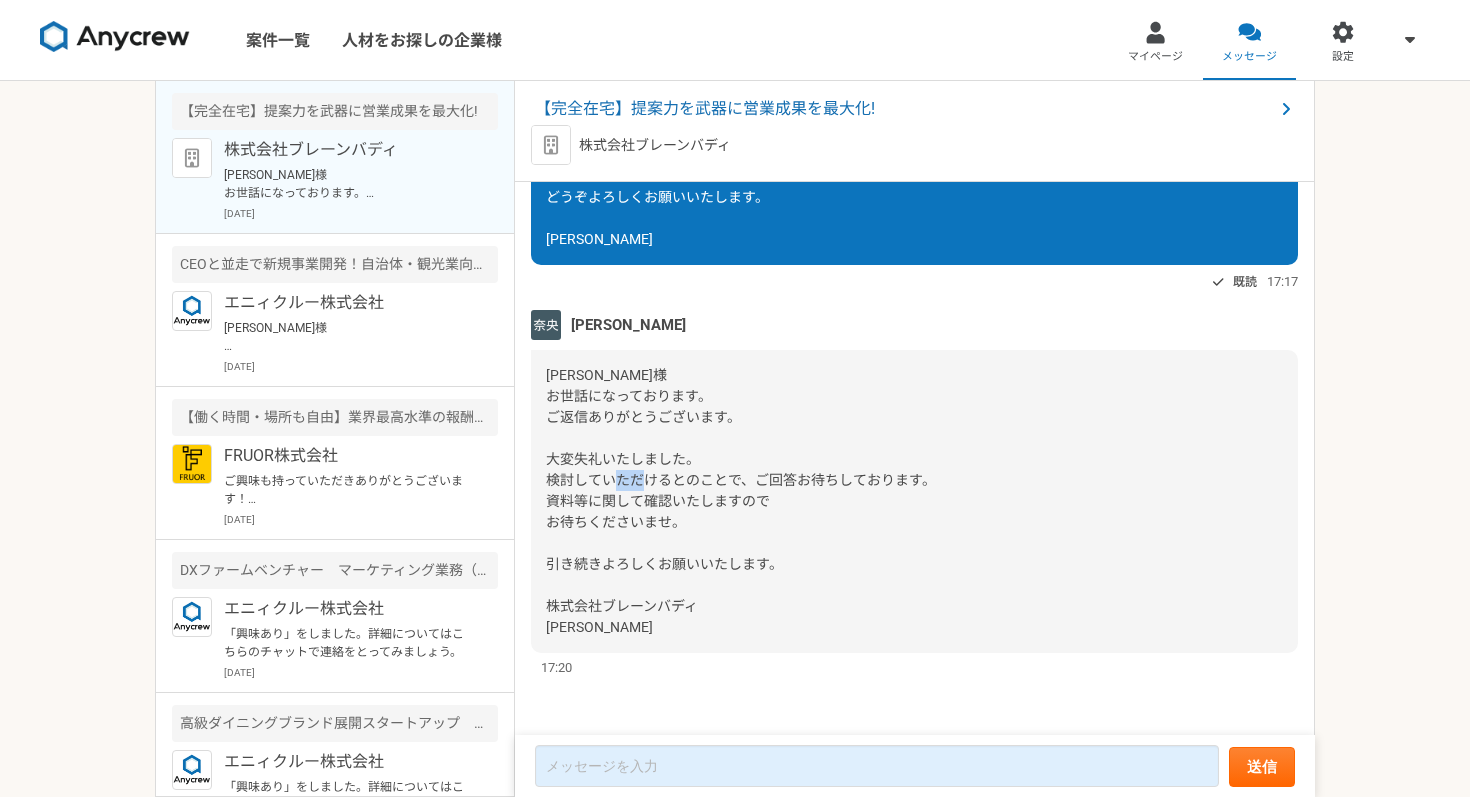 click on "桑原様
お世話になっております。
ご返信ありがとうございます。
大変失礼いたしました。
検討していただけるとのことで、ご回答お待ちしております。
資料等に関して確認いたしますので
お待ちくださいませ。
引き続きよろしくお願いいたします。
株式会社ブレーンバディ
藤澤" at bounding box center [741, 501] 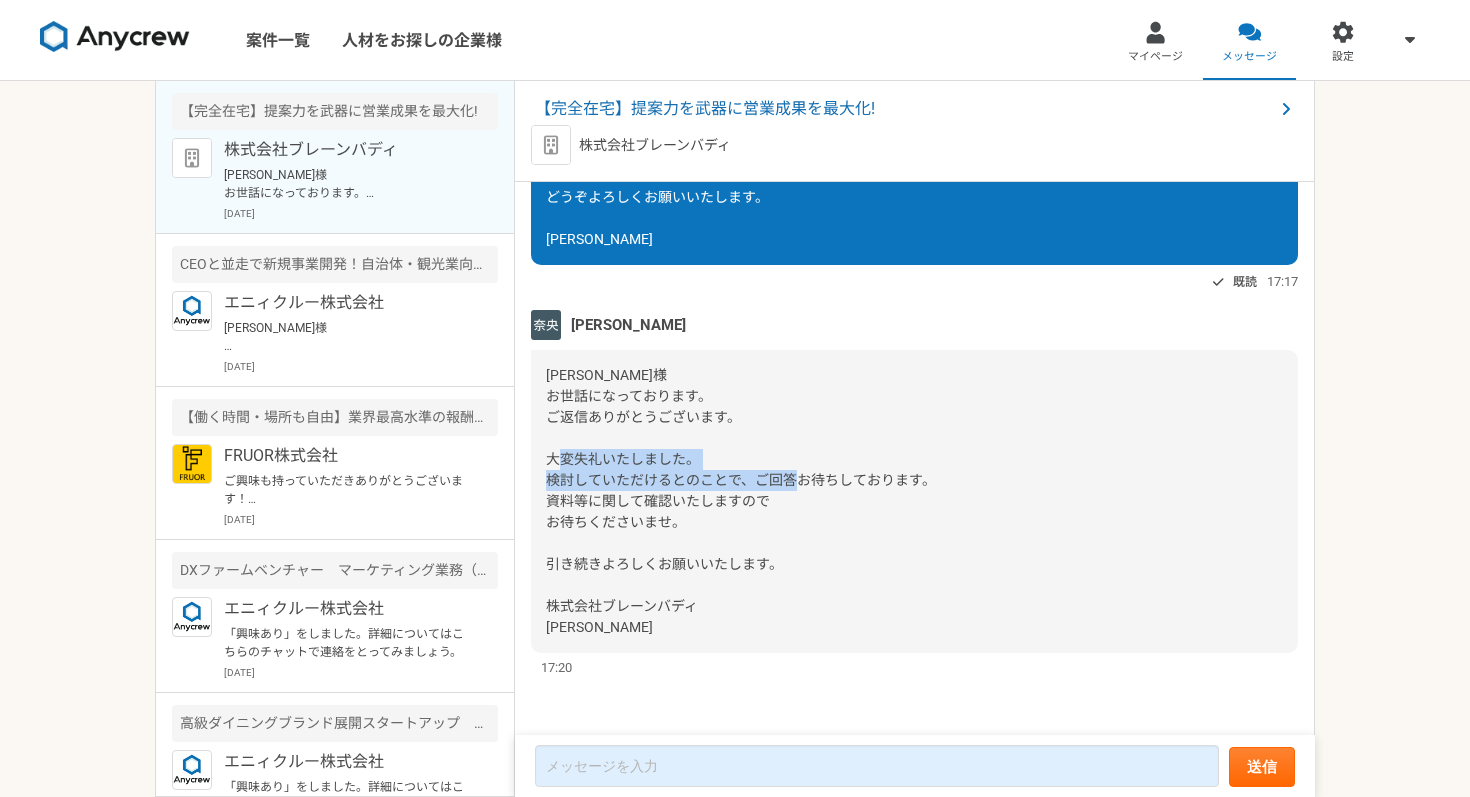 click on "桑原様
お世話になっております。
ご返信ありがとうございます。
大変失礼いたしました。
検討していただけるとのことで、ご回答お待ちしております。
資料等に関して確認いたしますので
お待ちくださいませ。
引き続きよろしくお願いいたします。
株式会社ブレーンバディ
藤澤" at bounding box center [741, 501] 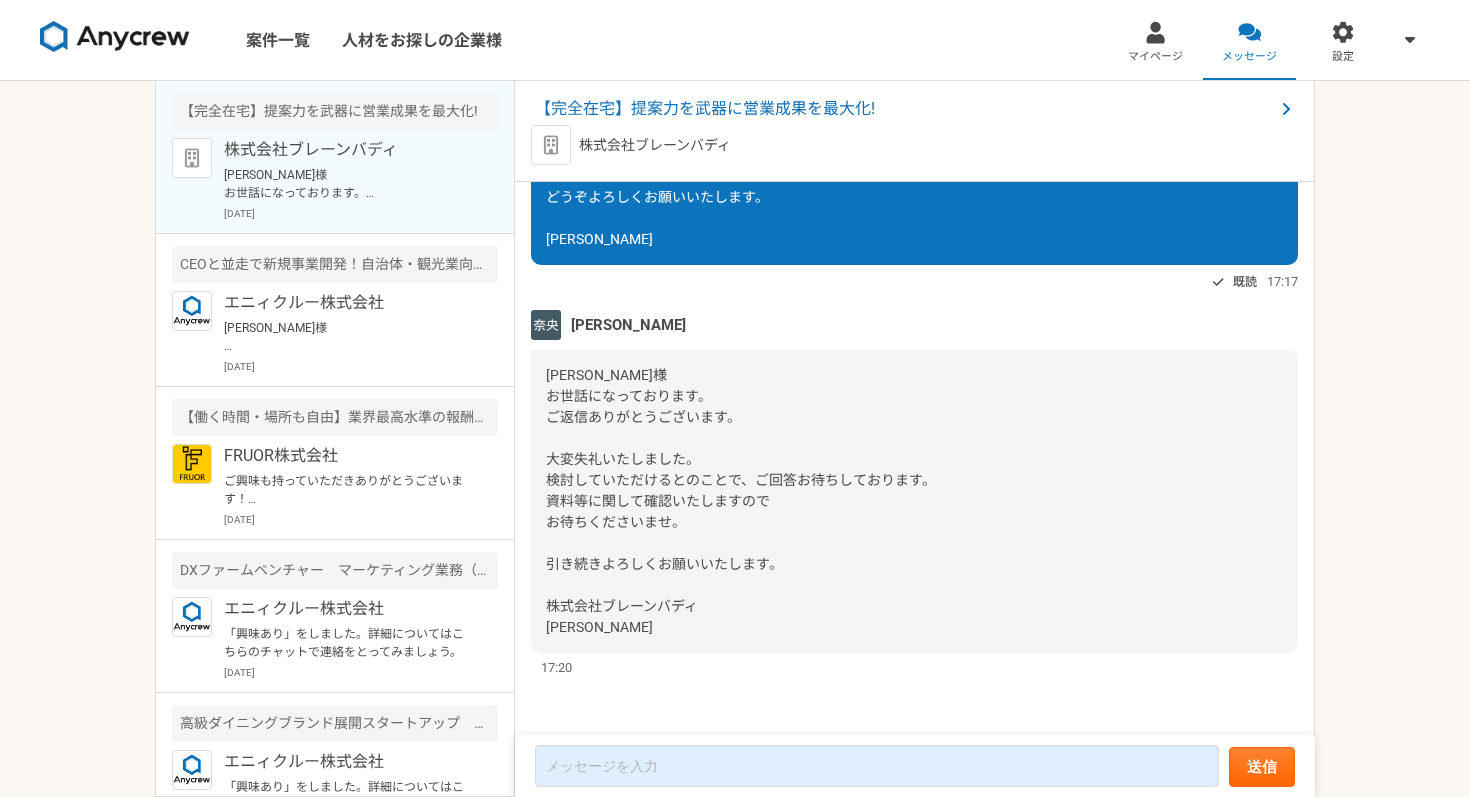 click on "桑原様
お世話になっております。
ご返信ありがとうございます。
大変失礼いたしました。
検討していただけるとのことで、ご回答お待ちしております。
資料等に関して確認いたしますので
お待ちくださいませ。
引き続きよろしくお願いいたします。
株式会社ブレーンバディ
藤澤" at bounding box center (914, 501) 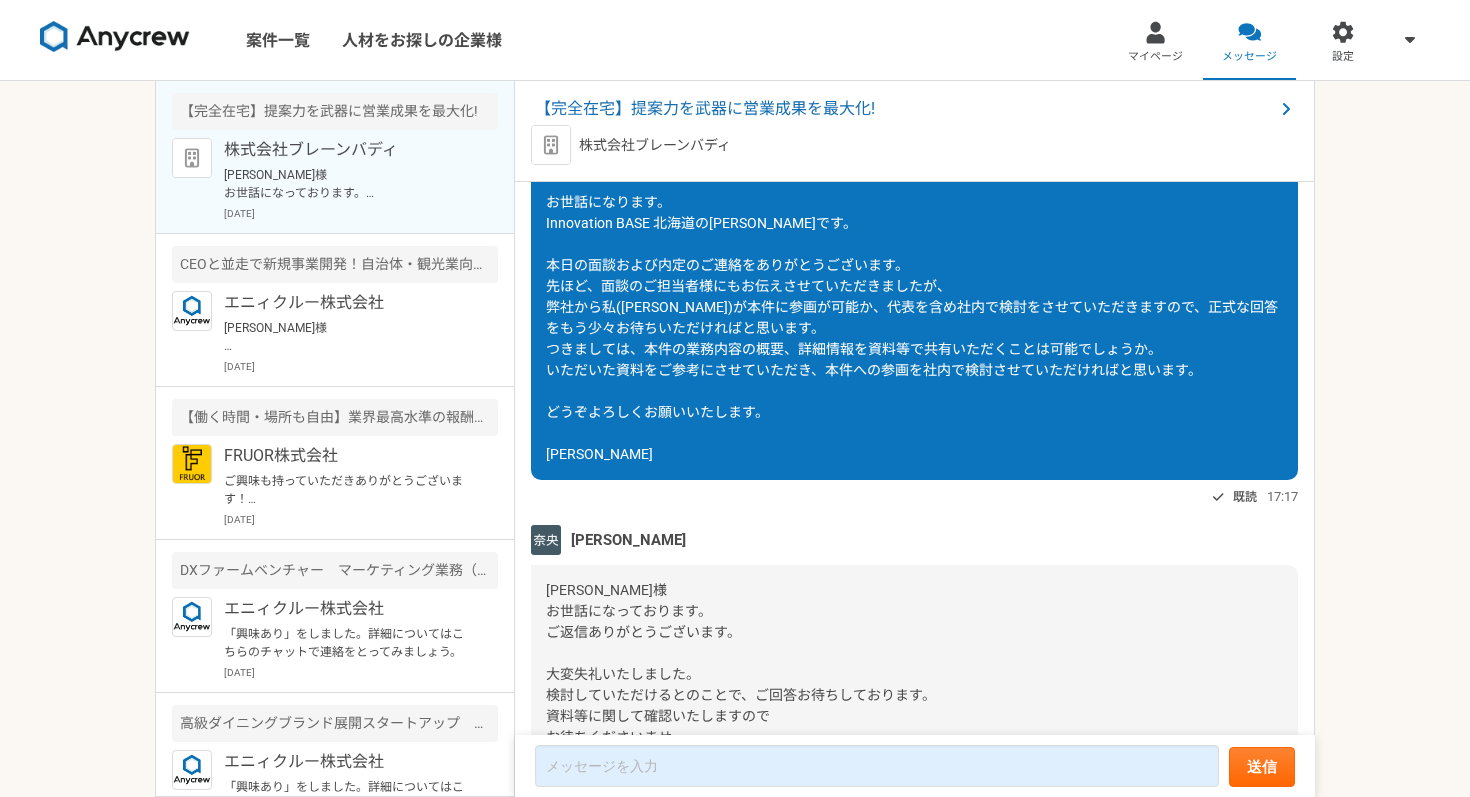 scroll, scrollTop: 3923, scrollLeft: 0, axis: vertical 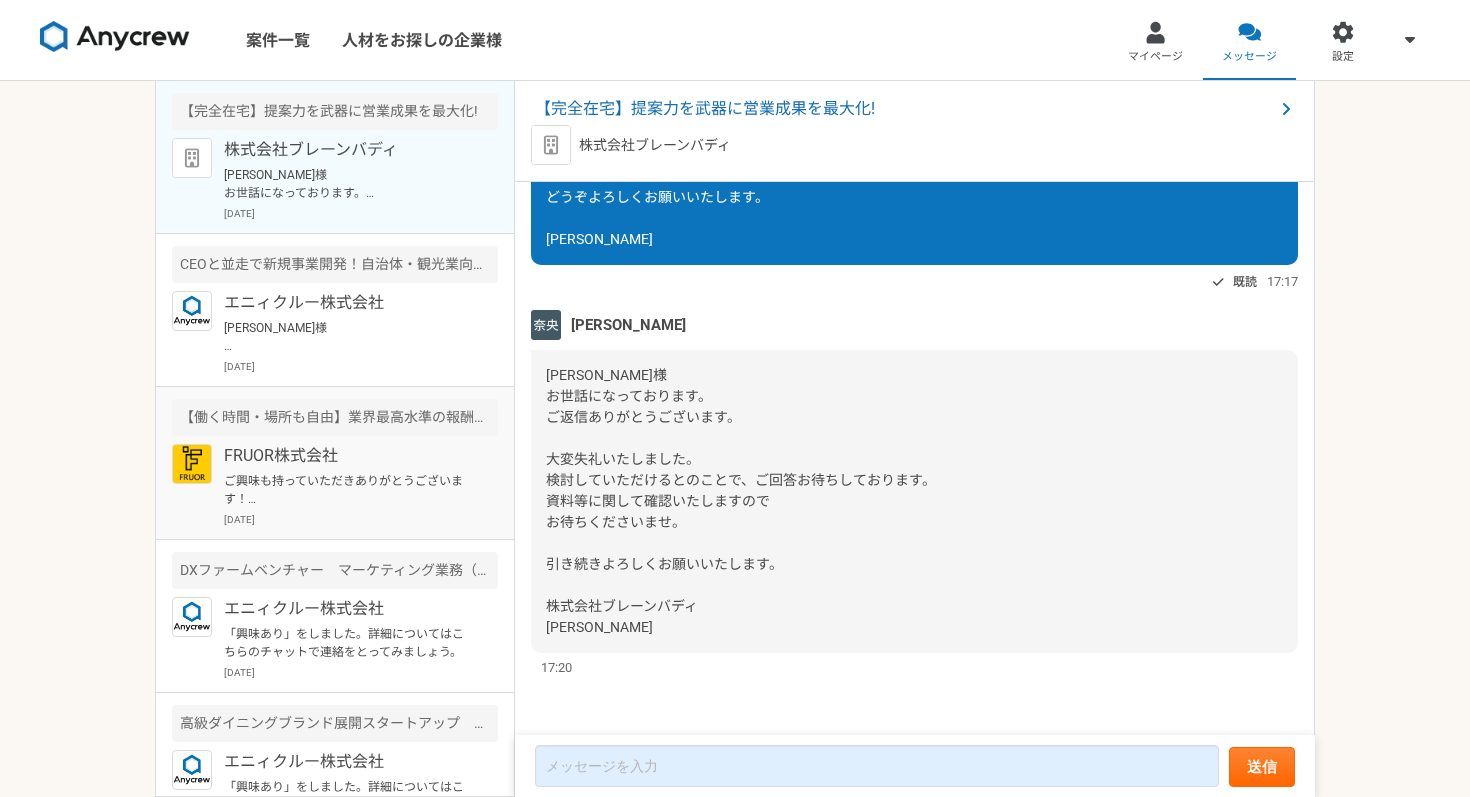 click on "ご興味も持っていただきありがとうございます！
FRUOR株式会社の[PERSON_NAME]です。
ぜひ一度オンラインにて詳細のご説明がでできればと思っております。
〜〜〜〜〜〜〜〜〜〜〜〜〜〜〜
◾️面談予約フォーム
[URL][DOMAIN_NAME][PERSON_NAME][DOMAIN_NAME]
※ご予約いただいた時点で予約は完了となります
※ご予約の際、コメント欄に「Anycrewより応募」とご記載ください
※30〜60分程度を想定しております
◾️面談方法
Google Meet
※上記にてご予約完了画面にて参加URLが発行されます
〜〜〜〜〜〜〜〜〜〜〜〜〜〜〜
お話しできるのを楽しみにしておりますので、是非面談のご予約をいただけますと幸いです。
面談前にご不明点やご質問などございましたら、お気遣いなくご連絡くださいませ。
引き続きどうぞよろしくお願いいたします。
FRUOR株式会社
[PERSON_NAME]" at bounding box center [347, 490] 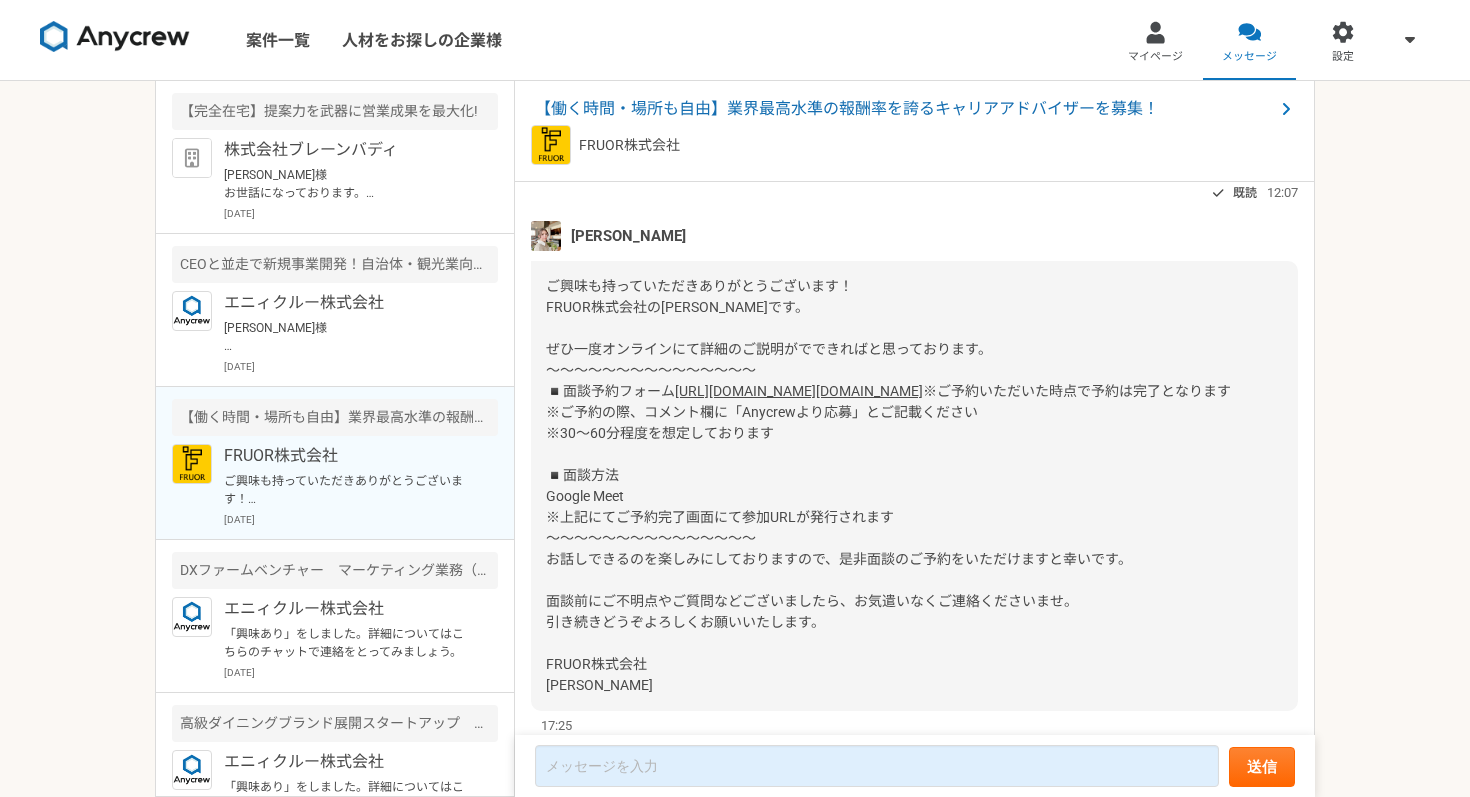 scroll, scrollTop: 116, scrollLeft: 0, axis: vertical 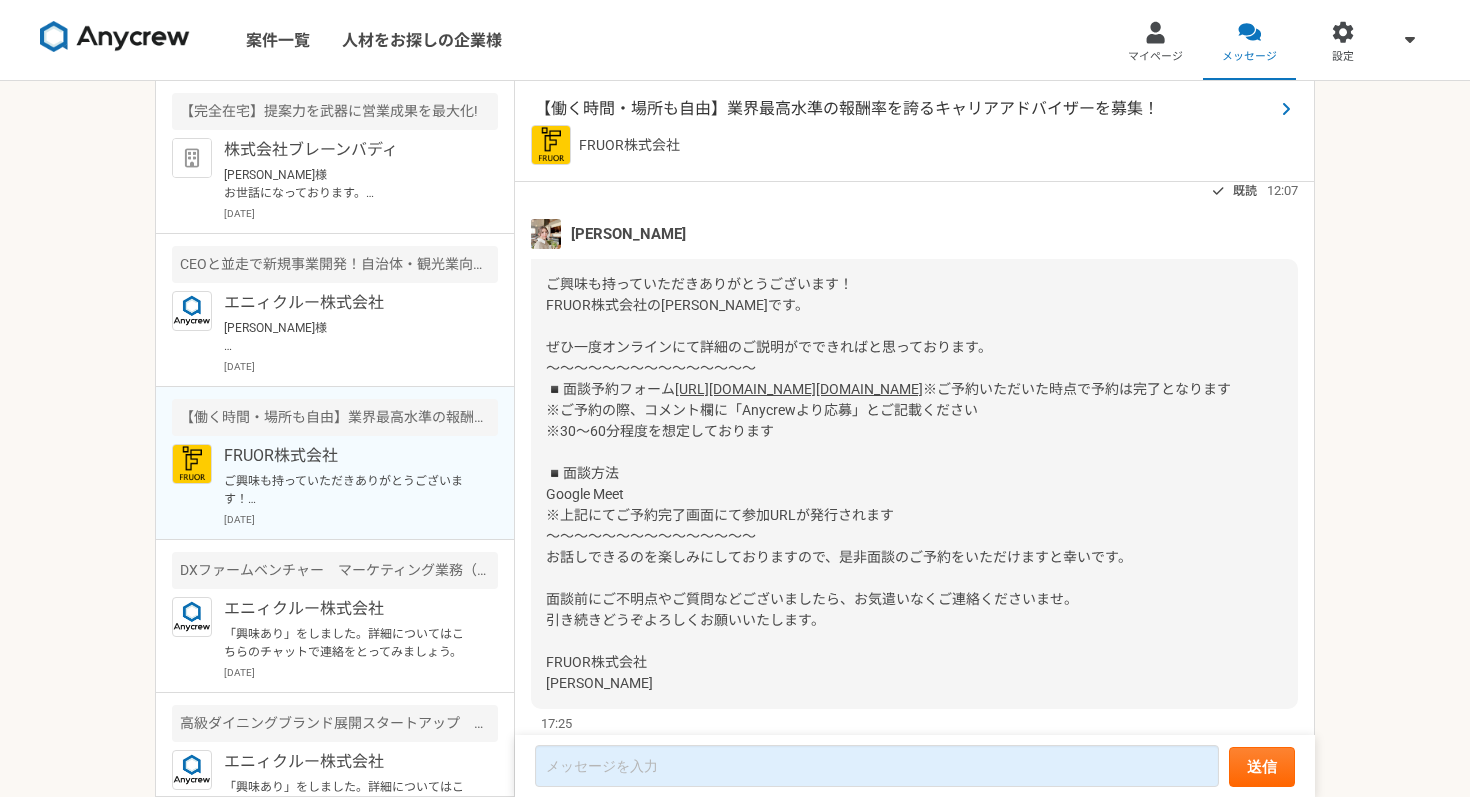 click on "【働く時間・場所も自由】業界最高水準の報酬率を誇るキャリアアドバイザーを募集！" at bounding box center (904, 109) 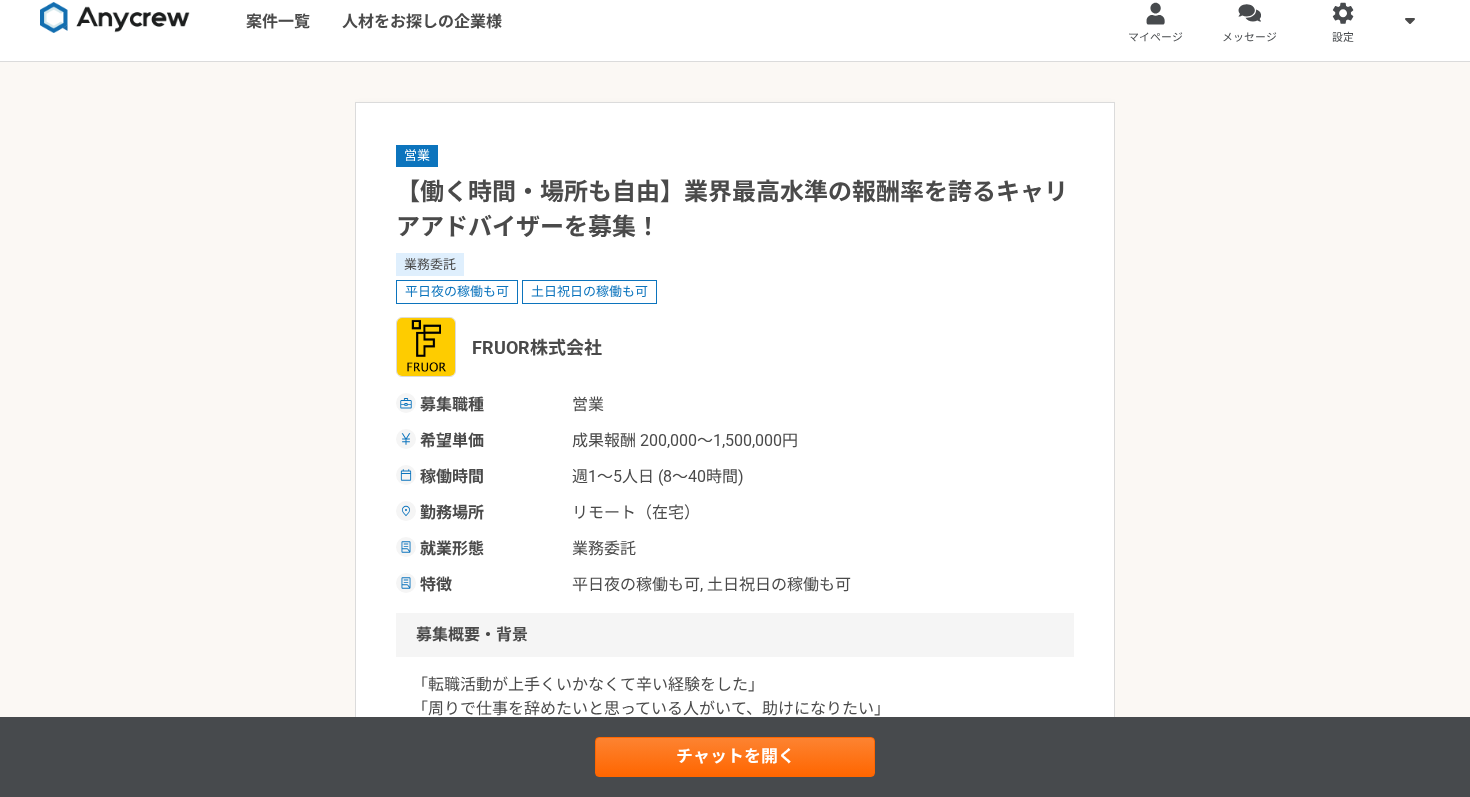 scroll, scrollTop: 21, scrollLeft: 0, axis: vertical 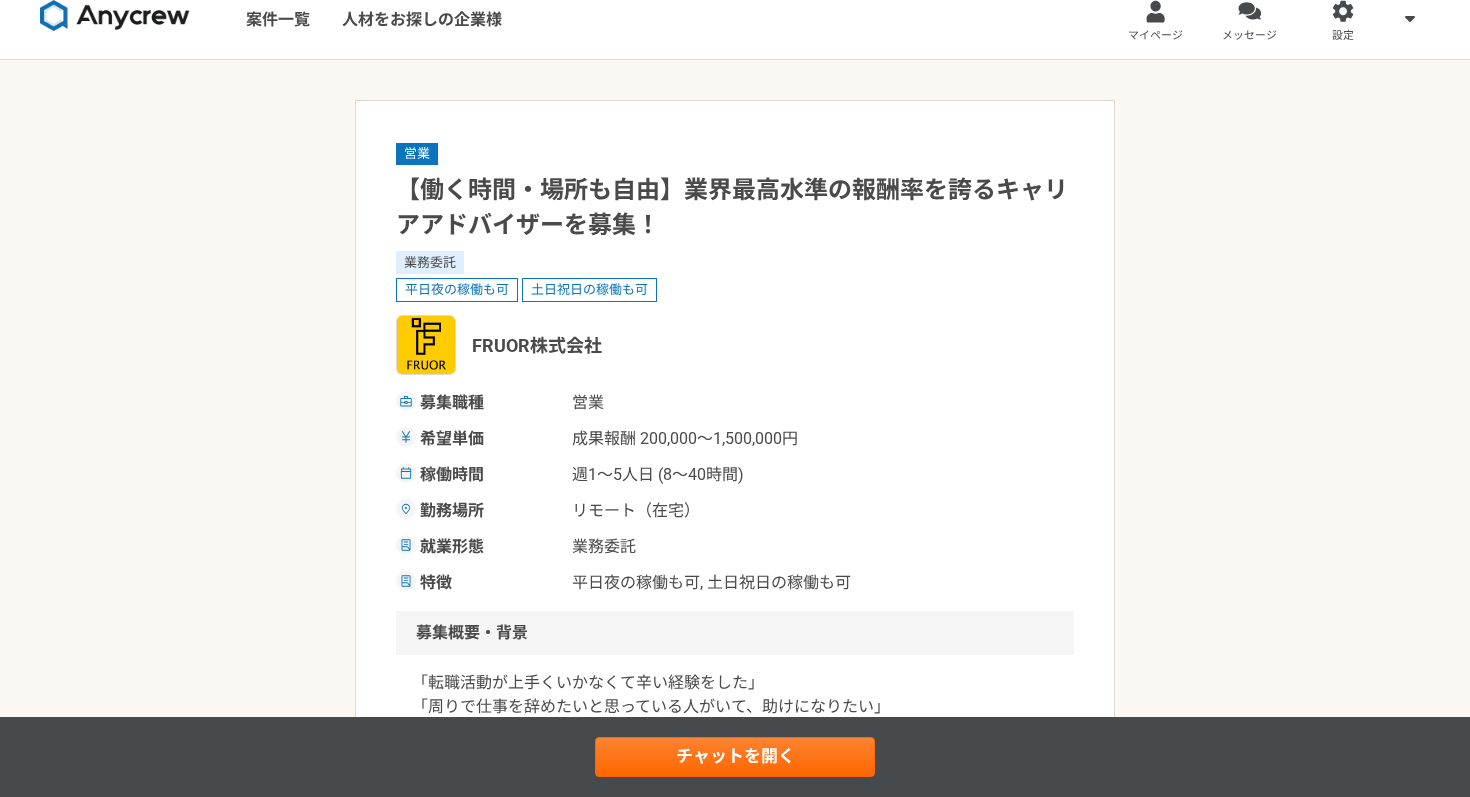 click on "【働く時間・場所も自由】業界最高水準の報酬率を誇るキャリアアドバイザーを募集！" at bounding box center [735, 208] 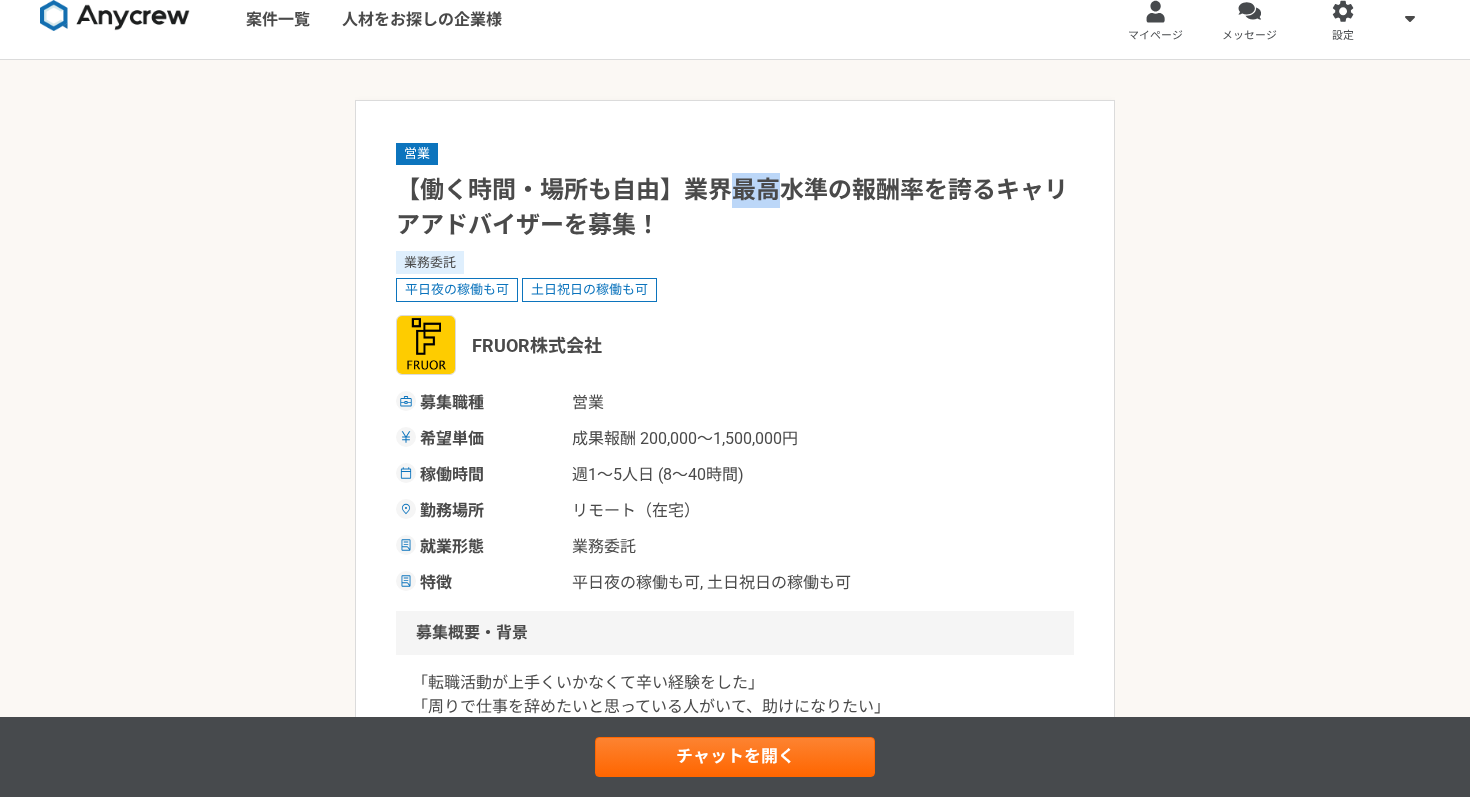 click on "【働く時間・場所も自由】業界最高水準の報酬率を誇るキャリアアドバイザーを募集！" at bounding box center [735, 208] 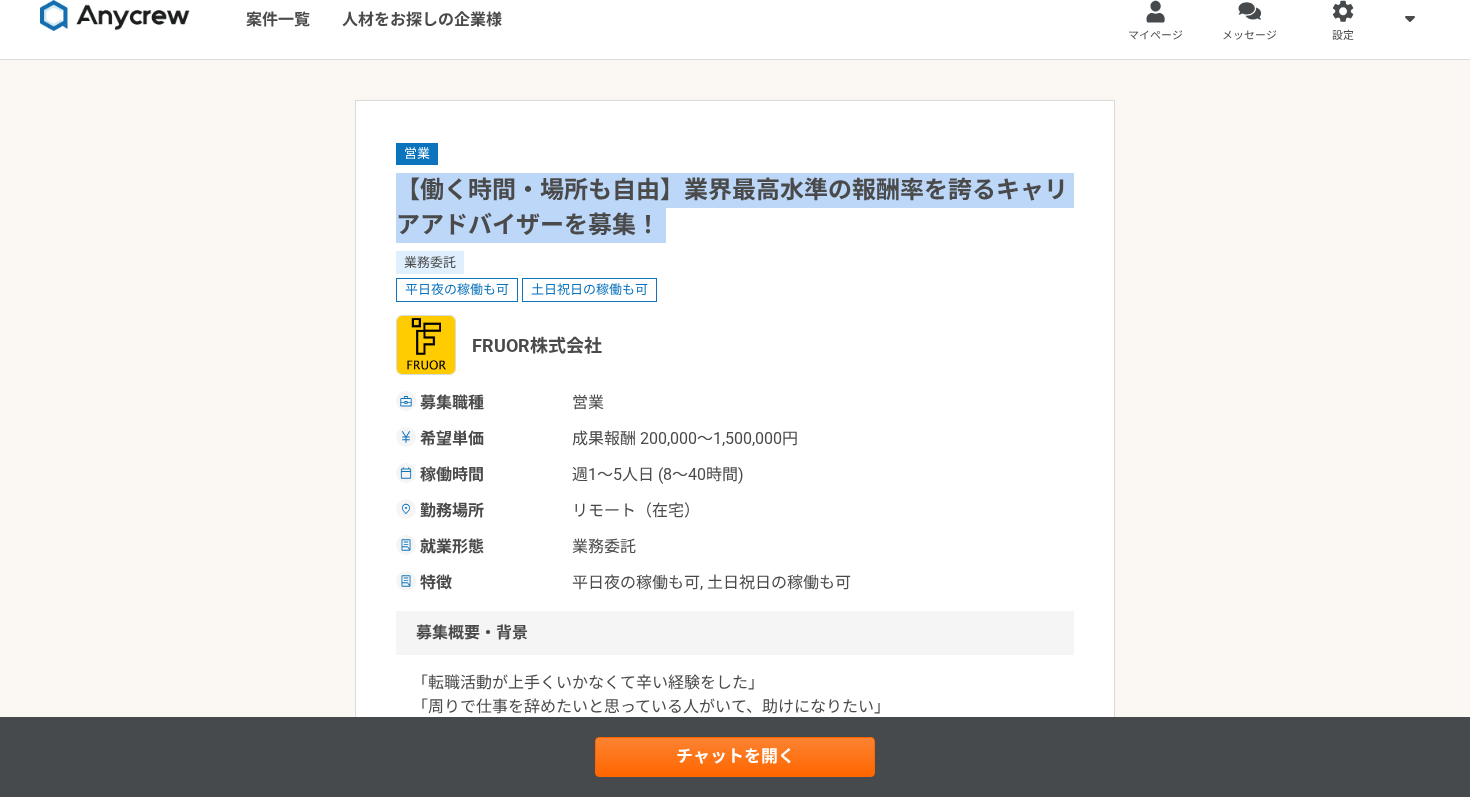 click on "【働く時間・場所も自由】業界最高水準の報酬率を誇るキャリアアドバイザーを募集！" at bounding box center (735, 208) 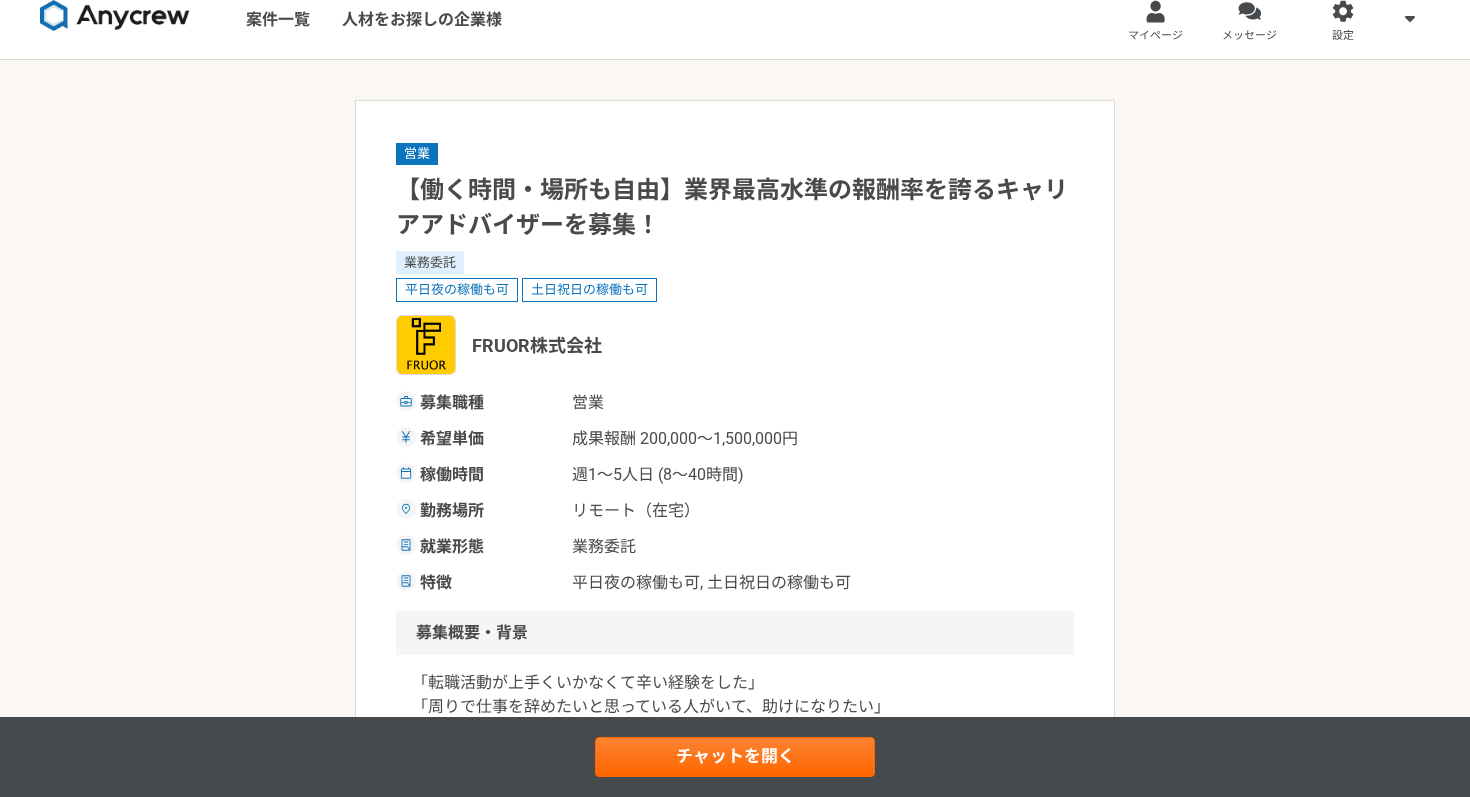 click on "平日夜の稼働も可 土日祝日の稼働も可" at bounding box center [735, 290] 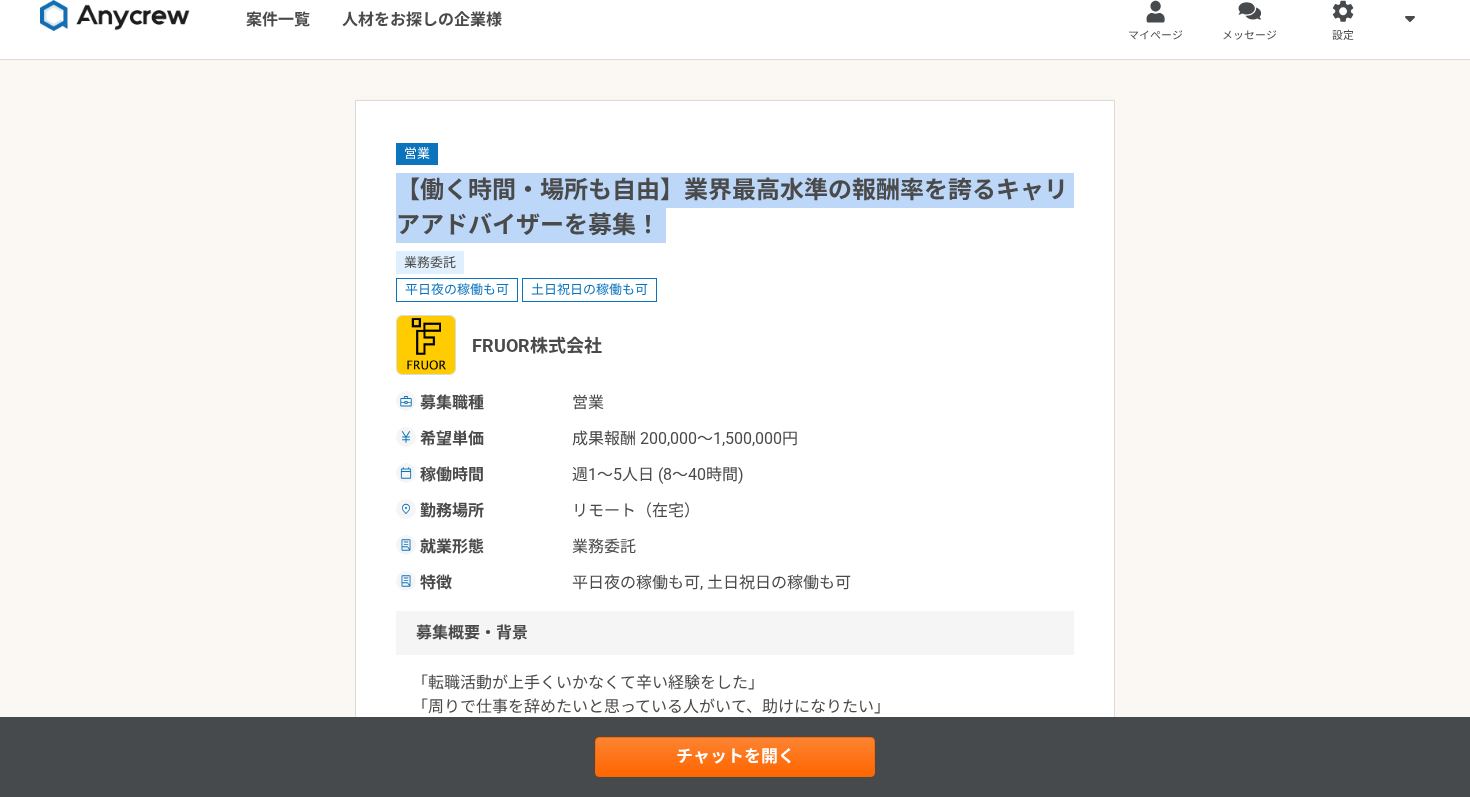 click on "【働く時間・場所も自由】業界最高水準の報酬率を誇るキャリアアドバイザーを募集！" at bounding box center (735, 208) 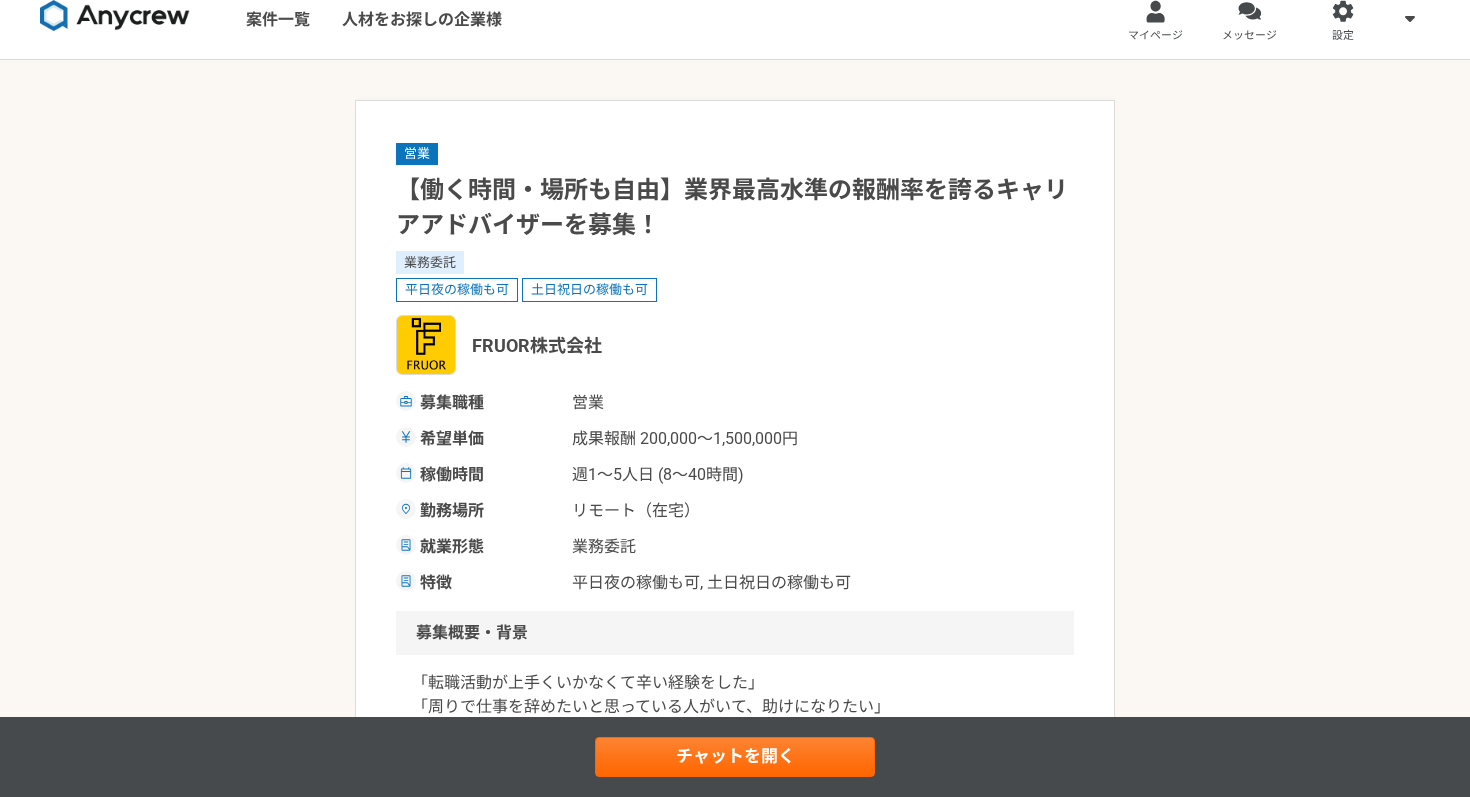 click on "平日夜の稼働も可 土日祝日の稼働も可" at bounding box center [735, 290] 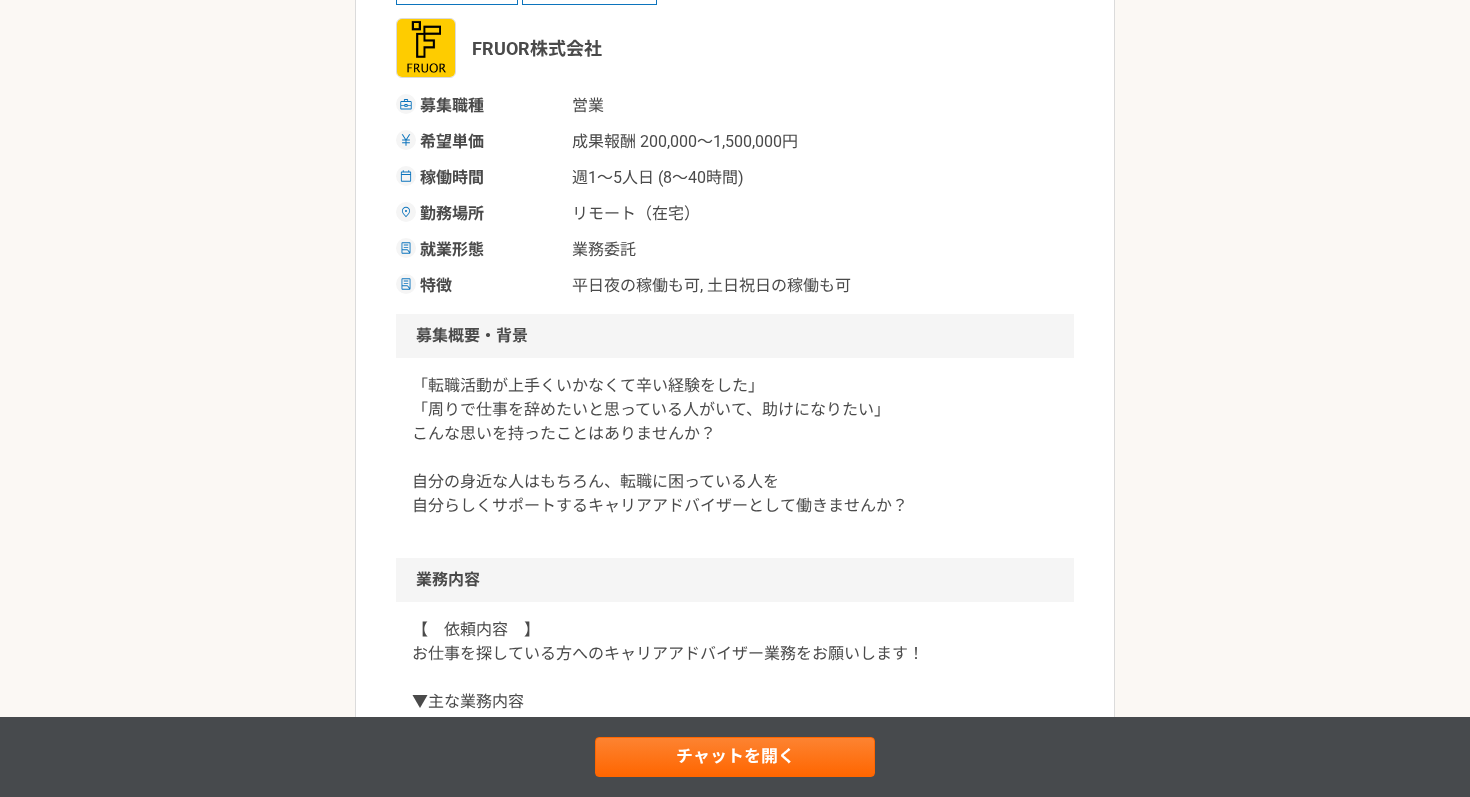 scroll, scrollTop: 370, scrollLeft: 0, axis: vertical 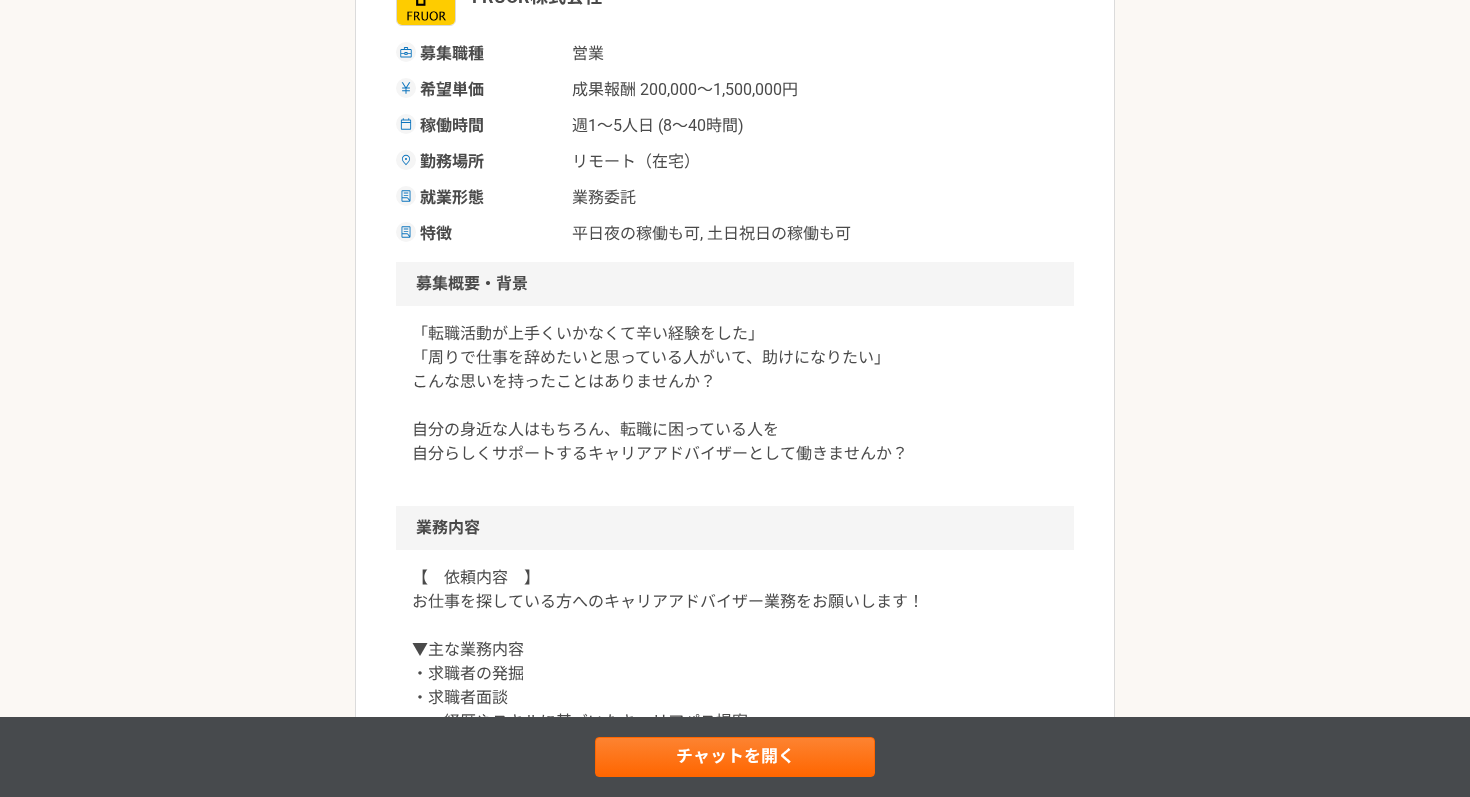 click on "「転職活動が上手くいかなくて辛い経験をした」
「周りで仕事を辞めたいと思っている人がいて、助けになりたい」
こんな思いを持ったことはありませんか？
自分の身近な人はもちろん、転職に困っている人を
自分らしくサポートするキャリアアドバイザーとして働きませんか？" at bounding box center [735, 394] 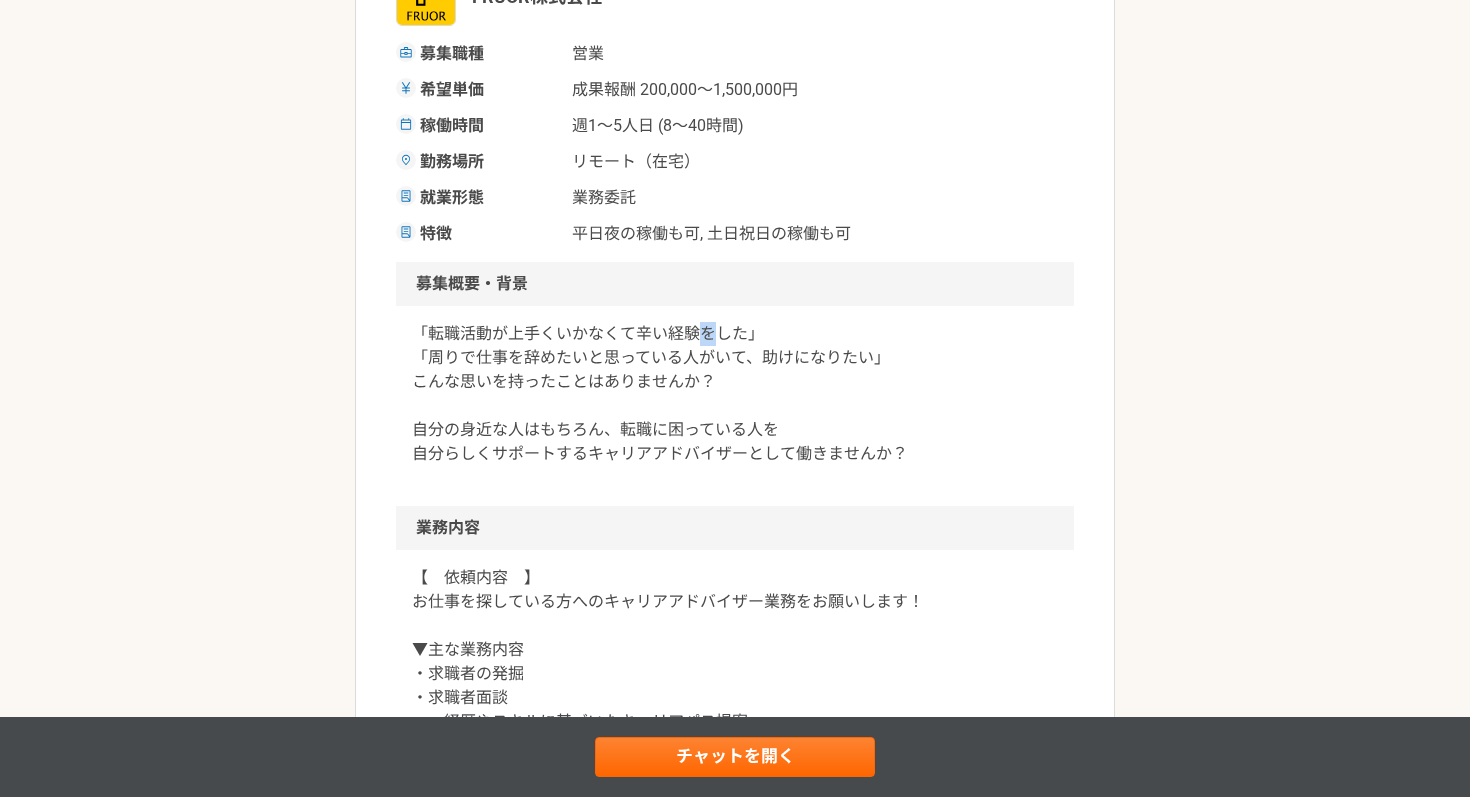 click on "「転職活動が上手くいかなくて辛い経験をした」
「周りで仕事を辞めたいと思っている人がいて、助けになりたい」
こんな思いを持ったことはありませんか？
自分の身近な人はもちろん、転職に困っている人を
自分らしくサポートするキャリアアドバイザーとして働きませんか？" at bounding box center [735, 394] 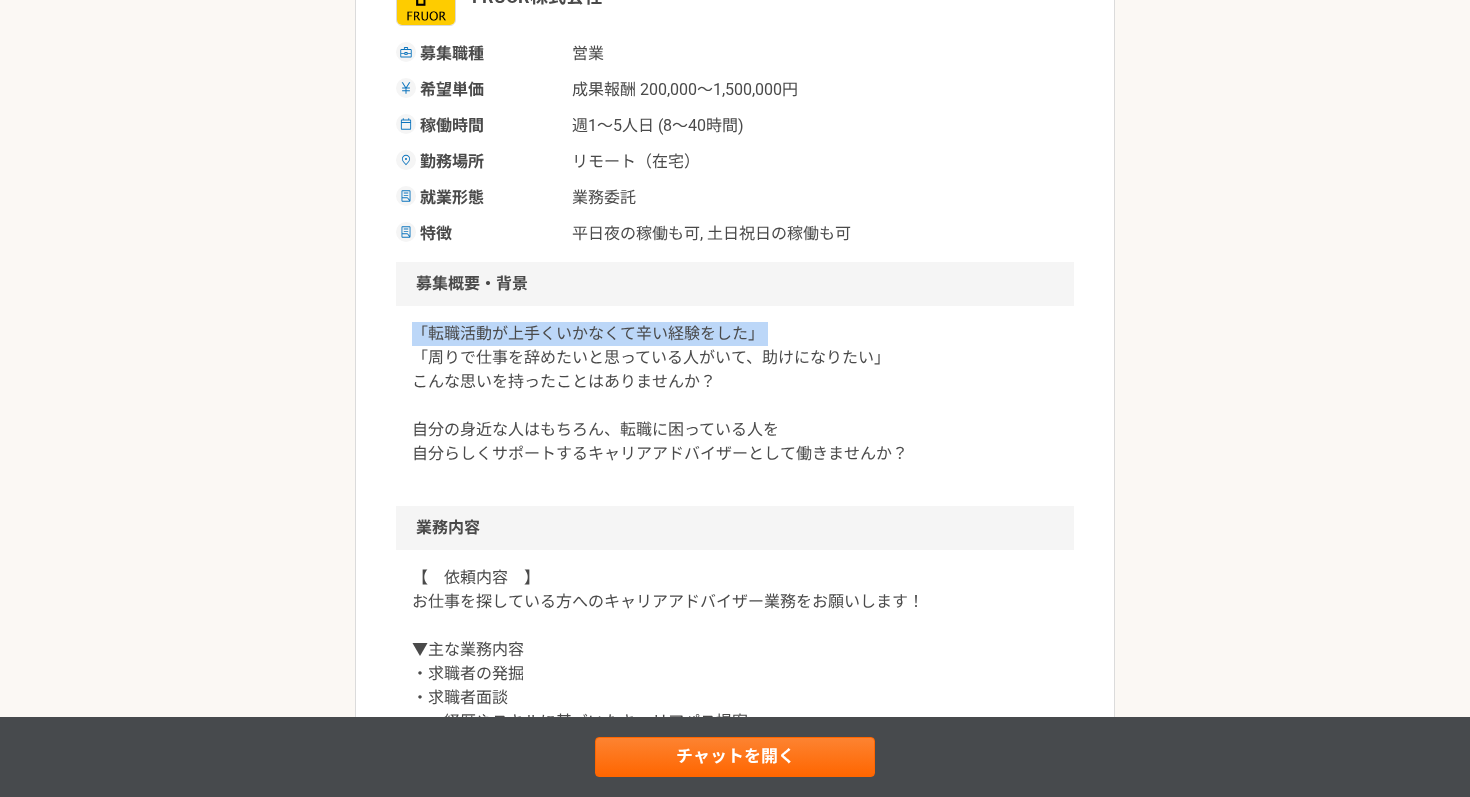 click on "「転職活動が上手くいかなくて辛い経験をした」
「周りで仕事を辞めたいと思っている人がいて、助けになりたい」
こんな思いを持ったことはありませんか？
自分の身近な人はもちろん、転職に困っている人を
自分らしくサポートするキャリアアドバイザーとして働きませんか？" at bounding box center [735, 394] 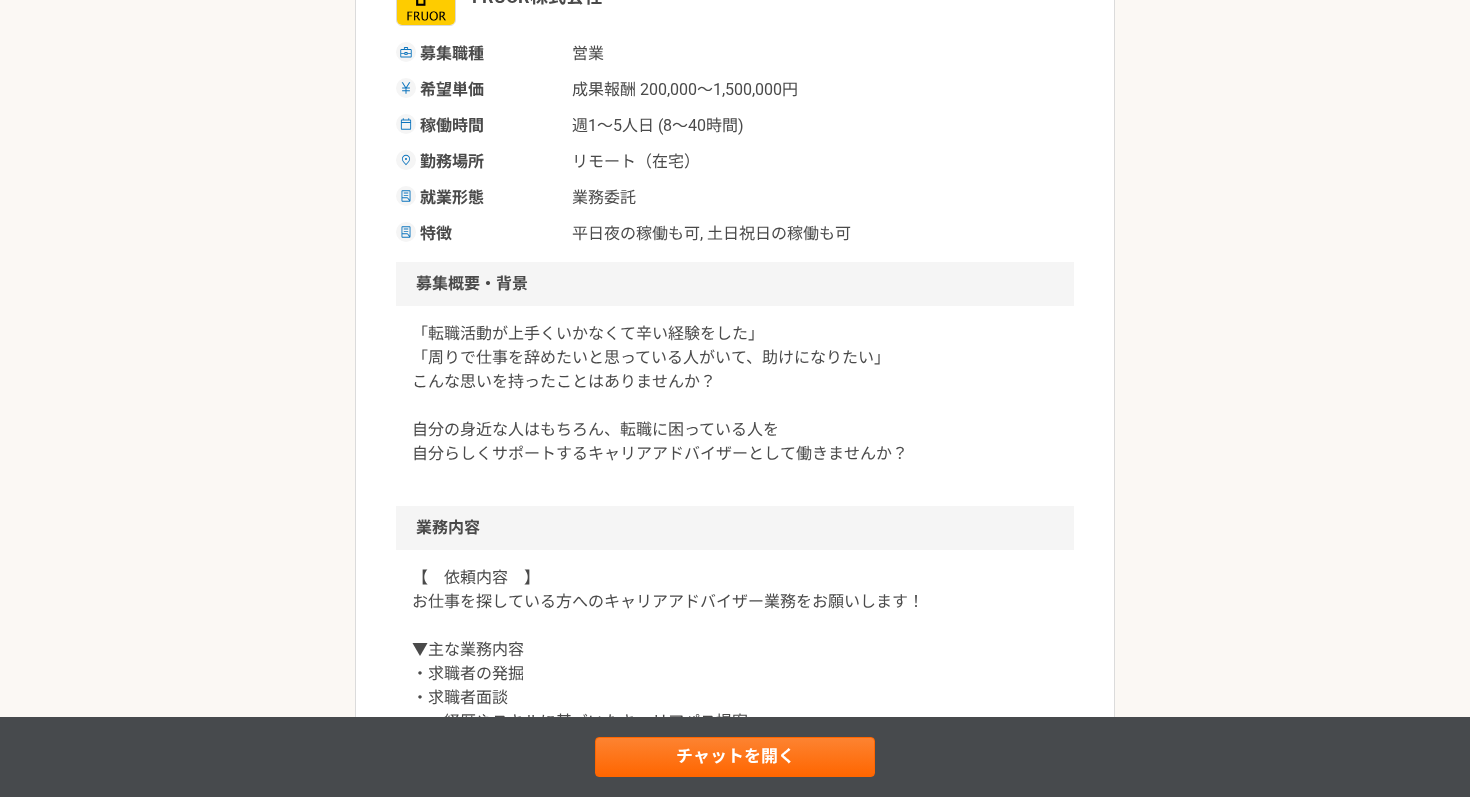 click on "「転職活動が上手くいかなくて辛い経験をした」
「周りで仕事を辞めたいと思っている人がいて、助けになりたい」
こんな思いを持ったことはありませんか？
自分の身近な人はもちろん、転職に困っている人を
自分らしくサポートするキャリアアドバイザーとして働きませんか？" at bounding box center (735, 394) 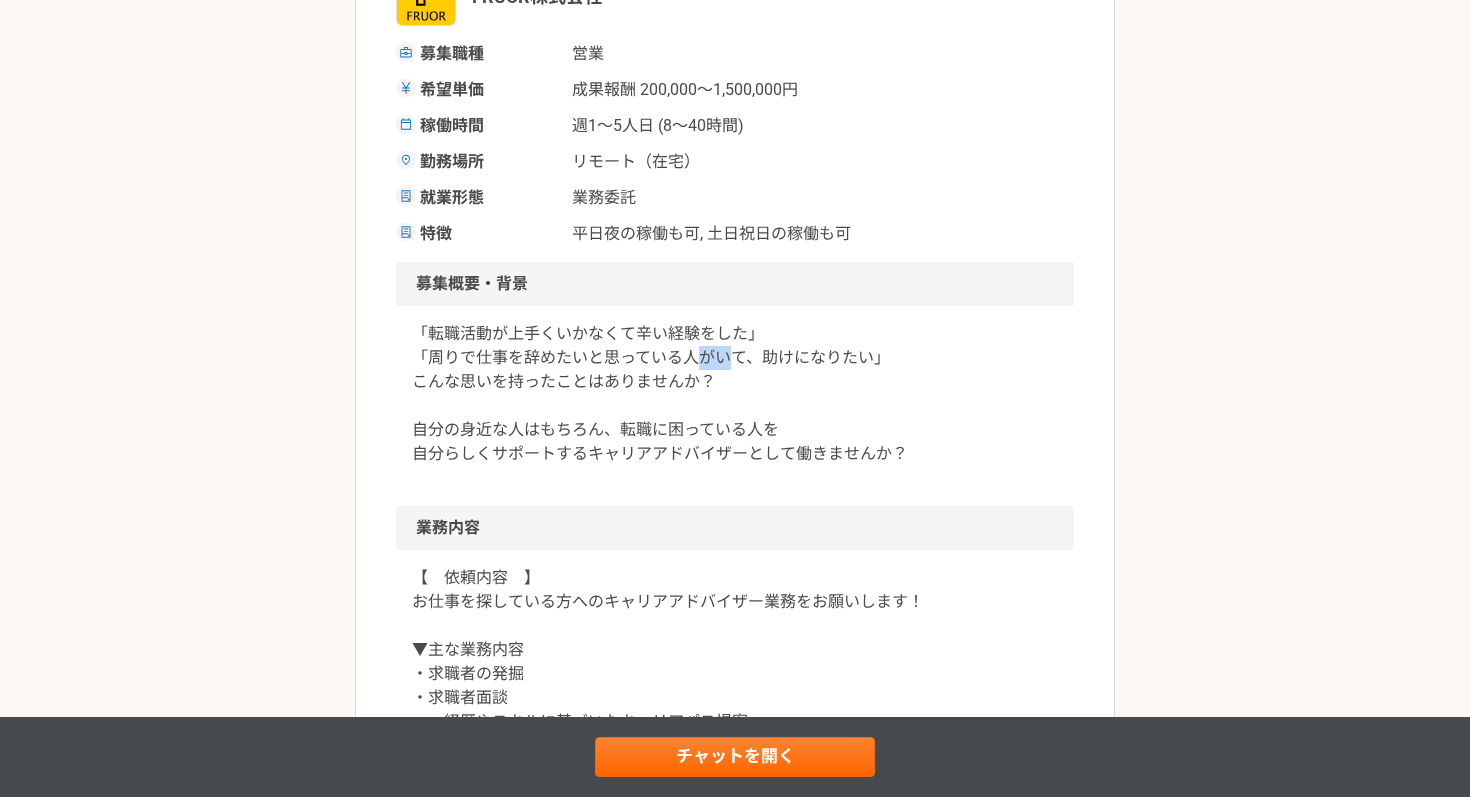 click on "「転職活動が上手くいかなくて辛い経験をした」
「周りで仕事を辞めたいと思っている人がいて、助けになりたい」
こんな思いを持ったことはありませんか？
自分の身近な人はもちろん、転職に困っている人を
自分らしくサポートするキャリアアドバイザーとして働きませんか？" at bounding box center (735, 394) 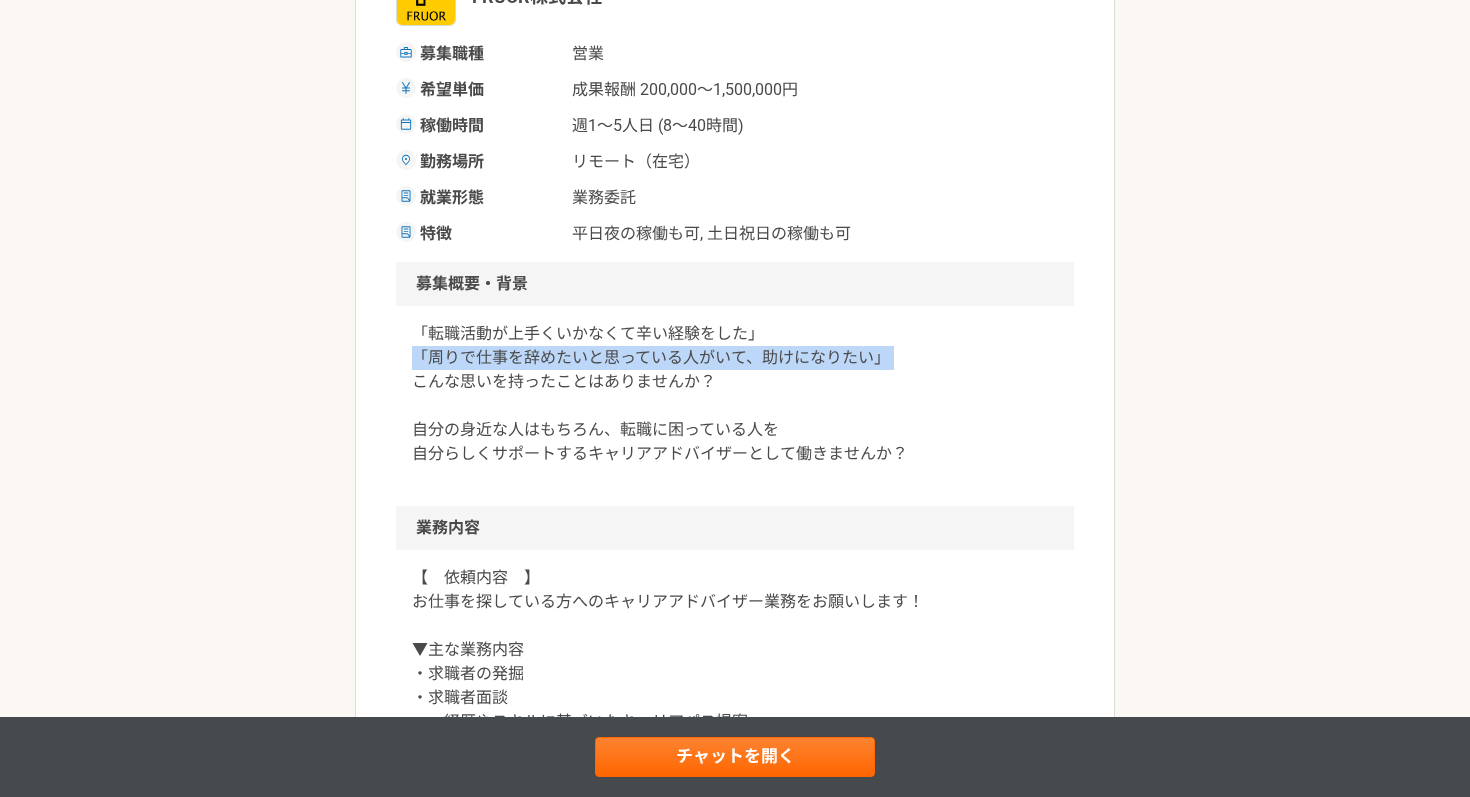 click on "「転職活動が上手くいかなくて辛い経験をした」
「周りで仕事を辞めたいと思っている人がいて、助けになりたい」
こんな思いを持ったことはありませんか？
自分の身近な人はもちろん、転職に困っている人を
自分らしくサポートするキャリアアドバイザーとして働きませんか？" at bounding box center [735, 394] 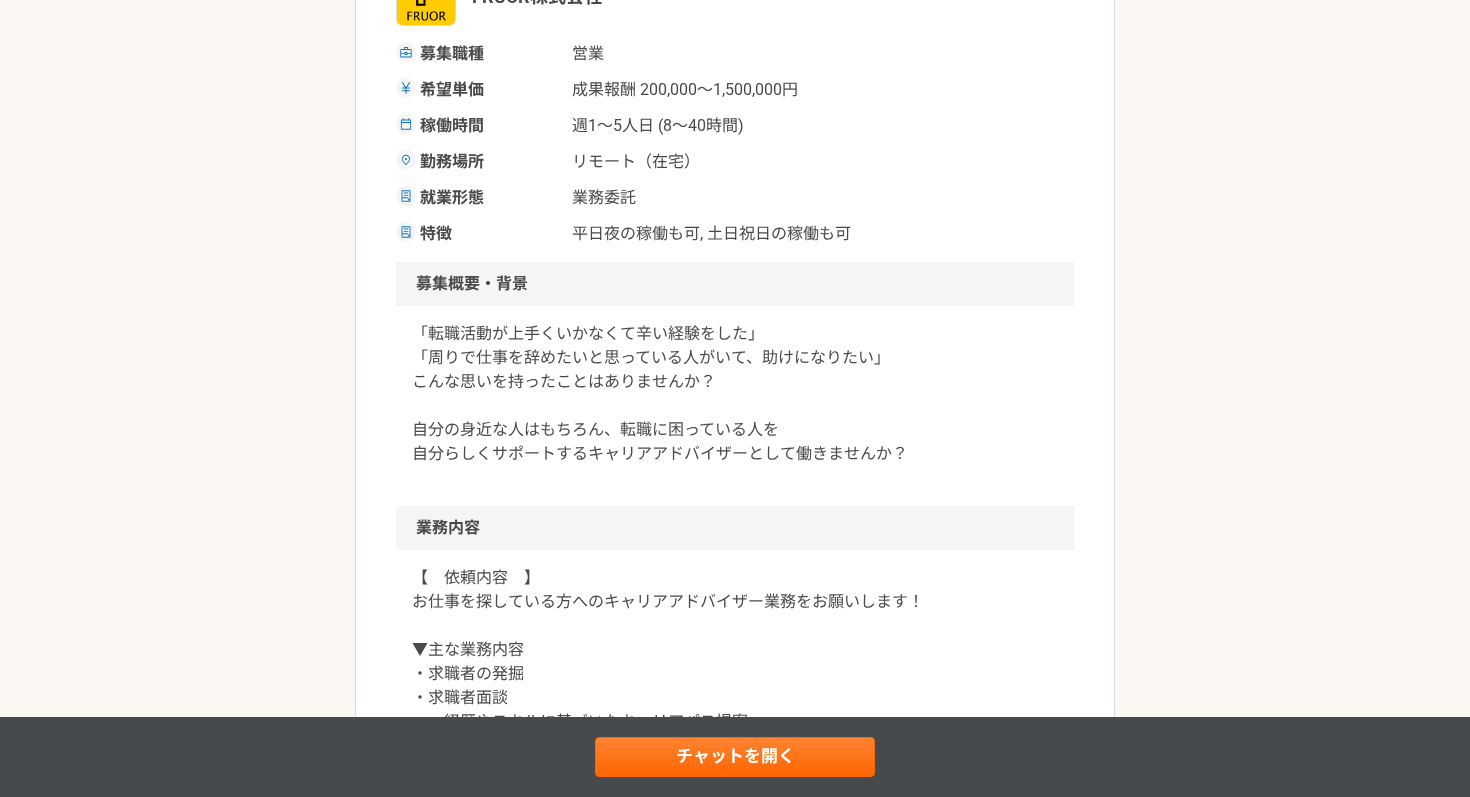 click on "「転職活動が上手くいかなくて辛い経験をした」
「周りで仕事を辞めたいと思っている人がいて、助けになりたい」
こんな思いを持ったことはありませんか？
自分の身近な人はもちろん、転職に困っている人を
自分らしくサポートするキャリアアドバイザーとして働きませんか？" at bounding box center (735, 394) 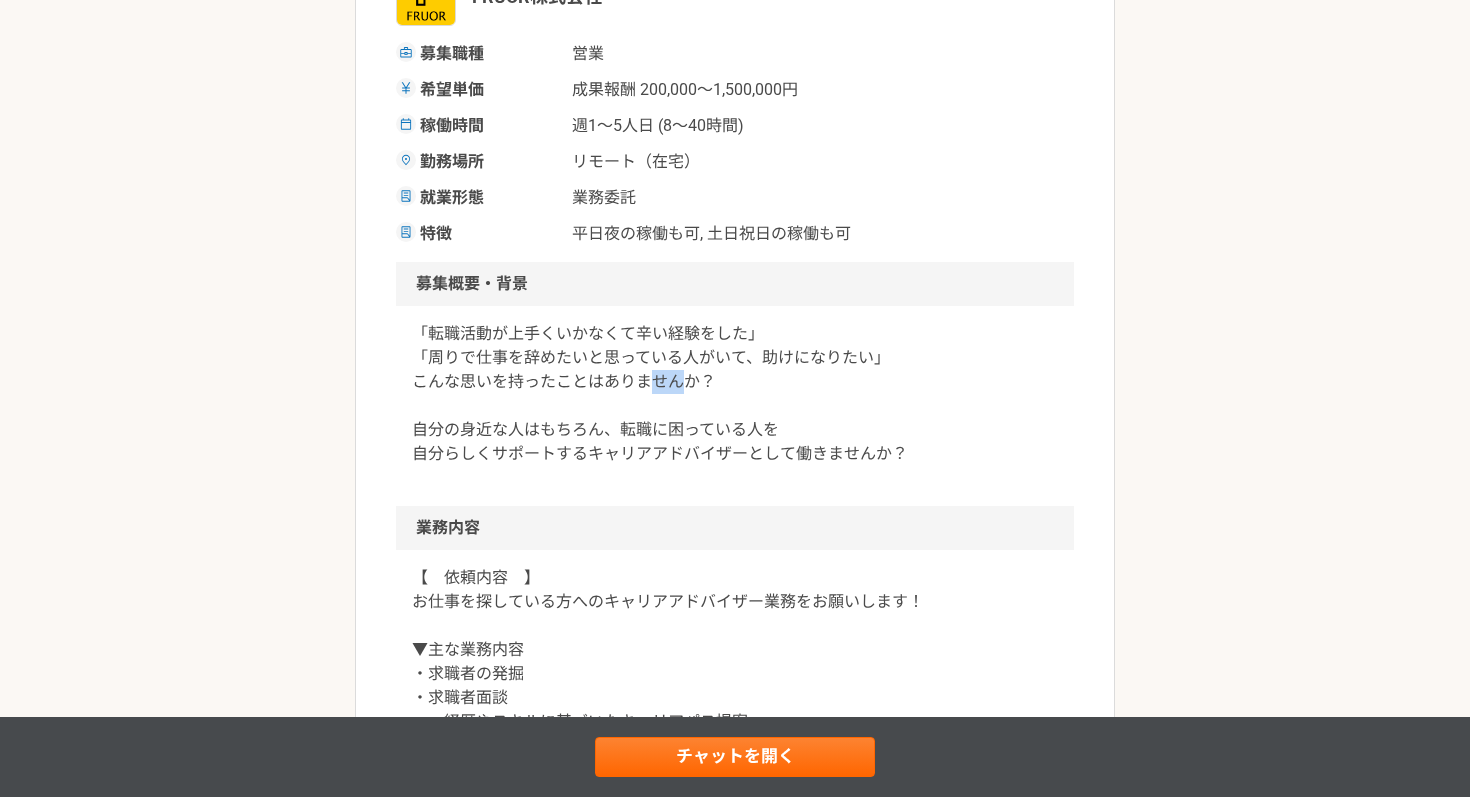 click on "「転職活動が上手くいかなくて辛い経験をした」
「周りで仕事を辞めたいと思っている人がいて、助けになりたい」
こんな思いを持ったことはありませんか？
自分の身近な人はもちろん、転職に困っている人を
自分らしくサポートするキャリアアドバイザーとして働きませんか？" at bounding box center [735, 394] 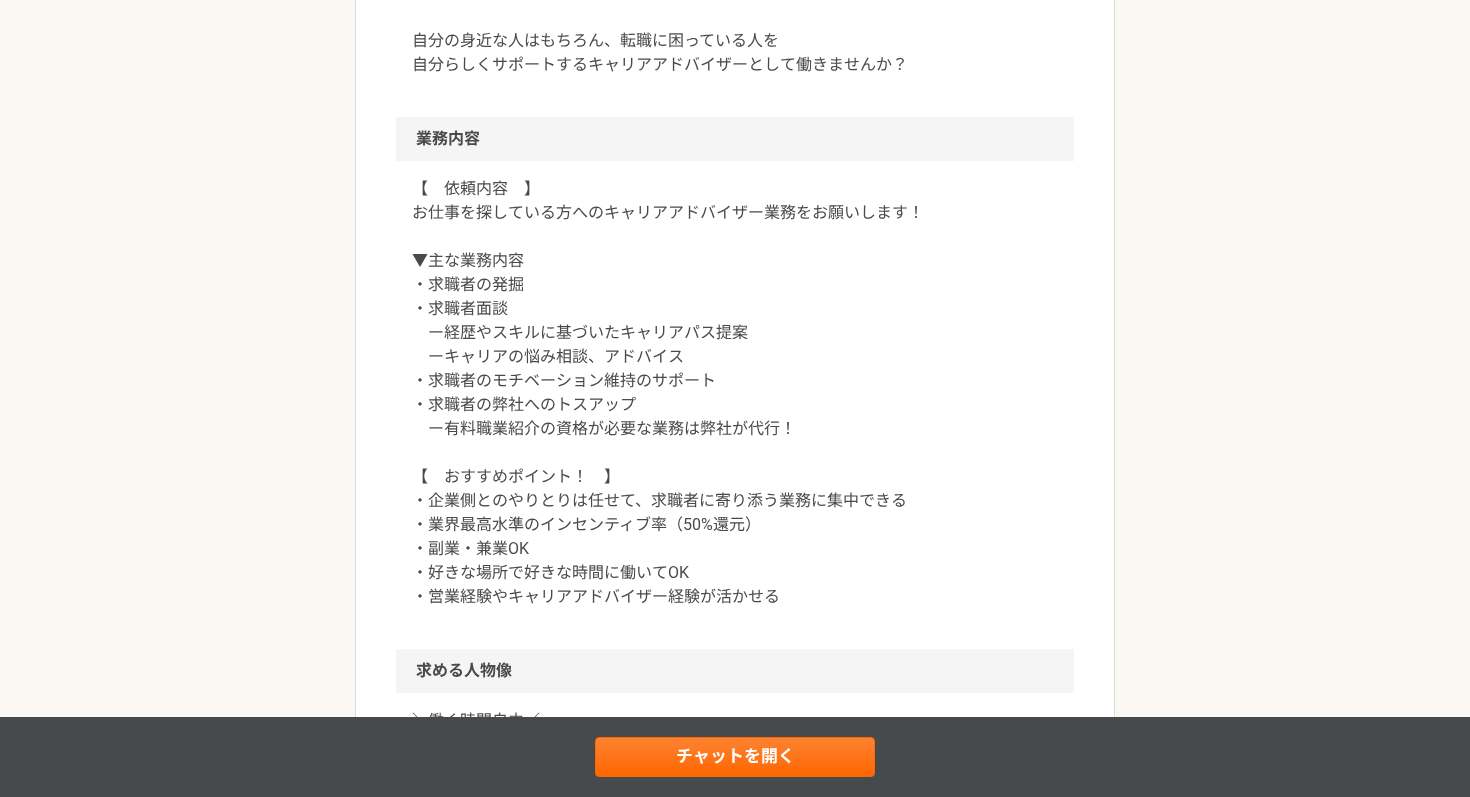 scroll, scrollTop: 775, scrollLeft: 0, axis: vertical 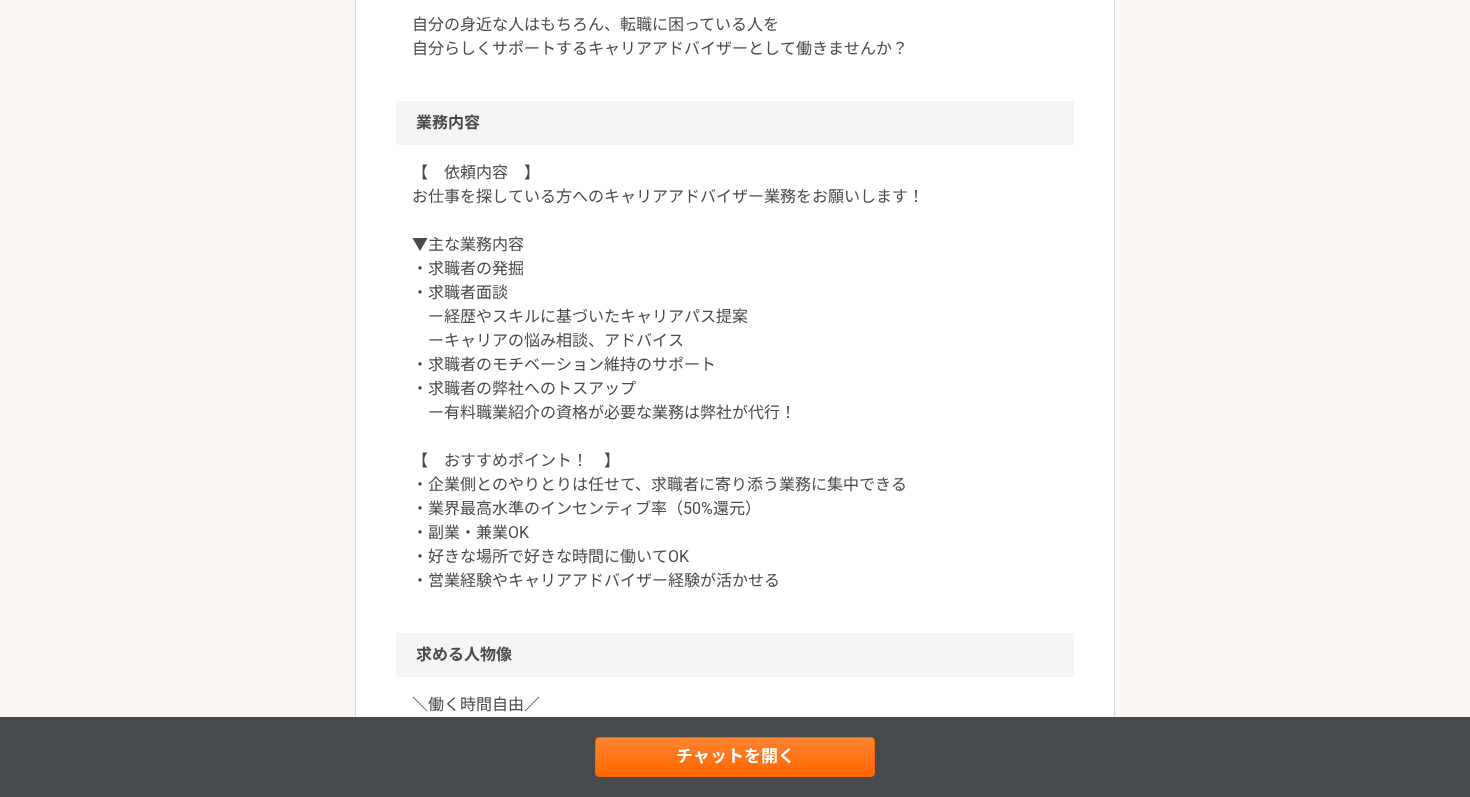 click on "【　依頼内容　】
お仕事を探している方へのキャリアアドバイザー業務をお願いします！
▼主な業務内容
・求職者の発掘
・求職者面談
ー経歴やスキルに基づいたキャリアパス提案
ーキャリアの悩み相談、アドバイス
・求職者のモチベーション維持のサポート
・求職者の弊社へのトスアップ
ー有料職業紹介の資格が必要な業務は弊社が代行！
【　おすすめポイント！　】
・企業側とのやりとりは任せて、求職者に寄り添う業務に集中できる
・業界最高水準のインセンティブ率（50%還元）
・副業・兼業OK
・好きな場所で好きな時間に働いてOK
・営業経験やキャリアアドバイザー経験が活かせる" at bounding box center [735, 377] 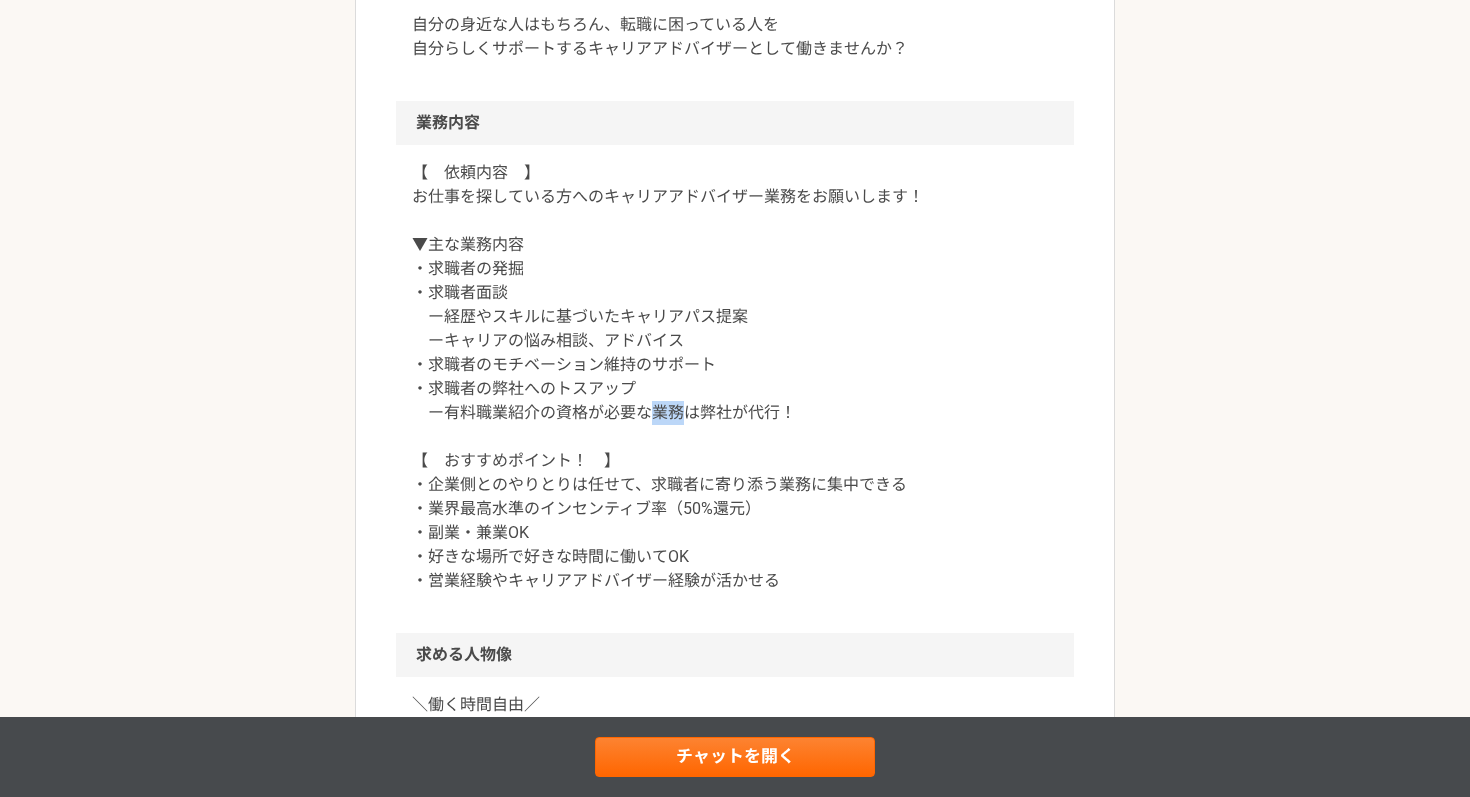 click on "【　依頼内容　】
お仕事を探している方へのキャリアアドバイザー業務をお願いします！
▼主な業務内容
・求職者の発掘
・求職者面談
ー経歴やスキルに基づいたキャリアパス提案
ーキャリアの悩み相談、アドバイス
・求職者のモチベーション維持のサポート
・求職者の弊社へのトスアップ
ー有料職業紹介の資格が必要な業務は弊社が代行！
【　おすすめポイント！　】
・企業側とのやりとりは任せて、求職者に寄り添う業務に集中できる
・業界最高水準のインセンティブ率（50%還元）
・副業・兼業OK
・好きな場所で好きな時間に働いてOK
・営業経験やキャリアアドバイザー経験が活かせる" at bounding box center (735, 377) 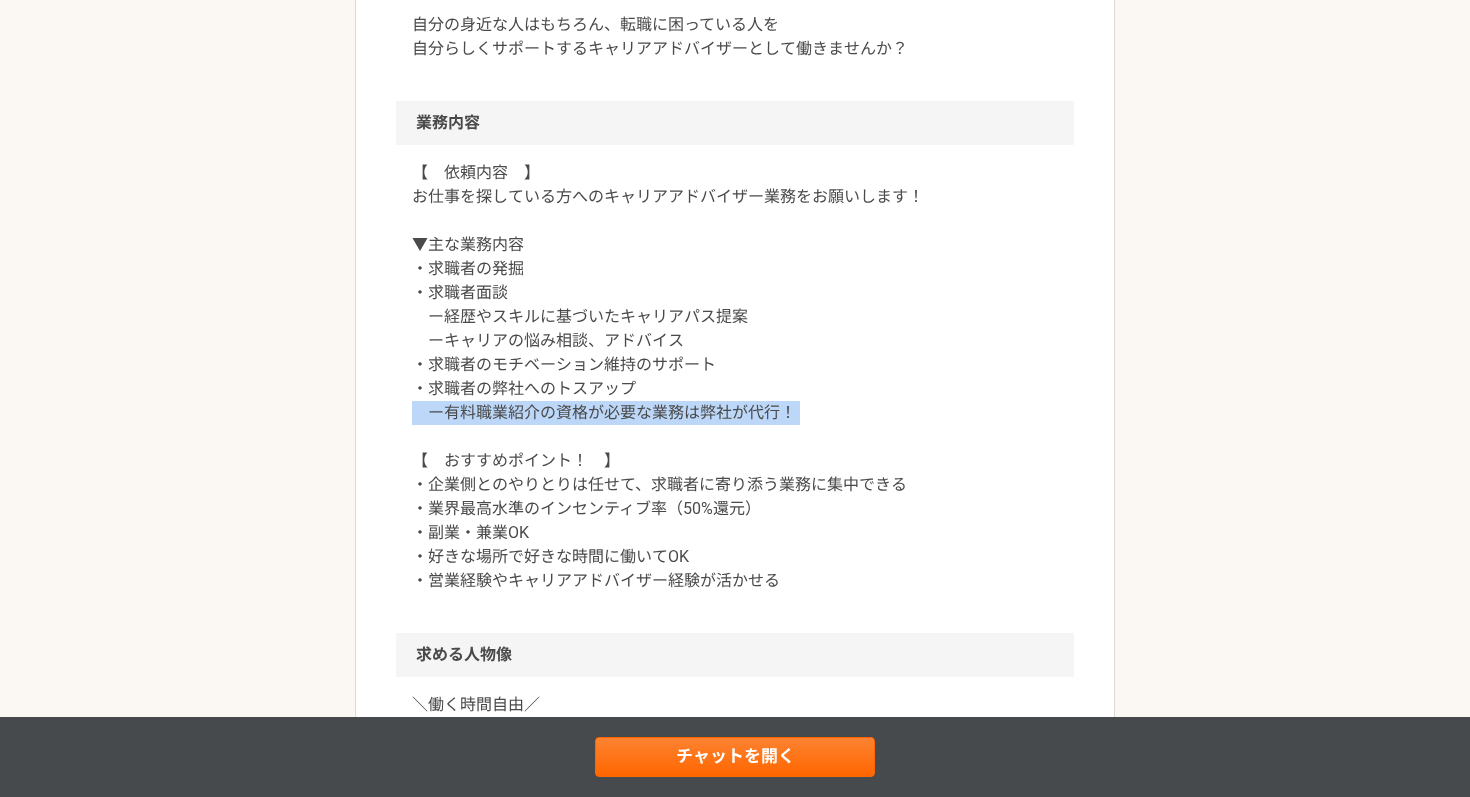 click on "【　依頼内容　】
お仕事を探している方へのキャリアアドバイザー業務をお願いします！
▼主な業務内容
・求職者の発掘
・求職者面談
ー経歴やスキルに基づいたキャリアパス提案
ーキャリアの悩み相談、アドバイス
・求職者のモチベーション維持のサポート
・求職者の弊社へのトスアップ
ー有料職業紹介の資格が必要な業務は弊社が代行！
【　おすすめポイント！　】
・企業側とのやりとりは任せて、求職者に寄り添う業務に集中できる
・業界最高水準のインセンティブ率（50%還元）
・副業・兼業OK
・好きな場所で好きな時間に働いてOK
・営業経験やキャリアアドバイザー経験が活かせる" at bounding box center (735, 377) 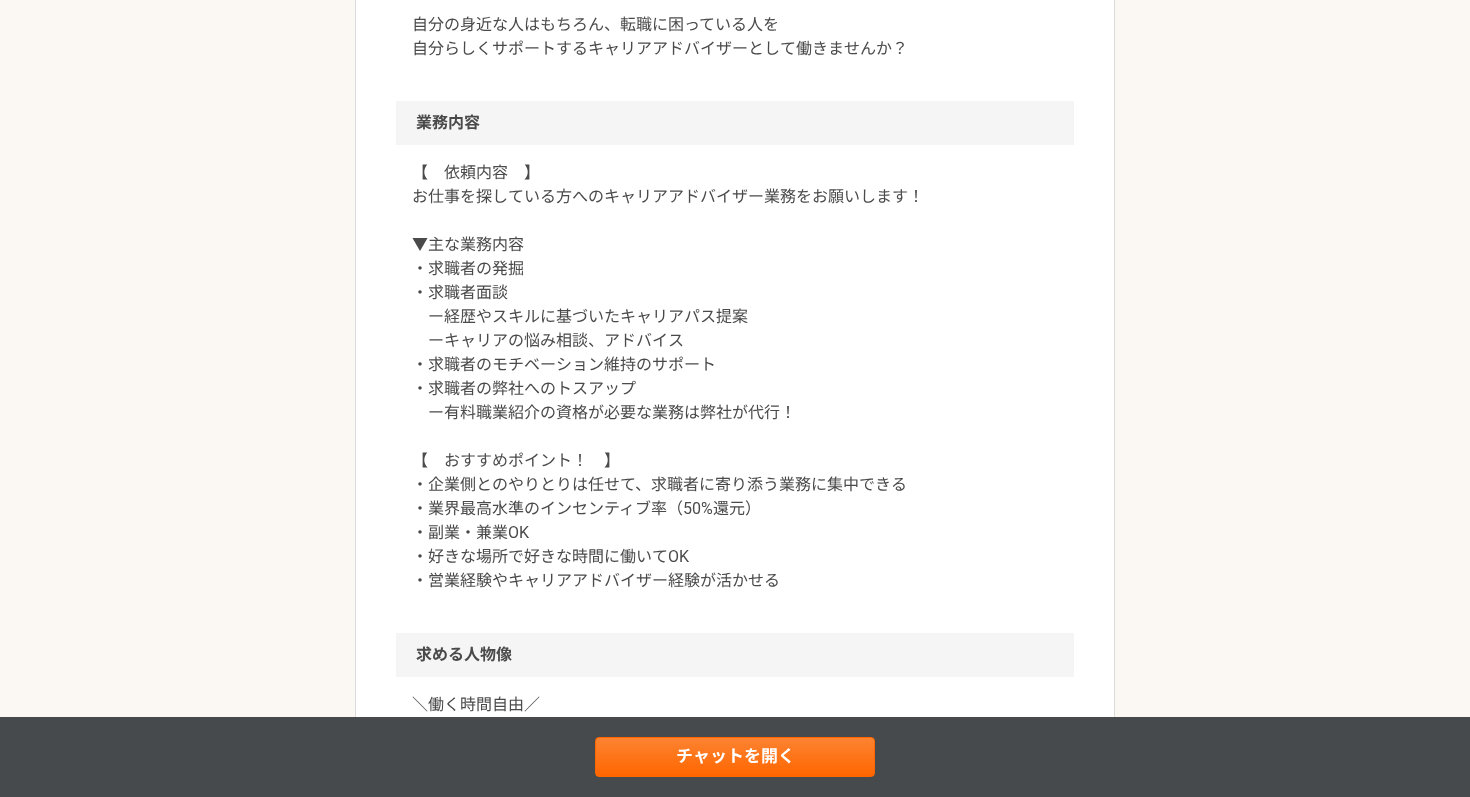 click on "【　依頼内容　】
お仕事を探している方へのキャリアアドバイザー業務をお願いします！
▼主な業務内容
・求職者の発掘
・求職者面談
ー経歴やスキルに基づいたキャリアパス提案
ーキャリアの悩み相談、アドバイス
・求職者のモチベーション維持のサポート
・求職者の弊社へのトスアップ
ー有料職業紹介の資格が必要な業務は弊社が代行！
【　おすすめポイント！　】
・企業側とのやりとりは任せて、求職者に寄り添う業務に集中できる
・業界最高水準のインセンティブ率（50%還元）
・副業・兼業OK
・好きな場所で好きな時間に働いてOK
・営業経験やキャリアアドバイザー経験が活かせる" at bounding box center (735, 377) 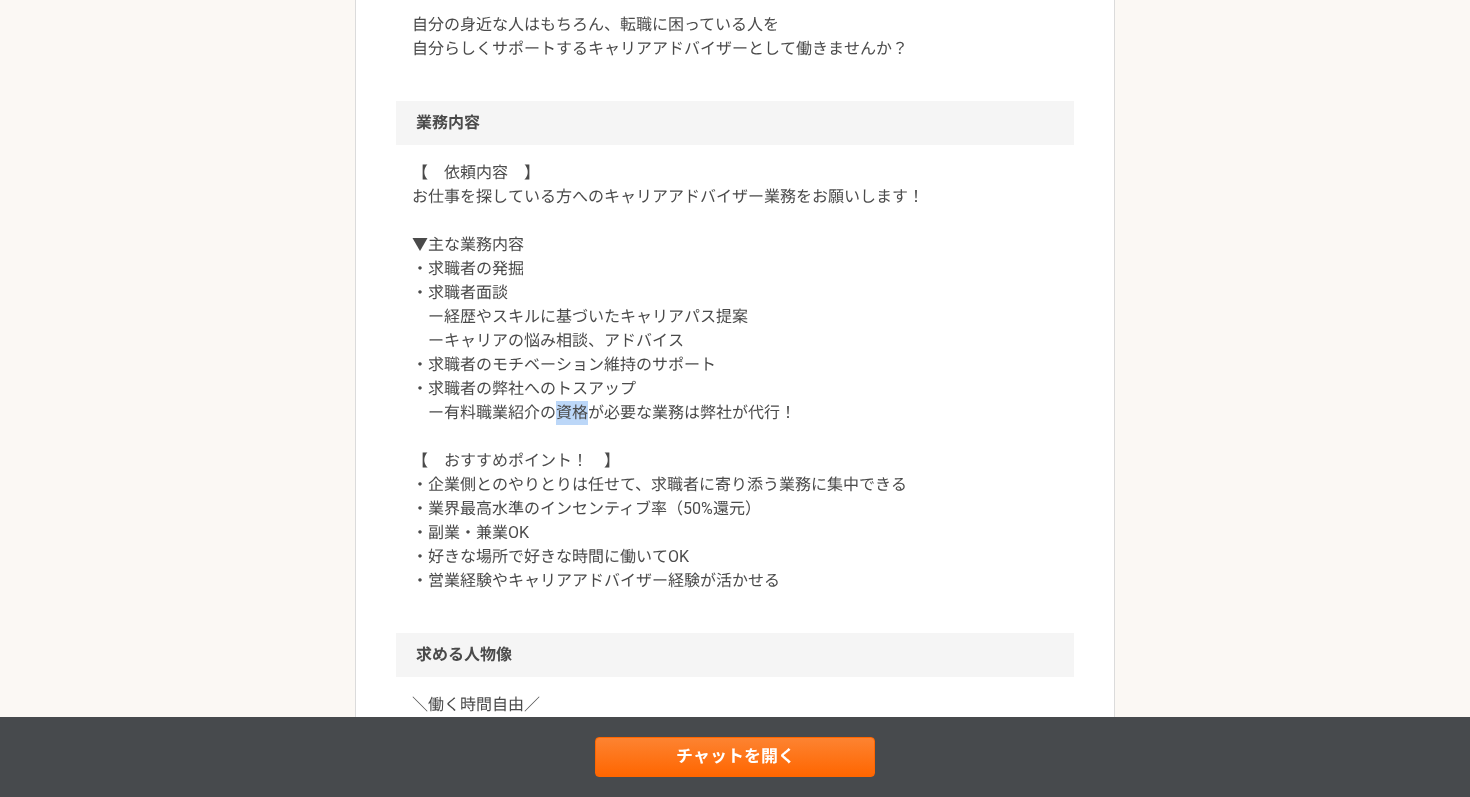 click on "【　依頼内容　】
お仕事を探している方へのキャリアアドバイザー業務をお願いします！
▼主な業務内容
・求職者の発掘
・求職者面談
ー経歴やスキルに基づいたキャリアパス提案
ーキャリアの悩み相談、アドバイス
・求職者のモチベーション維持のサポート
・求職者の弊社へのトスアップ
ー有料職業紹介の資格が必要な業務は弊社が代行！
【　おすすめポイント！　】
・企業側とのやりとりは任せて、求職者に寄り添う業務に集中できる
・業界最高水準のインセンティブ率（50%還元）
・副業・兼業OK
・好きな場所で好きな時間に働いてOK
・営業経験やキャリアアドバイザー経験が活かせる" at bounding box center (735, 377) 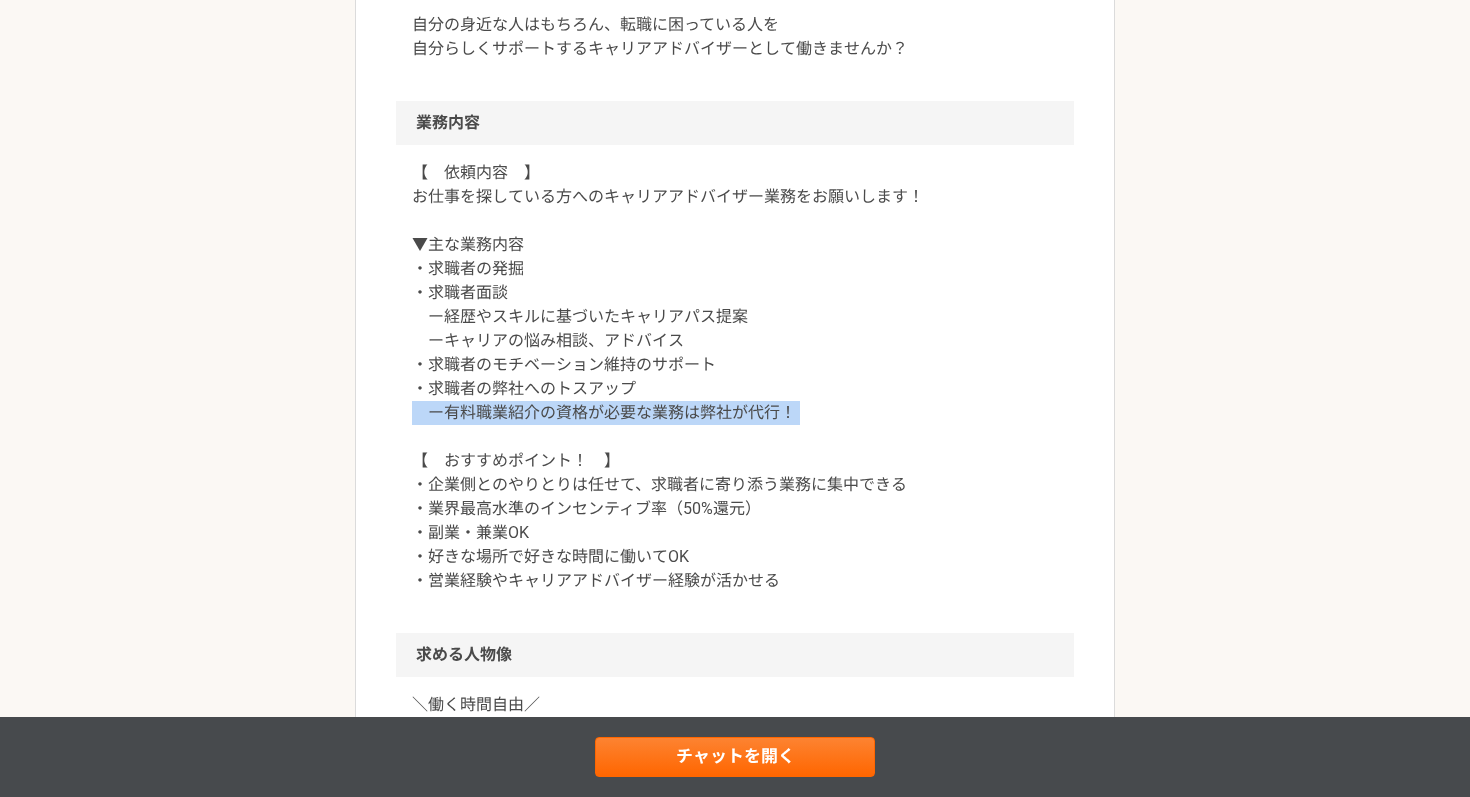 click on "【　依頼内容　】
お仕事を探している方へのキャリアアドバイザー業務をお願いします！
▼主な業務内容
・求職者の発掘
・求職者面談
ー経歴やスキルに基づいたキャリアパス提案
ーキャリアの悩み相談、アドバイス
・求職者のモチベーション維持のサポート
・求職者の弊社へのトスアップ
ー有料職業紹介の資格が必要な業務は弊社が代行！
【　おすすめポイント！　】
・企業側とのやりとりは任せて、求職者に寄り添う業務に集中できる
・業界最高水準のインセンティブ率（50%還元）
・副業・兼業OK
・好きな場所で好きな時間に働いてOK
・営業経験やキャリアアドバイザー経験が活かせる" at bounding box center (735, 377) 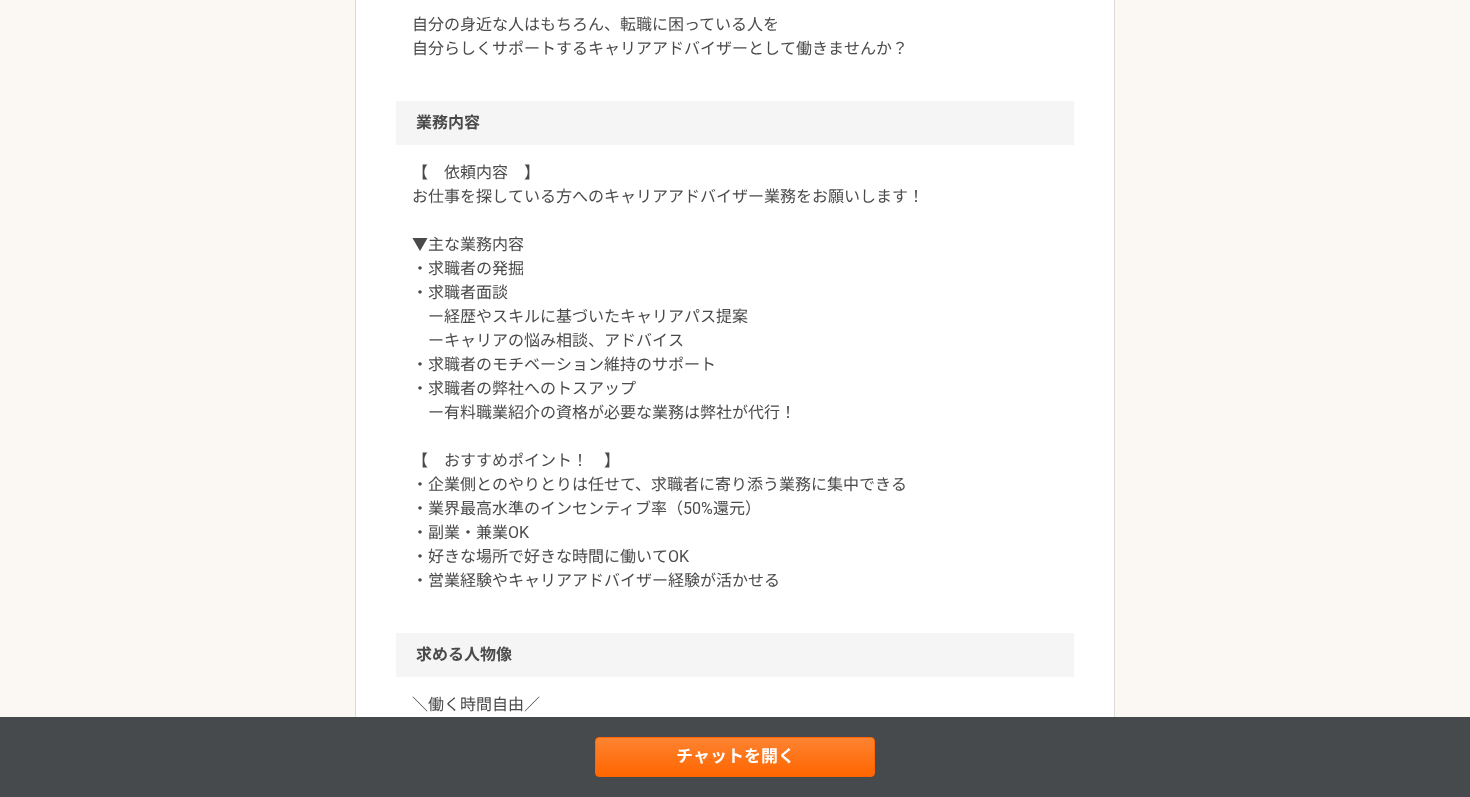 click on "【　依頼内容　】
お仕事を探している方へのキャリアアドバイザー業務をお願いします！
▼主な業務内容
・求職者の発掘
・求職者面談
ー経歴やスキルに基づいたキャリアパス提案
ーキャリアの悩み相談、アドバイス
・求職者のモチベーション維持のサポート
・求職者の弊社へのトスアップ
ー有料職業紹介の資格が必要な業務は弊社が代行！
【　おすすめポイント！　】
・企業側とのやりとりは任せて、求職者に寄り添う業務に集中できる
・業界最高水準のインセンティブ率（50%還元）
・副業・兼業OK
・好きな場所で好きな時間に働いてOK
・営業経験やキャリアアドバイザー経験が活かせる" at bounding box center [735, 377] 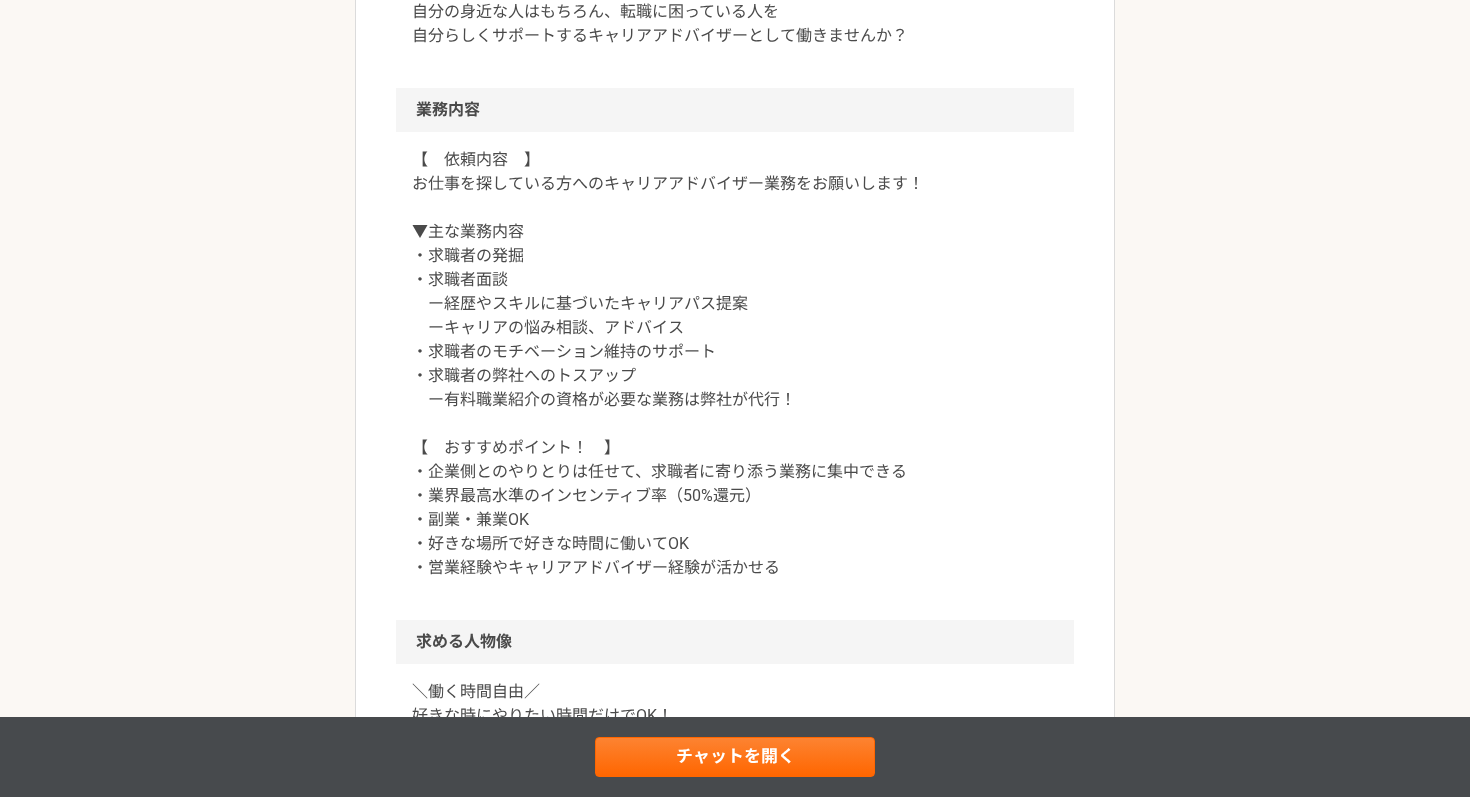 scroll, scrollTop: 789, scrollLeft: 0, axis: vertical 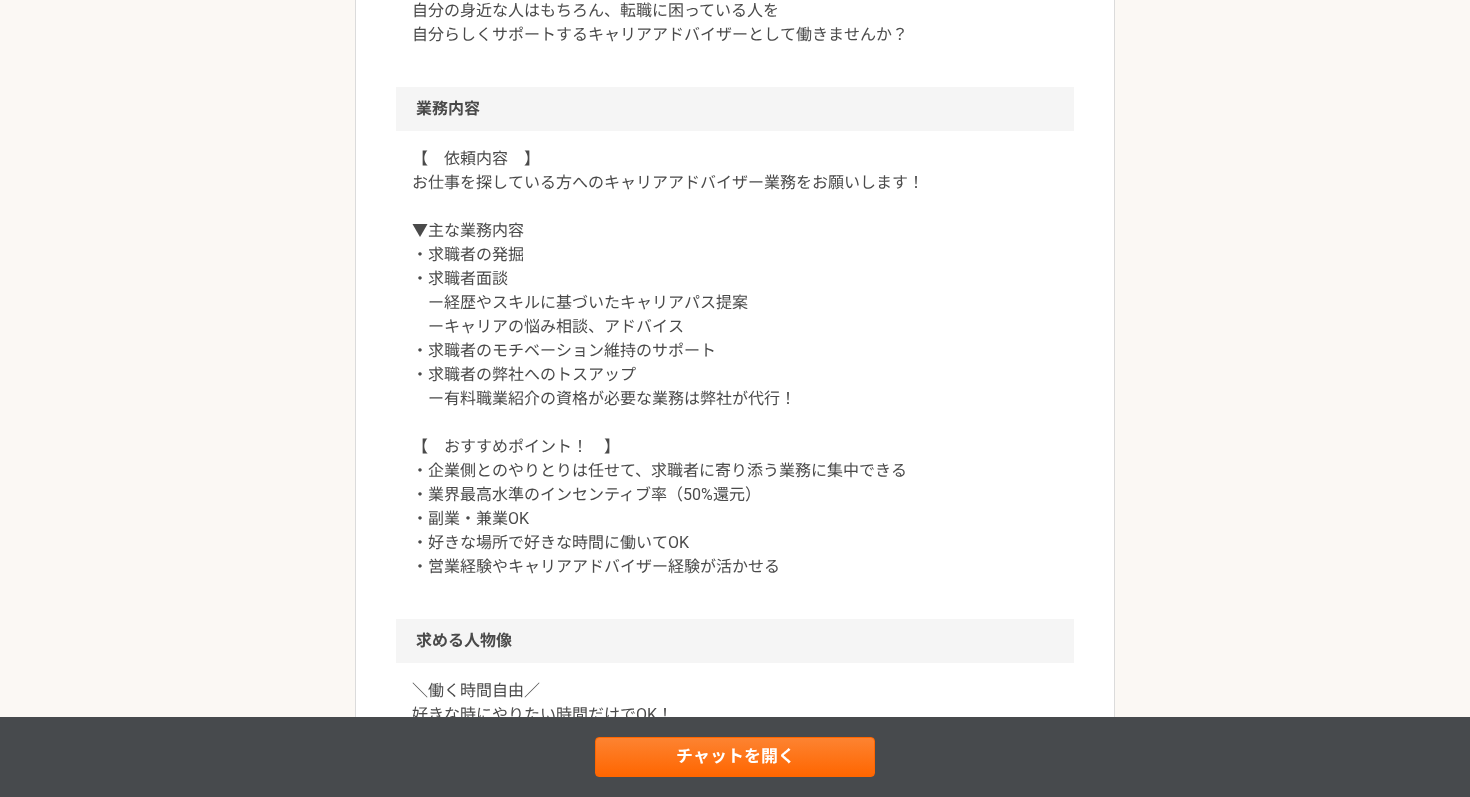 click on "【　依頼内容　】
お仕事を探している方へのキャリアアドバイザー業務をお願いします！
▼主な業務内容
・求職者の発掘
・求職者面談
ー経歴やスキルに基づいたキャリアパス提案
ーキャリアの悩み相談、アドバイス
・求職者のモチベーション維持のサポート
・求職者の弊社へのトスアップ
ー有料職業紹介の資格が必要な業務は弊社が代行！
【　おすすめポイント！　】
・企業側とのやりとりは任せて、求職者に寄り添う業務に集中できる
・業界最高水準のインセンティブ率（50%還元）
・副業・兼業OK
・好きな場所で好きな時間に働いてOK
・営業経験やキャリアアドバイザー経験が活かせる" at bounding box center [735, 363] 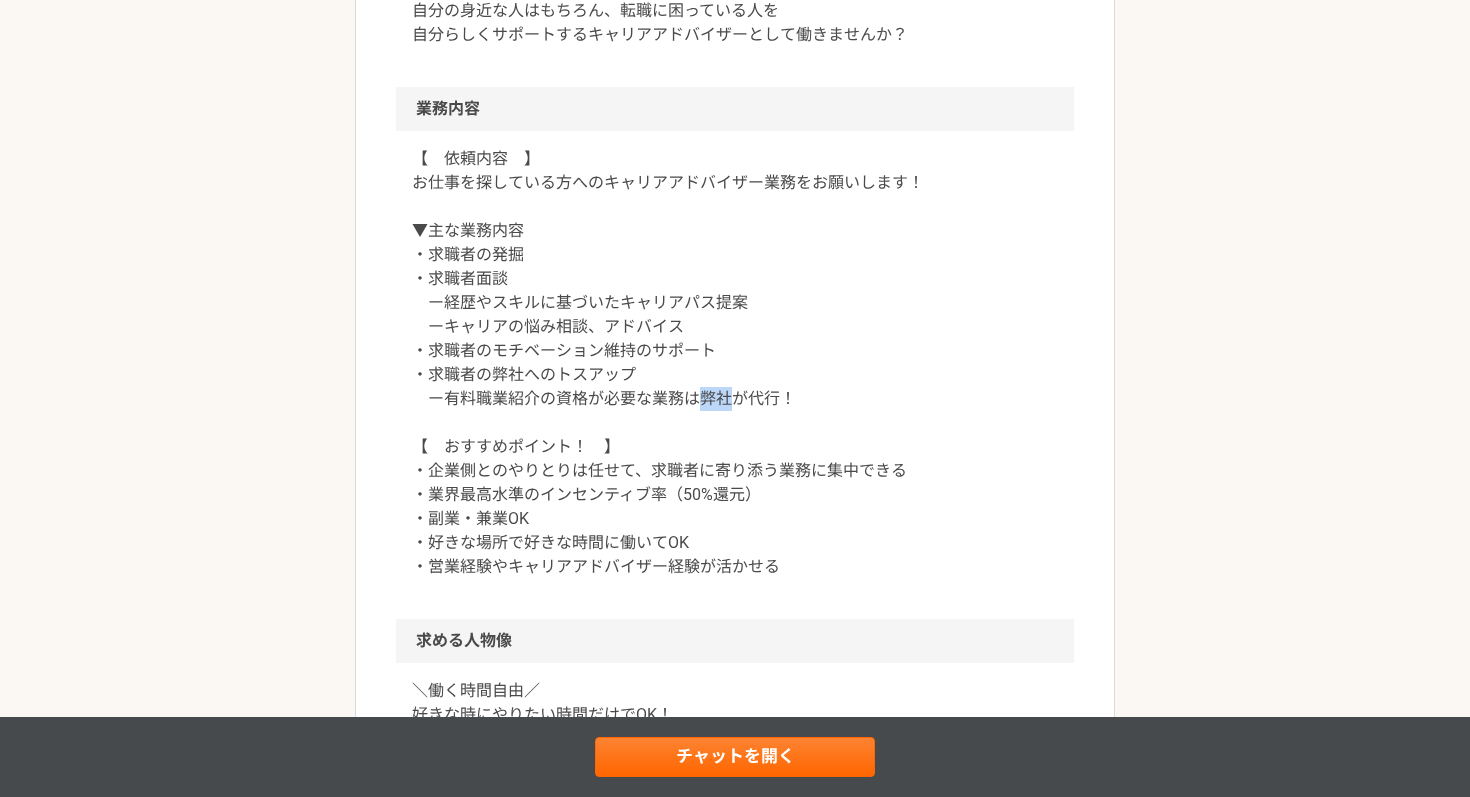 click on "【　依頼内容　】
お仕事を探している方へのキャリアアドバイザー業務をお願いします！
▼主な業務内容
・求職者の発掘
・求職者面談
ー経歴やスキルに基づいたキャリアパス提案
ーキャリアの悩み相談、アドバイス
・求職者のモチベーション維持のサポート
・求職者の弊社へのトスアップ
ー有料職業紹介の資格が必要な業務は弊社が代行！
【　おすすめポイント！　】
・企業側とのやりとりは任せて、求職者に寄り添う業務に集中できる
・業界最高水準のインセンティブ率（50%還元）
・副業・兼業OK
・好きな場所で好きな時間に働いてOK
・営業経験やキャリアアドバイザー経験が活かせる" at bounding box center [735, 363] 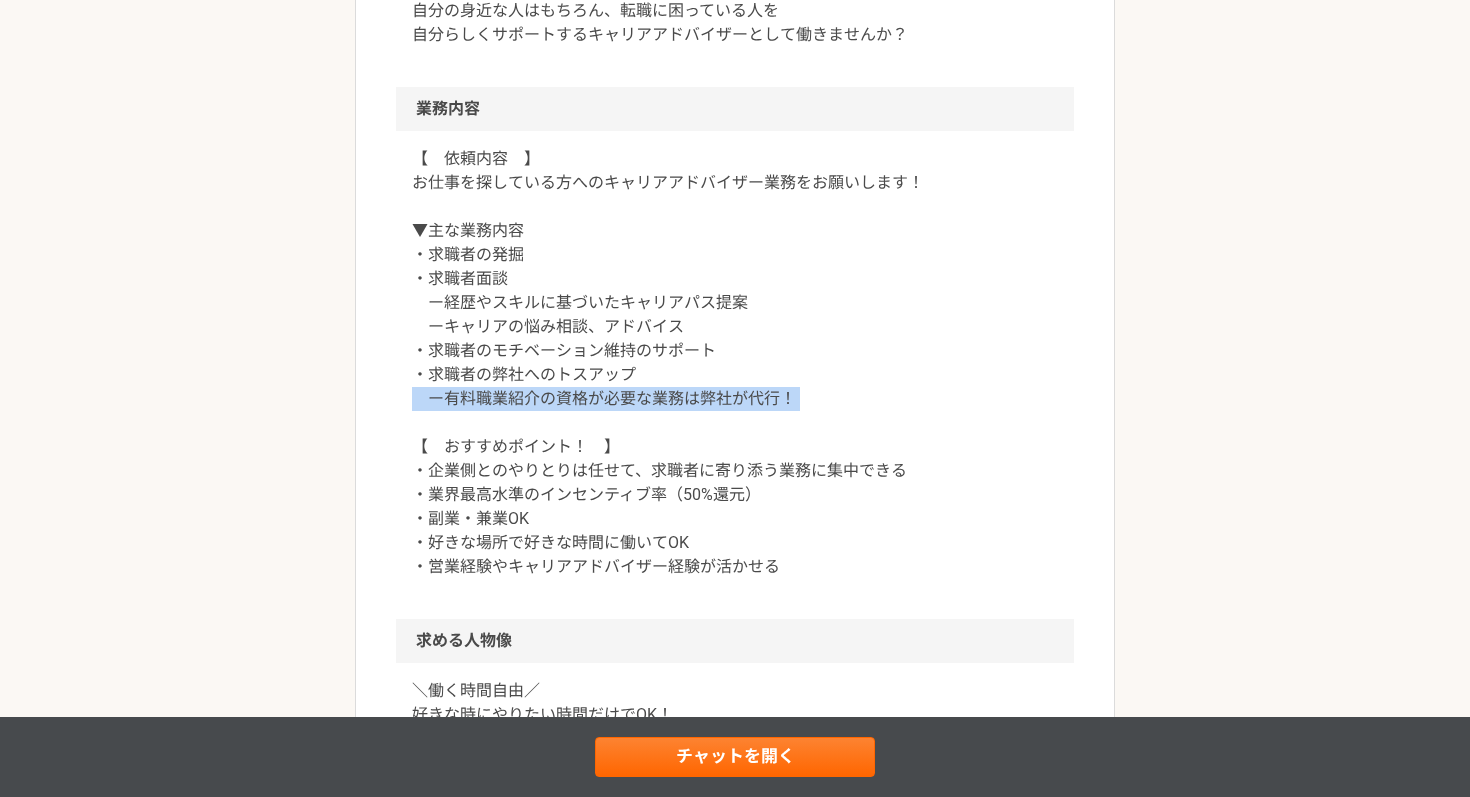 click on "【　依頼内容　】
お仕事を探している方へのキャリアアドバイザー業務をお願いします！
▼主な業務内容
・求職者の発掘
・求職者面談
ー経歴やスキルに基づいたキャリアパス提案
ーキャリアの悩み相談、アドバイス
・求職者のモチベーション維持のサポート
・求職者の弊社へのトスアップ
ー有料職業紹介の資格が必要な業務は弊社が代行！
【　おすすめポイント！　】
・企業側とのやりとりは任せて、求職者に寄り添う業務に集中できる
・業界最高水準のインセンティブ率（50%還元）
・副業・兼業OK
・好きな場所で好きな時間に働いてOK
・営業経験やキャリアアドバイザー経験が活かせる" at bounding box center [735, 363] 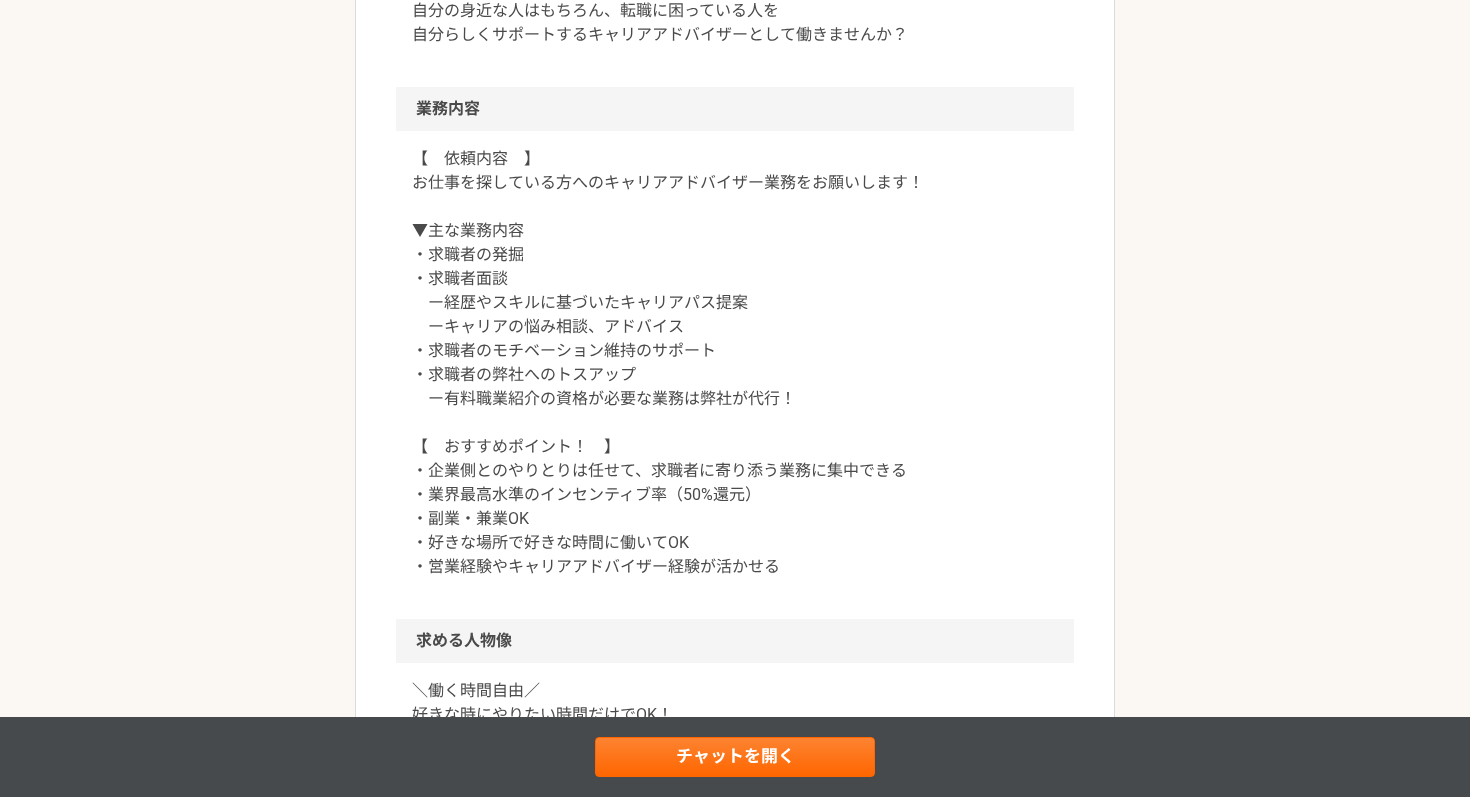 click on "【　依頼内容　】
お仕事を探している方へのキャリアアドバイザー業務をお願いします！
▼主な業務内容
・求職者の発掘
・求職者面談
ー経歴やスキルに基づいたキャリアパス提案
ーキャリアの悩み相談、アドバイス
・求職者のモチベーション維持のサポート
・求職者の弊社へのトスアップ
ー有料職業紹介の資格が必要な業務は弊社が代行！
【　おすすめポイント！　】
・企業側とのやりとりは任せて、求職者に寄り添う業務に集中できる
・業界最高水準のインセンティブ率（50%還元）
・副業・兼業OK
・好きな場所で好きな時間に働いてOK
・営業経験やキャリアアドバイザー経験が活かせる" at bounding box center (735, 363) 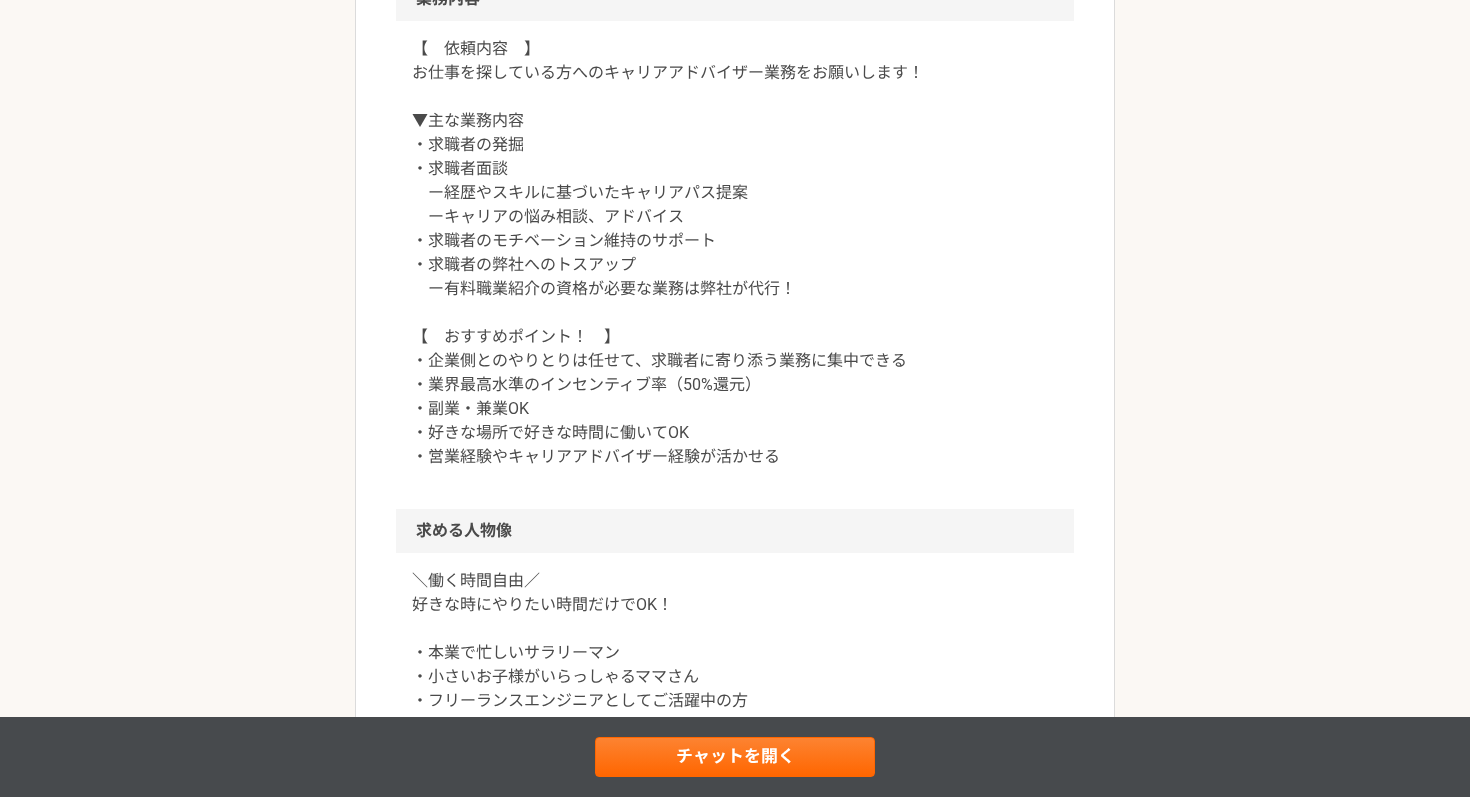 scroll, scrollTop: 920, scrollLeft: 0, axis: vertical 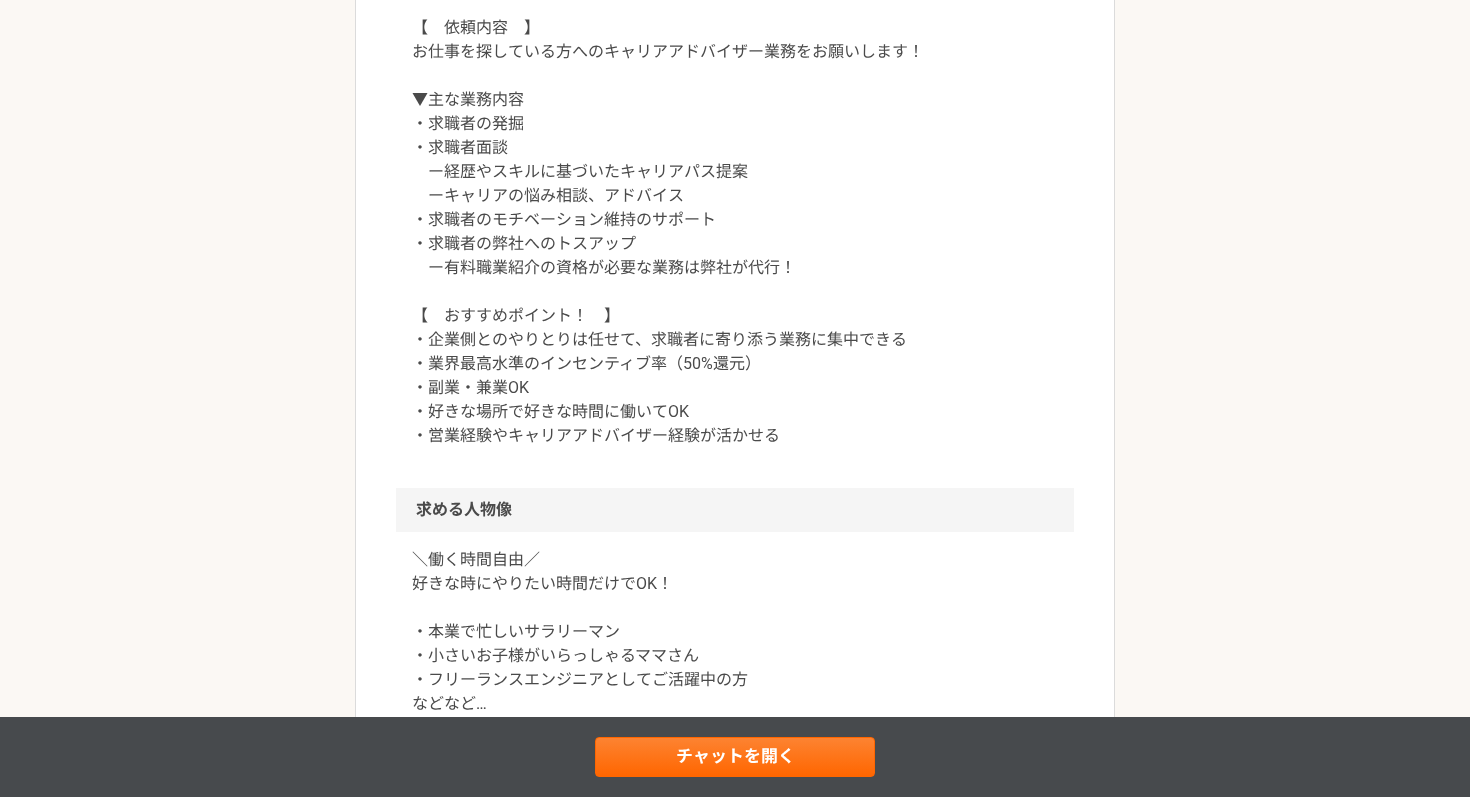 click on "【　依頼内容　】
お仕事を探している方へのキャリアアドバイザー業務をお願いします！
▼主な業務内容
・求職者の発掘
・求職者面談
ー経歴やスキルに基づいたキャリアパス提案
ーキャリアの悩み相談、アドバイス
・求職者のモチベーション維持のサポート
・求職者の弊社へのトスアップ
ー有料職業紹介の資格が必要な業務は弊社が代行！
【　おすすめポイント！　】
・企業側とのやりとりは任せて、求職者に寄り添う業務に集中できる
・業界最高水準のインセンティブ率（50%還元）
・副業・兼業OK
・好きな場所で好きな時間に働いてOK
・営業経験やキャリアアドバイザー経験が活かせる" at bounding box center [735, 232] 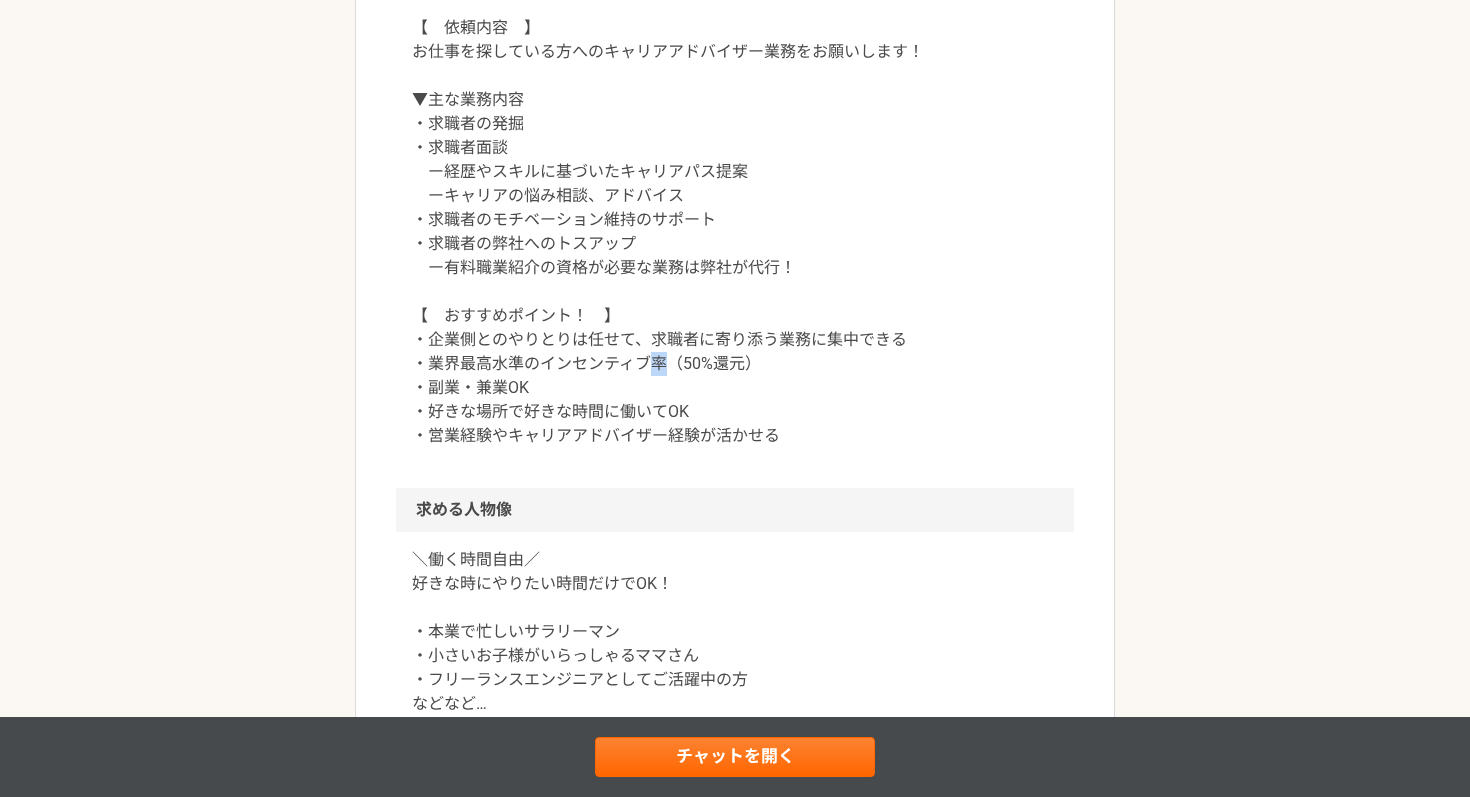 click on "【　依頼内容　】
お仕事を探している方へのキャリアアドバイザー業務をお願いします！
▼主な業務内容
・求職者の発掘
・求職者面談
ー経歴やスキルに基づいたキャリアパス提案
ーキャリアの悩み相談、アドバイス
・求職者のモチベーション維持のサポート
・求職者の弊社へのトスアップ
ー有料職業紹介の資格が必要な業務は弊社が代行！
【　おすすめポイント！　】
・企業側とのやりとりは任せて、求職者に寄り添う業務に集中できる
・業界最高水準のインセンティブ率（50%還元）
・副業・兼業OK
・好きな場所で好きな時間に働いてOK
・営業経験やキャリアアドバイザー経験が活かせる" at bounding box center (735, 232) 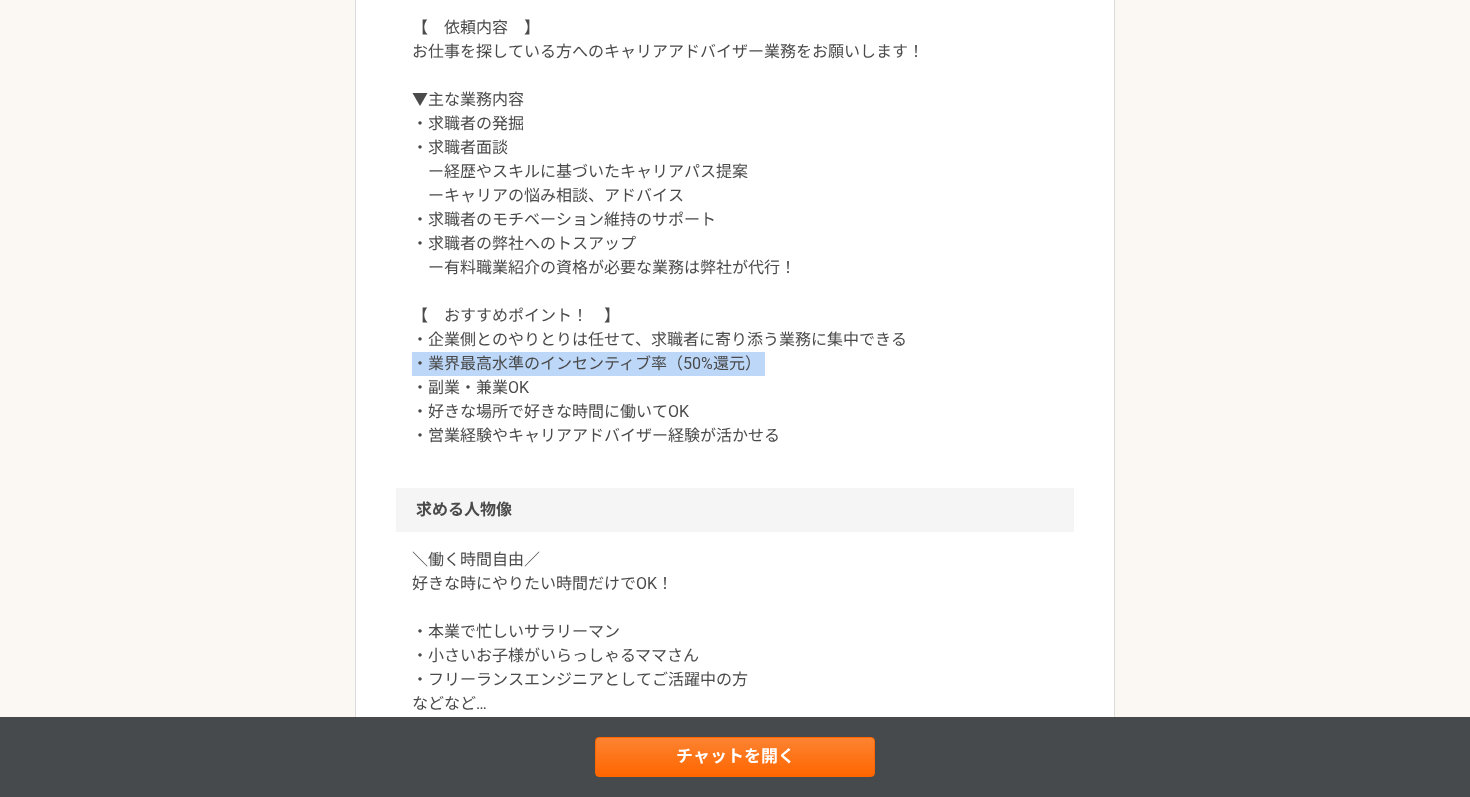 click on "【　依頼内容　】
お仕事を探している方へのキャリアアドバイザー業務をお願いします！
▼主な業務内容
・求職者の発掘
・求職者面談
ー経歴やスキルに基づいたキャリアパス提案
ーキャリアの悩み相談、アドバイス
・求職者のモチベーション維持のサポート
・求職者の弊社へのトスアップ
ー有料職業紹介の資格が必要な業務は弊社が代行！
【　おすすめポイント！　】
・企業側とのやりとりは任せて、求職者に寄り添う業務に集中できる
・業界最高水準のインセンティブ率（50%還元）
・副業・兼業OK
・好きな場所で好きな時間に働いてOK
・営業経験やキャリアアドバイザー経験が活かせる" at bounding box center [735, 232] 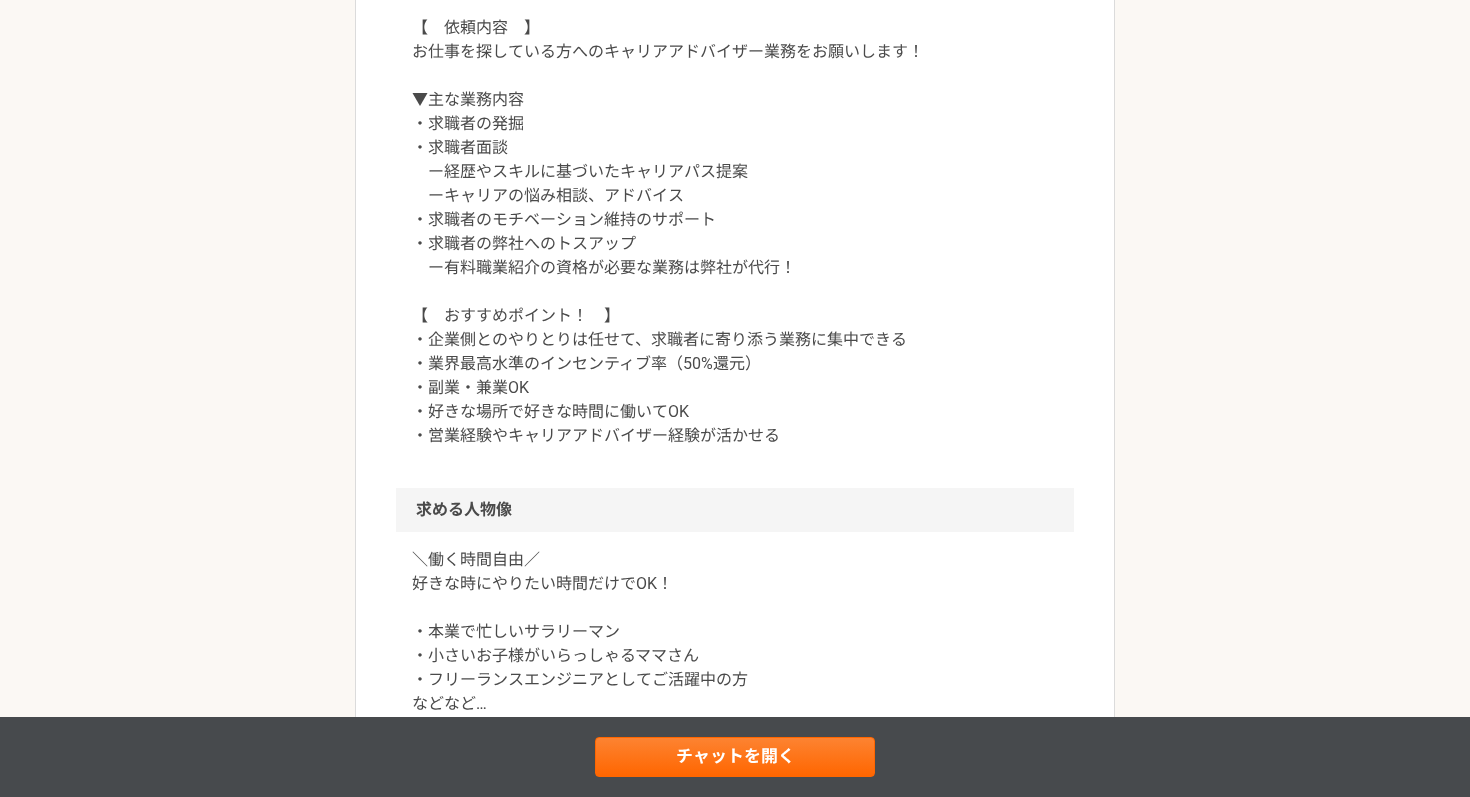 click on "【　依頼内容　】
お仕事を探している方へのキャリアアドバイザー業務をお願いします！
▼主な業務内容
・求職者の発掘
・求職者面談
ー経歴やスキルに基づいたキャリアパス提案
ーキャリアの悩み相談、アドバイス
・求職者のモチベーション維持のサポート
・求職者の弊社へのトスアップ
ー有料職業紹介の資格が必要な業務は弊社が代行！
【　おすすめポイント！　】
・企業側とのやりとりは任せて、求職者に寄り添う業務に集中できる
・業界最高水準のインセンティブ率（50%還元）
・副業・兼業OK
・好きな場所で好きな時間に働いてOK
・営業経験やキャリアアドバイザー経験が活かせる" at bounding box center (735, 232) 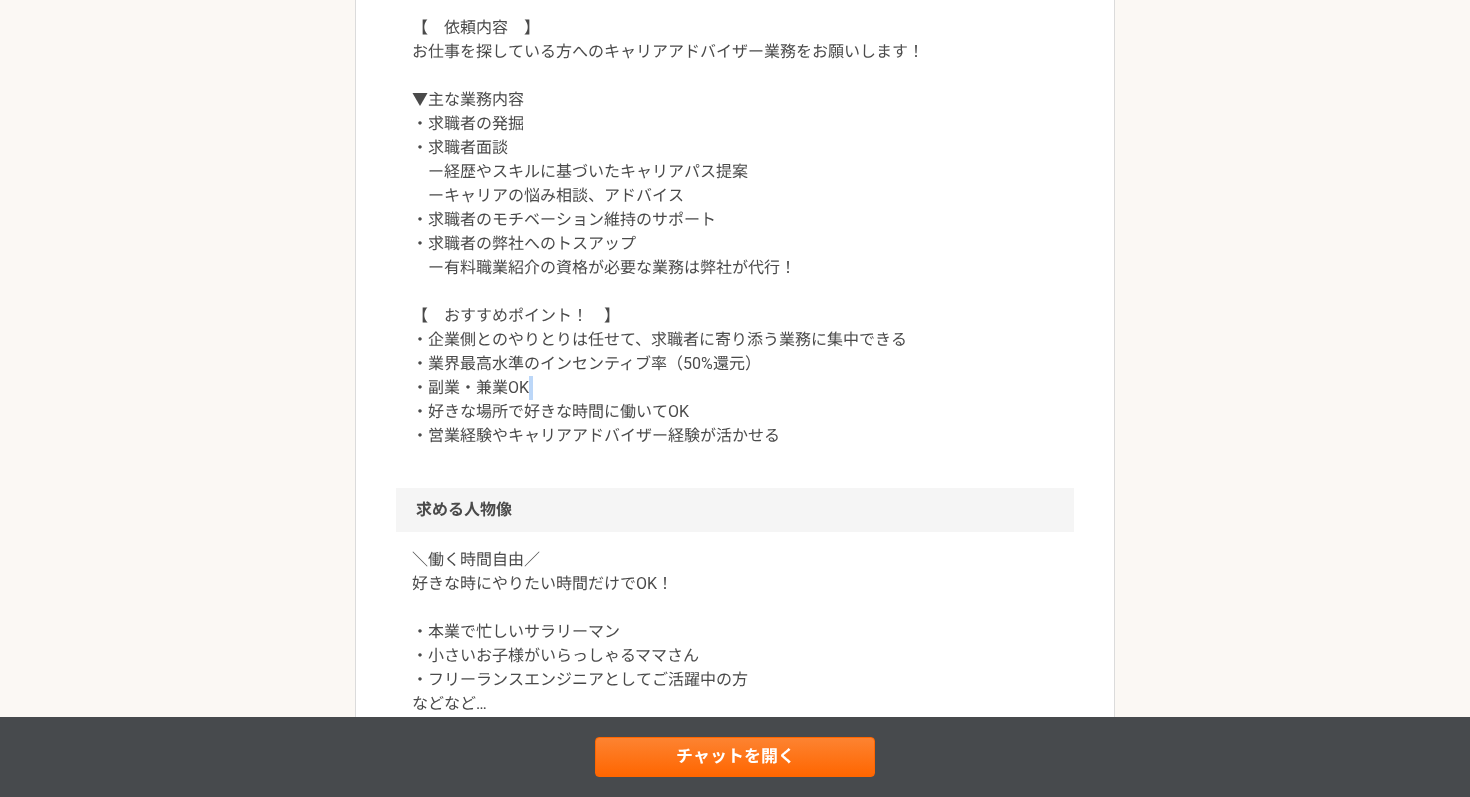 click on "【　依頼内容　】
お仕事を探している方へのキャリアアドバイザー業務をお願いします！
▼主な業務内容
・求職者の発掘
・求職者面談
ー経歴やスキルに基づいたキャリアパス提案
ーキャリアの悩み相談、アドバイス
・求職者のモチベーション維持のサポート
・求職者の弊社へのトスアップ
ー有料職業紹介の資格が必要な業務は弊社が代行！
【　おすすめポイント！　】
・企業側とのやりとりは任せて、求職者に寄り添う業務に集中できる
・業界最高水準のインセンティブ率（50%還元）
・副業・兼業OK
・好きな場所で好きな時間に働いてOK
・営業経験やキャリアアドバイザー経験が活かせる" at bounding box center [735, 232] 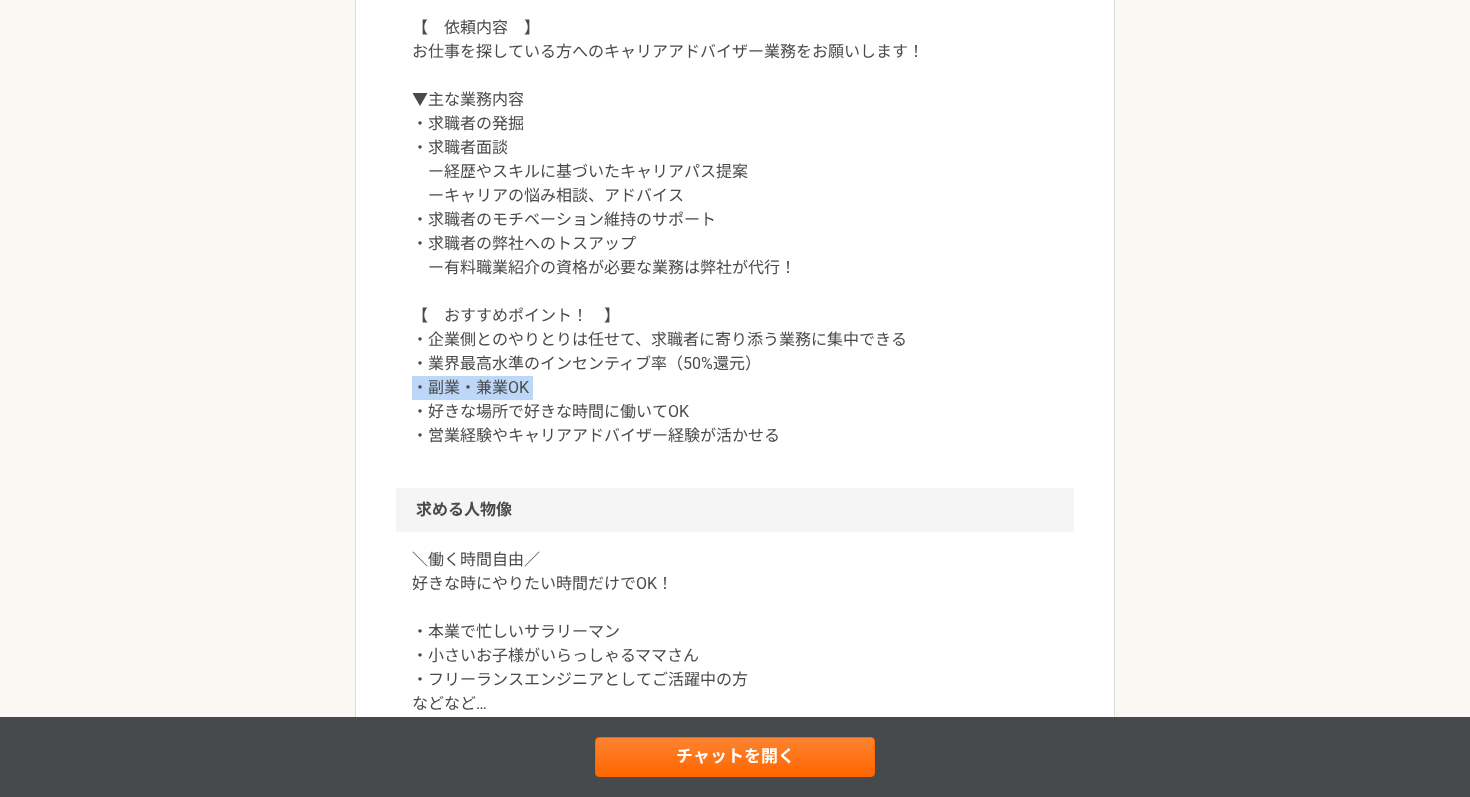 click on "【　依頼内容　】
お仕事を探している方へのキャリアアドバイザー業務をお願いします！
▼主な業務内容
・求職者の発掘
・求職者面談
ー経歴やスキルに基づいたキャリアパス提案
ーキャリアの悩み相談、アドバイス
・求職者のモチベーション維持のサポート
・求職者の弊社へのトスアップ
ー有料職業紹介の資格が必要な業務は弊社が代行！
【　おすすめポイント！　】
・企業側とのやりとりは任せて、求職者に寄り添う業務に集中できる
・業界最高水準のインセンティブ率（50%還元）
・副業・兼業OK
・好きな場所で好きな時間に働いてOK
・営業経験やキャリアアドバイザー経験が活かせる" at bounding box center (735, 232) 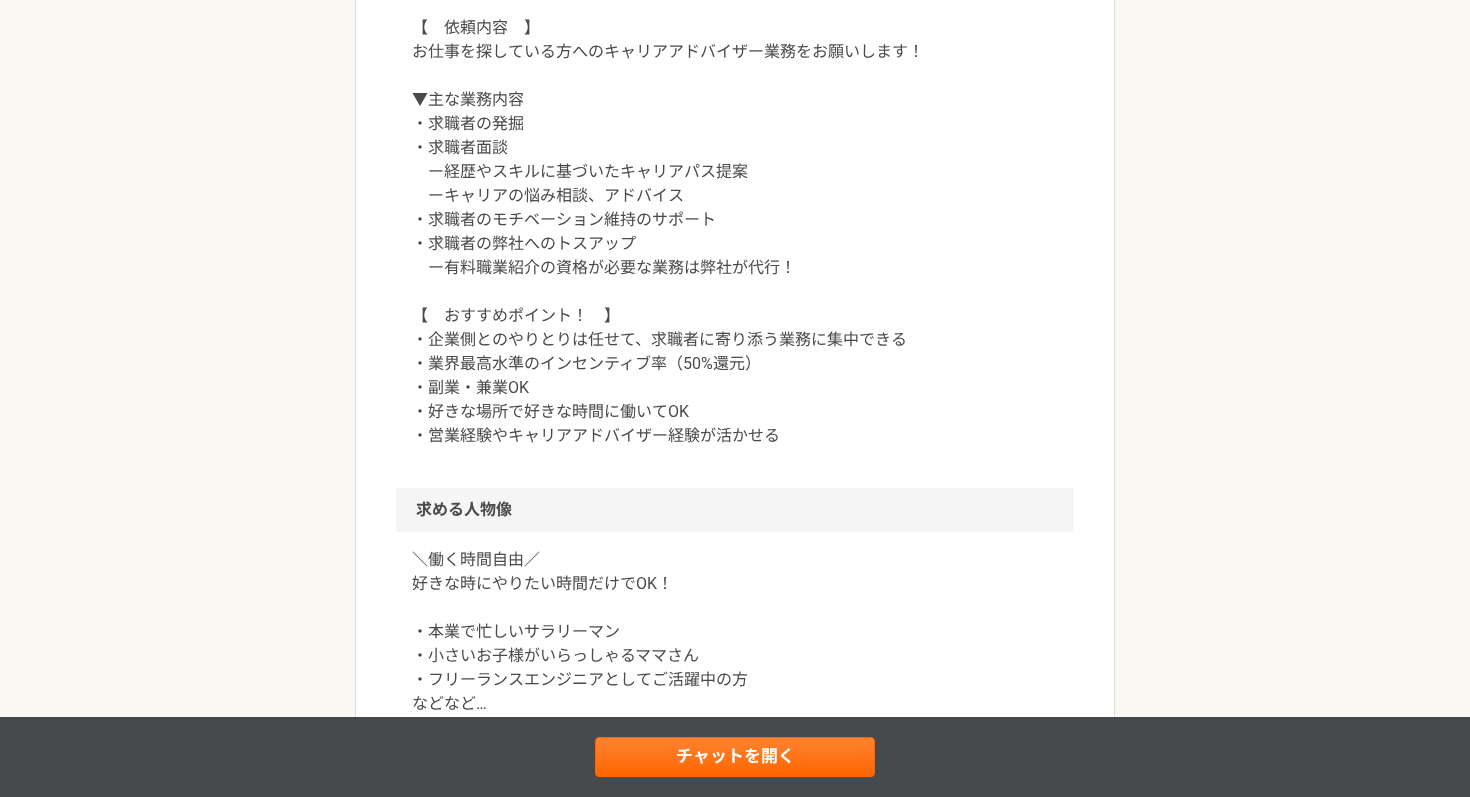 click on "【　依頼内容　】
お仕事を探している方へのキャリアアドバイザー業務をお願いします！
▼主な業務内容
・求職者の発掘
・求職者面談
ー経歴やスキルに基づいたキャリアパス提案
ーキャリアの悩み相談、アドバイス
・求職者のモチベーション維持のサポート
・求職者の弊社へのトスアップ
ー有料職業紹介の資格が必要な業務は弊社が代行！
【　おすすめポイント！　】
・企業側とのやりとりは任せて、求職者に寄り添う業務に集中できる
・業界最高水準のインセンティブ率（50%還元）
・副業・兼業OK
・好きな場所で好きな時間に働いてOK
・営業経験やキャリアアドバイザー経験が活かせる" at bounding box center [735, 232] 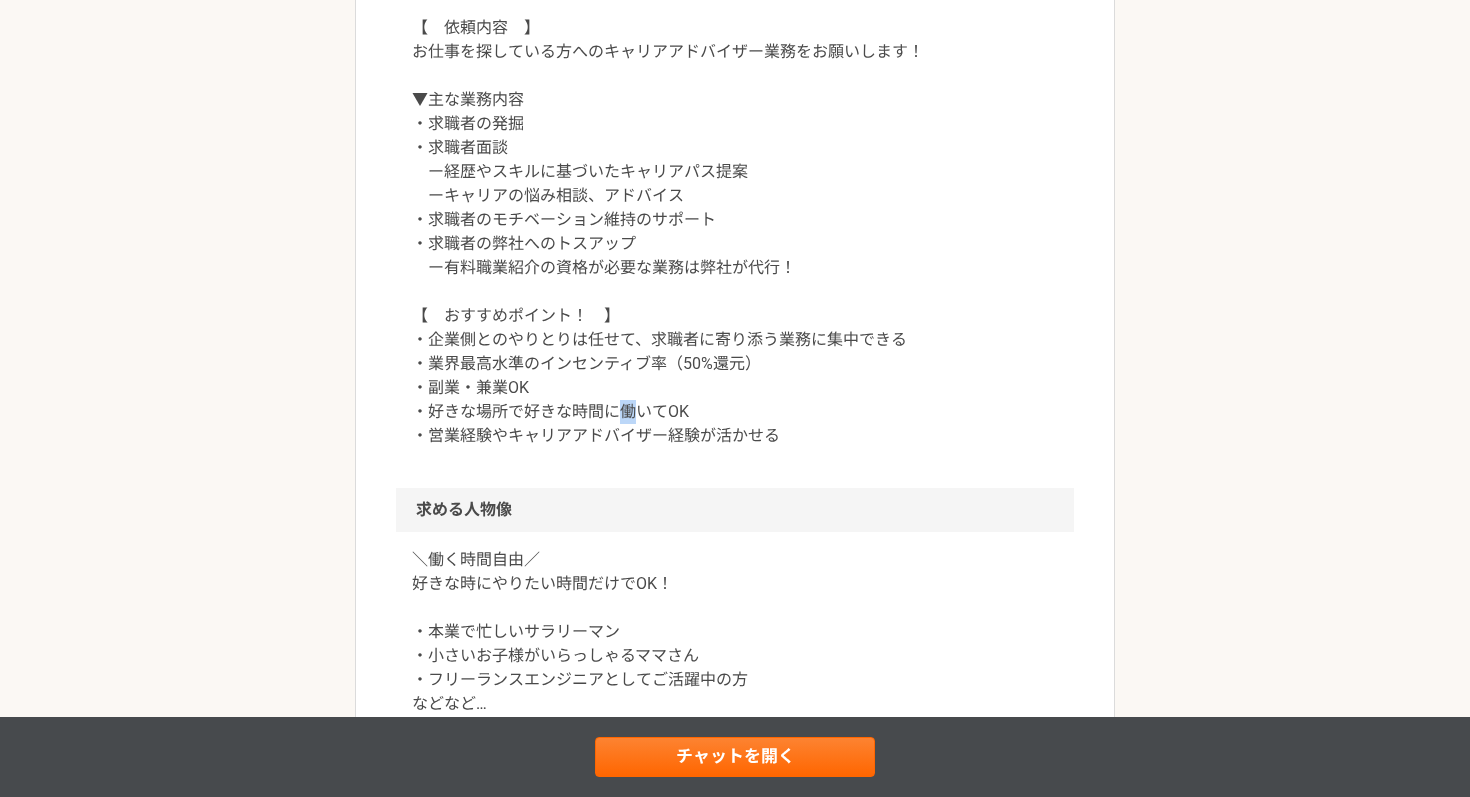 click on "【　依頼内容　】
お仕事を探している方へのキャリアアドバイザー業務をお願いします！
▼主な業務内容
・求職者の発掘
・求職者面談
ー経歴やスキルに基づいたキャリアパス提案
ーキャリアの悩み相談、アドバイス
・求職者のモチベーション維持のサポート
・求職者の弊社へのトスアップ
ー有料職業紹介の資格が必要な業務は弊社が代行！
【　おすすめポイント！　】
・企業側とのやりとりは任せて、求職者に寄り添う業務に集中できる
・業界最高水準のインセンティブ率（50%還元）
・副業・兼業OK
・好きな場所で好きな時間に働いてOK
・営業経験やキャリアアドバイザー経験が活かせる" at bounding box center (735, 232) 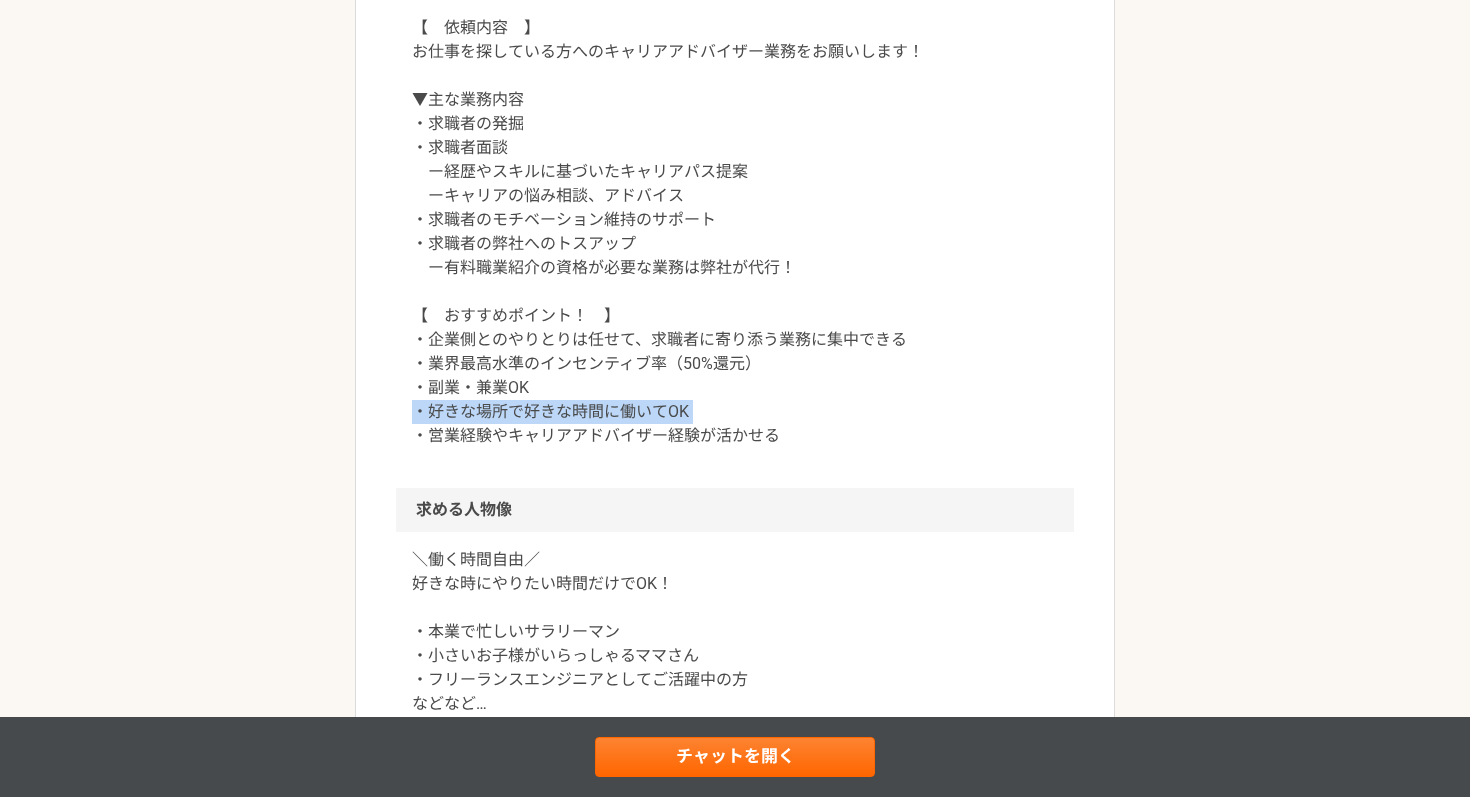 click on "【　依頼内容　】
お仕事を探している方へのキャリアアドバイザー業務をお願いします！
▼主な業務内容
・求職者の発掘
・求職者面談
ー経歴やスキルに基づいたキャリアパス提案
ーキャリアの悩み相談、アドバイス
・求職者のモチベーション維持のサポート
・求職者の弊社へのトスアップ
ー有料職業紹介の資格が必要な業務は弊社が代行！
【　おすすめポイント！　】
・企業側とのやりとりは任せて、求職者に寄り添う業務に集中できる
・業界最高水準のインセンティブ率（50%還元）
・副業・兼業OK
・好きな場所で好きな時間に働いてOK
・営業経験やキャリアアドバイザー経験が活かせる" at bounding box center [735, 232] 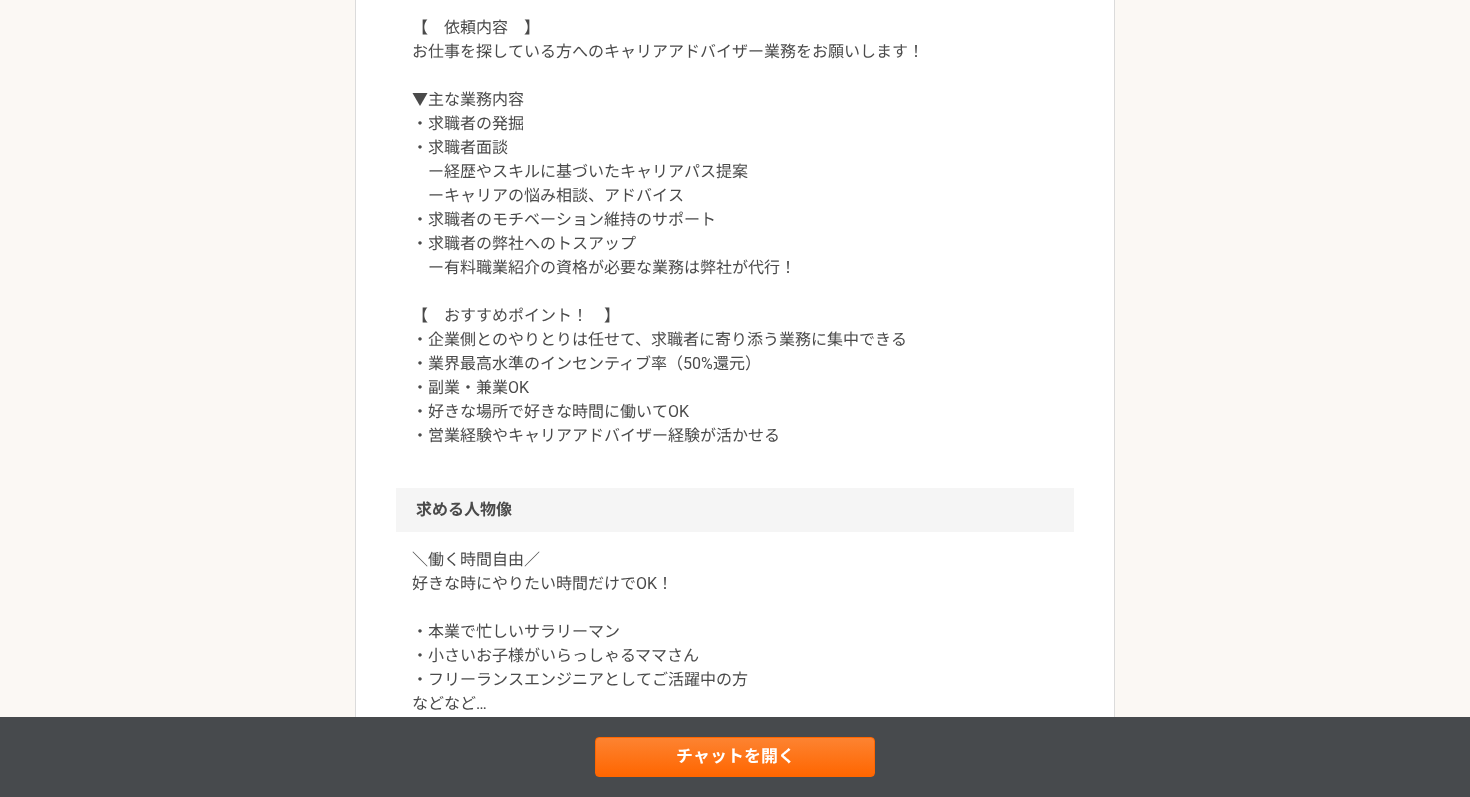 click on "【　依頼内容　】
お仕事を探している方へのキャリアアドバイザー業務をお願いします！
▼主な業務内容
・求職者の発掘
・求職者面談
ー経歴やスキルに基づいたキャリアパス提案
ーキャリアの悩み相談、アドバイス
・求職者のモチベーション維持のサポート
・求職者の弊社へのトスアップ
ー有料職業紹介の資格が必要な業務は弊社が代行！
【　おすすめポイント！　】
・企業側とのやりとりは任せて、求職者に寄り添う業務に集中できる
・業界最高水準のインセンティブ率（50%還元）
・副業・兼業OK
・好きな場所で好きな時間に働いてOK
・営業経験やキャリアアドバイザー経験が活かせる" at bounding box center (735, 232) 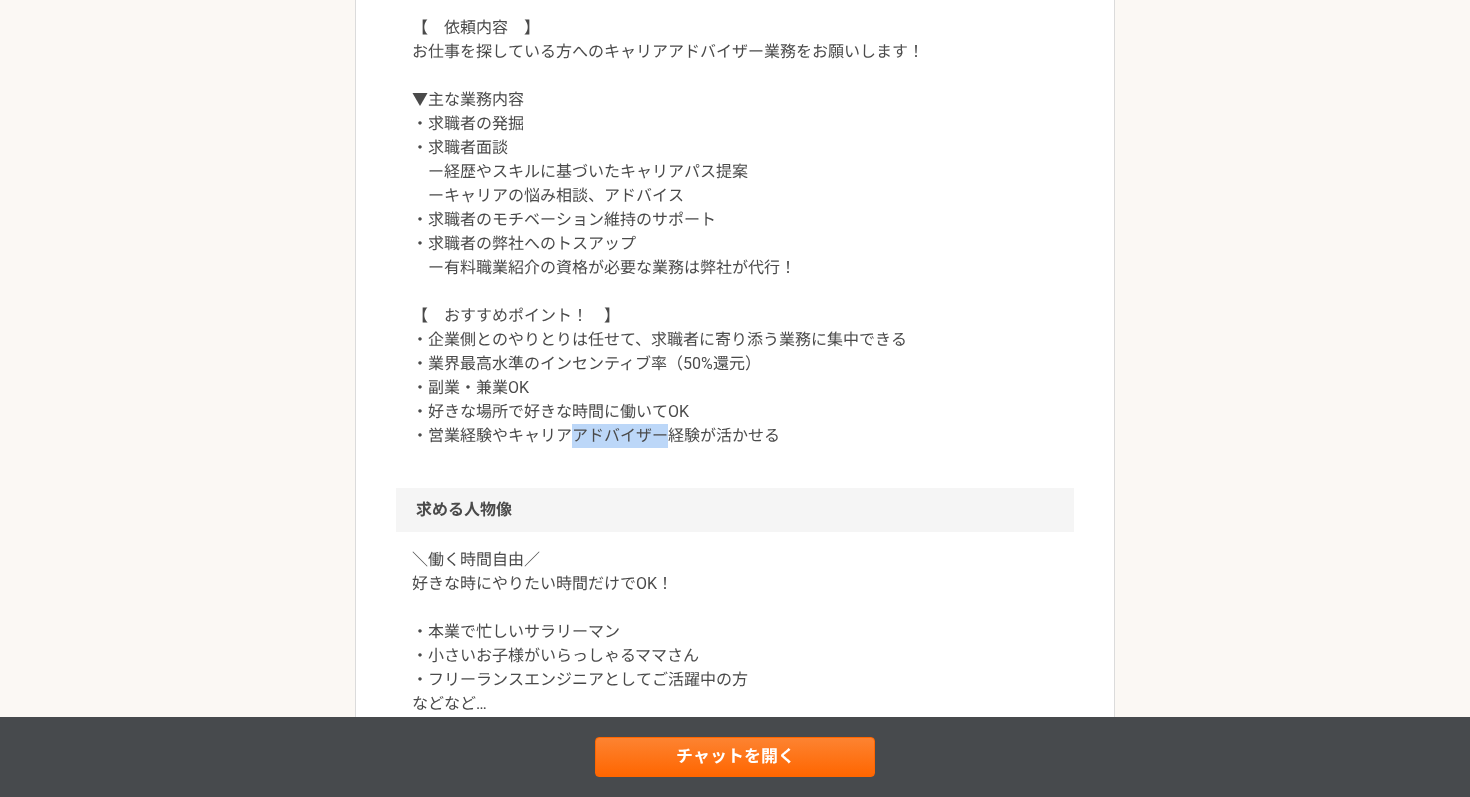 click on "【　依頼内容　】
お仕事を探している方へのキャリアアドバイザー業務をお願いします！
▼主な業務内容
・求職者の発掘
・求職者面談
ー経歴やスキルに基づいたキャリアパス提案
ーキャリアの悩み相談、アドバイス
・求職者のモチベーション維持のサポート
・求職者の弊社へのトスアップ
ー有料職業紹介の資格が必要な業務は弊社が代行！
【　おすすめポイント！　】
・企業側とのやりとりは任せて、求職者に寄り添う業務に集中できる
・業界最高水準のインセンティブ率（50%還元）
・副業・兼業OK
・好きな場所で好きな時間に働いてOK
・営業経験やキャリアアドバイザー経験が活かせる" at bounding box center [735, 232] 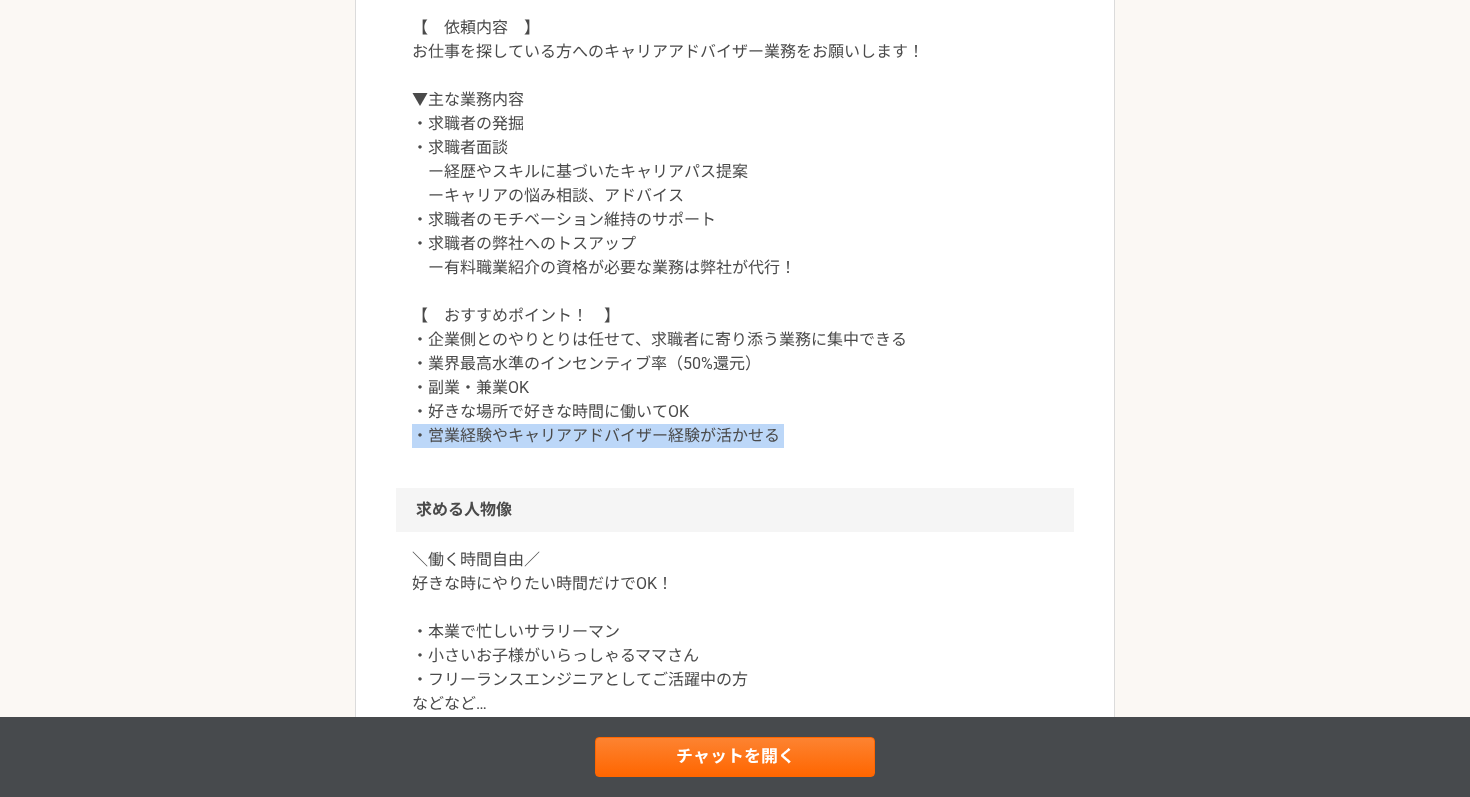 click on "【　依頼内容　】
お仕事を探している方へのキャリアアドバイザー業務をお願いします！
▼主な業務内容
・求職者の発掘
・求職者面談
ー経歴やスキルに基づいたキャリアパス提案
ーキャリアの悩み相談、アドバイス
・求職者のモチベーション維持のサポート
・求職者の弊社へのトスアップ
ー有料職業紹介の資格が必要な業務は弊社が代行！
【　おすすめポイント！　】
・企業側とのやりとりは任せて、求職者に寄り添う業務に集中できる
・業界最高水準のインセンティブ率（50%還元）
・副業・兼業OK
・好きな場所で好きな時間に働いてOK
・営業経験やキャリアアドバイザー経験が活かせる" at bounding box center [735, 232] 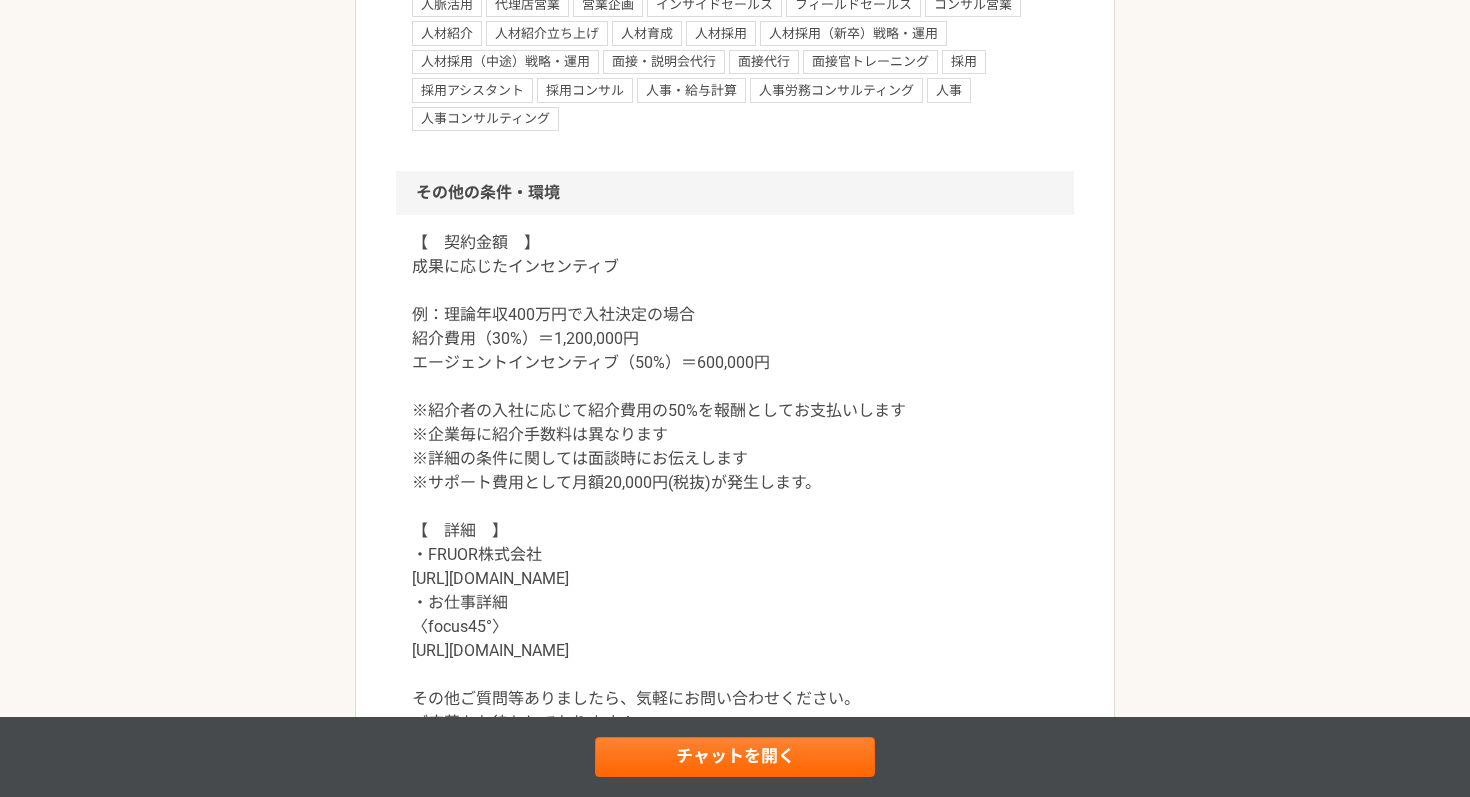 scroll, scrollTop: 1798, scrollLeft: 0, axis: vertical 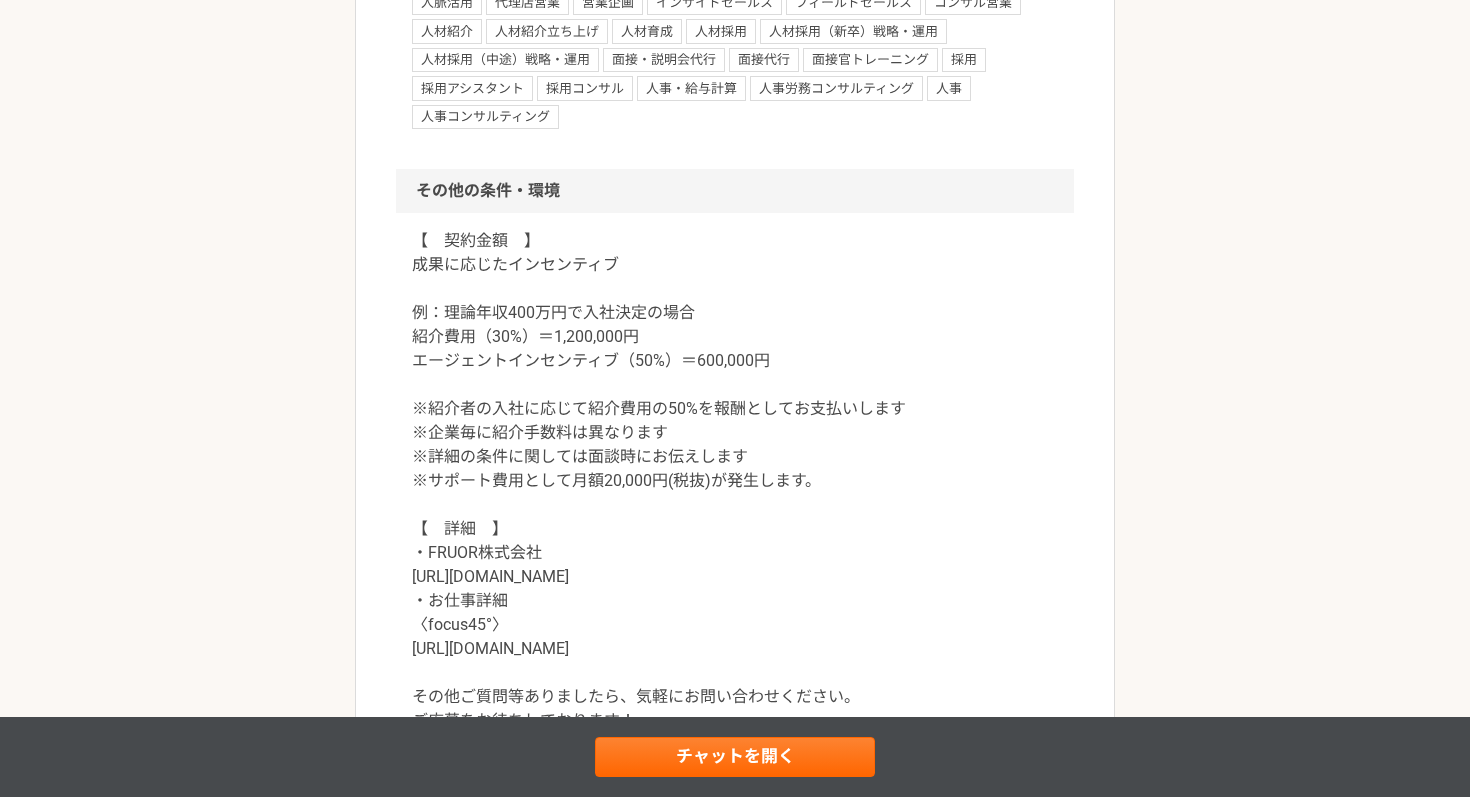 click on "【　契約金額　】
成果に応じたインセンティブ
例：理論年収400万円で入社決定の場合
紹介費用（30%）＝1,200,000円
エージェントインセンティブ（50%）＝600,000円
※紹介者の入社に応じて紹介費用の50%を報酬としてお支払いします
※企業毎に紹介手数料は異なります
※詳細の条件に関しては面談時にお伝えします
※サポート費用として月額20,000円(税抜)が発生します。
【　詳細　】
・FRUOR株式会社
https://fru0r.com/
・お仕事詳細
〈focus45°〉
https://focus45.biz/agents/
その他ご質問等ありましたら、気軽にお問い合わせください。
ご応募をお待ちしております！" at bounding box center [735, 481] 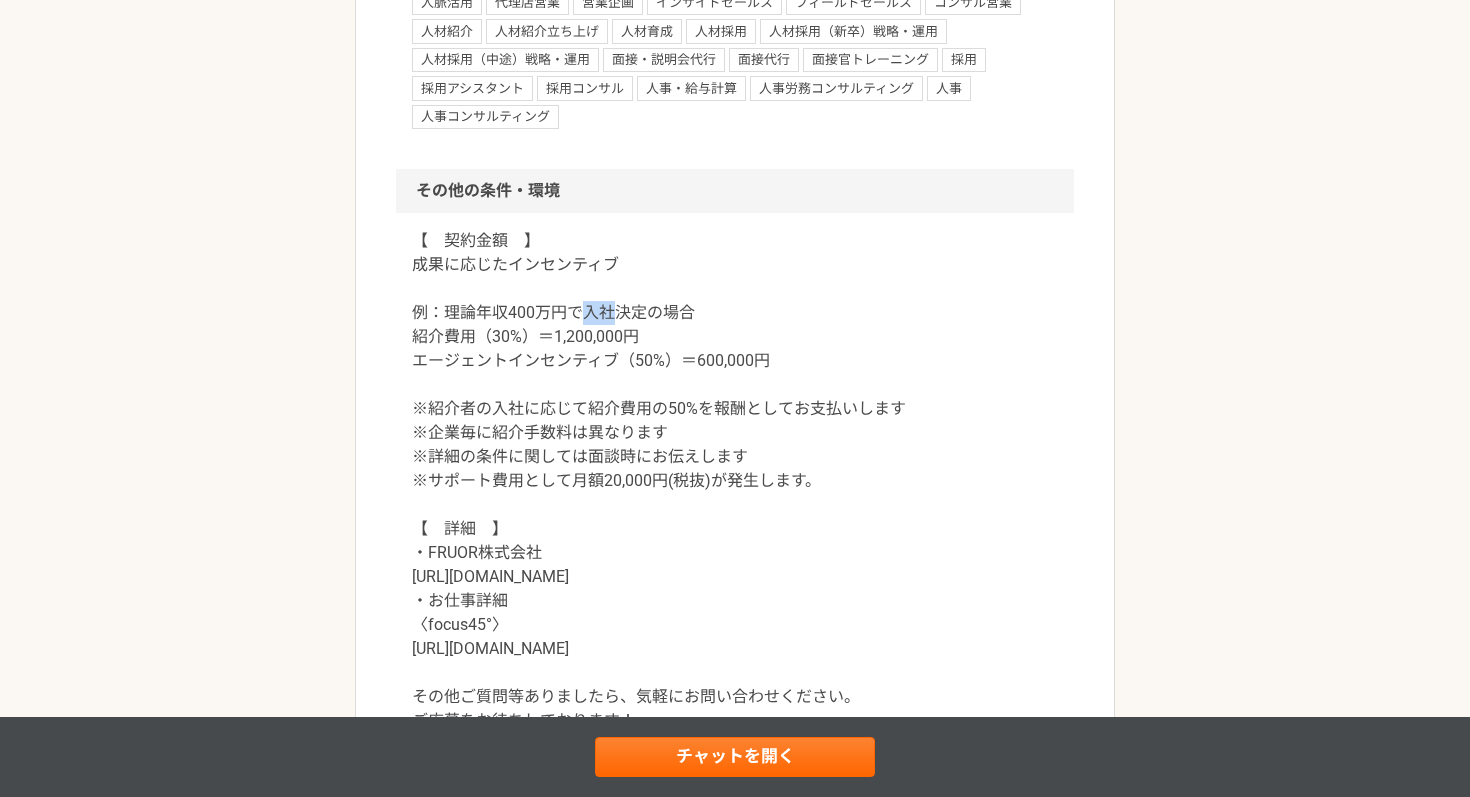 click on "【　契約金額　】
成果に応じたインセンティブ
例：理論年収400万円で入社決定の場合
紹介費用（30%）＝1,200,000円
エージェントインセンティブ（50%）＝600,000円
※紹介者の入社に応じて紹介費用の50%を報酬としてお支払いします
※企業毎に紹介手数料は異なります
※詳細の条件に関しては面談時にお伝えします
※サポート費用として月額20,000円(税抜)が発生します。
【　詳細　】
・FRUOR株式会社
https://fru0r.com/
・お仕事詳細
〈focus45°〉
https://focus45.biz/agents/
その他ご質問等ありましたら、気軽にお問い合わせください。
ご応募をお待ちしております！" at bounding box center [735, 481] 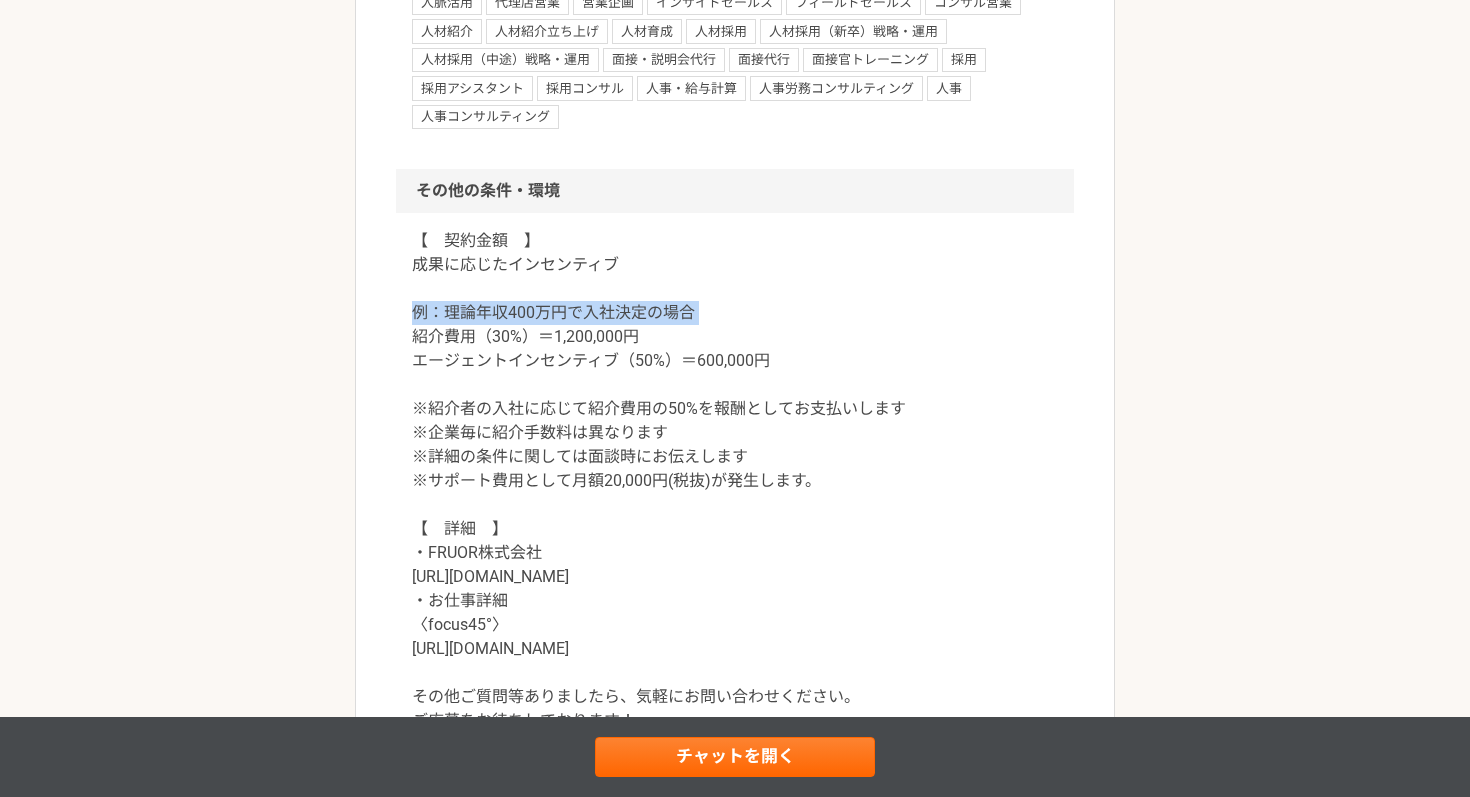 click on "【　契約金額　】
成果に応じたインセンティブ
例：理論年収400万円で入社決定の場合
紹介費用（30%）＝1,200,000円
エージェントインセンティブ（50%）＝600,000円
※紹介者の入社に応じて紹介費用の50%を報酬としてお支払いします
※企業毎に紹介手数料は異なります
※詳細の条件に関しては面談時にお伝えします
※サポート費用として月額20,000円(税抜)が発生します。
【　詳細　】
・FRUOR株式会社
https://fru0r.com/
・お仕事詳細
〈focus45°〉
https://focus45.biz/agents/
その他ご質問等ありましたら、気軽にお問い合わせください。
ご応募をお待ちしております！" at bounding box center [735, 481] 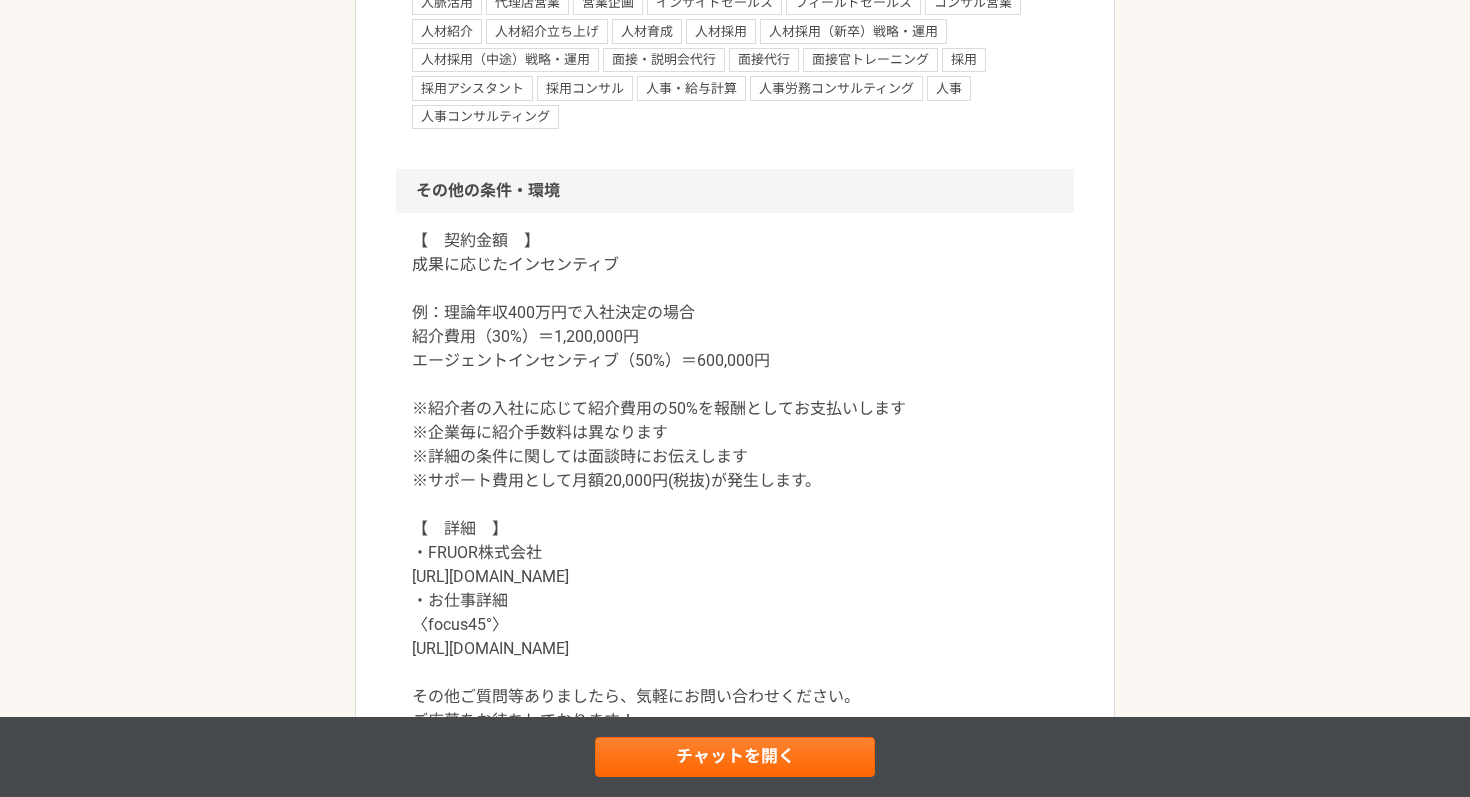 click on "【　契約金額　】
成果に応じたインセンティブ
例：理論年収400万円で入社決定の場合
紹介費用（30%）＝1,200,000円
エージェントインセンティブ（50%）＝600,000円
※紹介者の入社に応じて紹介費用の50%を報酬としてお支払いします
※企業毎に紹介手数料は異なります
※詳細の条件に関しては面談時にお伝えします
※サポート費用として月額20,000円(税抜)が発生します。
【　詳細　】
・FRUOR株式会社
https://fru0r.com/
・お仕事詳細
〈focus45°〉
https://focus45.biz/agents/
その他ご質問等ありましたら、気軽にお問い合わせください。
ご応募をお待ちしております！" at bounding box center [735, 481] 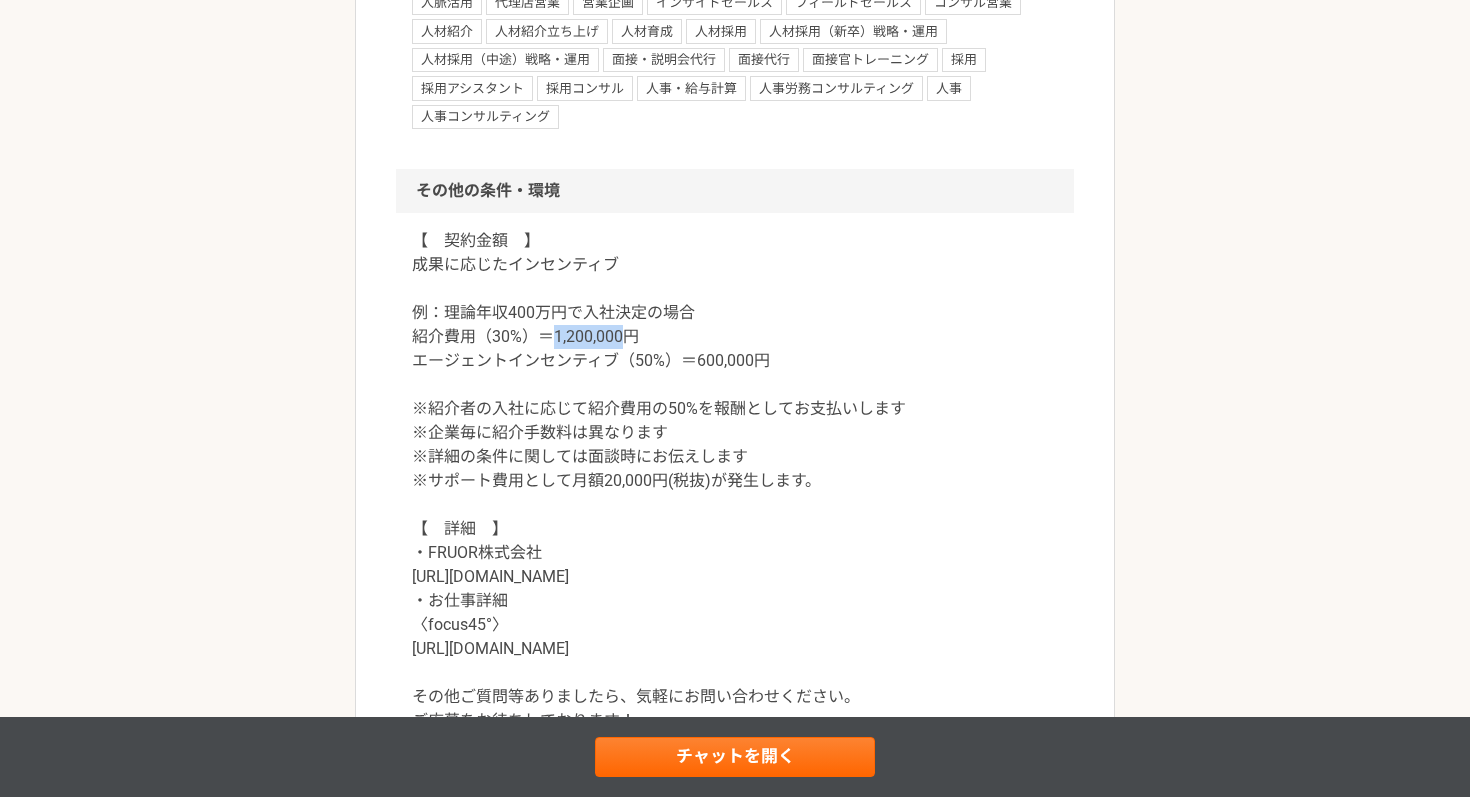 click on "【　契約金額　】
成果に応じたインセンティブ
例：理論年収400万円で入社決定の場合
紹介費用（30%）＝1,200,000円
エージェントインセンティブ（50%）＝600,000円
※紹介者の入社に応じて紹介費用の50%を報酬としてお支払いします
※企業毎に紹介手数料は異なります
※詳細の条件に関しては面談時にお伝えします
※サポート費用として月額20,000円(税抜)が発生します。
【　詳細　】
・FRUOR株式会社
https://fru0r.com/
・お仕事詳細
〈focus45°〉
https://focus45.biz/agents/
その他ご質問等ありましたら、気軽にお問い合わせください。
ご応募をお待ちしております！" at bounding box center [735, 481] 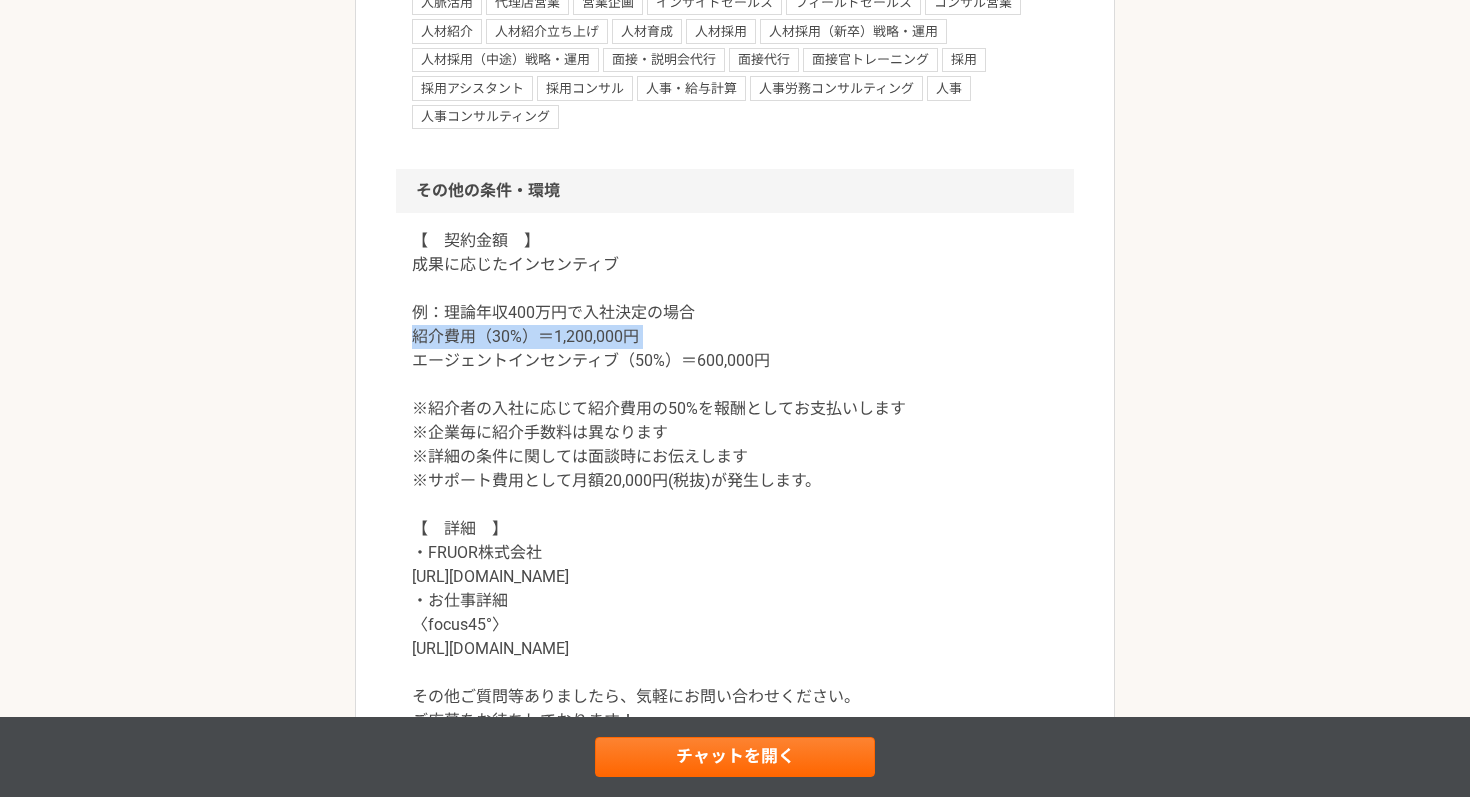 click on "【　契約金額　】
成果に応じたインセンティブ
例：理論年収400万円で入社決定の場合
紹介費用（30%）＝1,200,000円
エージェントインセンティブ（50%）＝600,000円
※紹介者の入社に応じて紹介費用の50%を報酬としてお支払いします
※企業毎に紹介手数料は異なります
※詳細の条件に関しては面談時にお伝えします
※サポート費用として月額20,000円(税抜)が発生します。
【　詳細　】
・FRUOR株式会社
https://fru0r.com/
・お仕事詳細
〈focus45°〉
https://focus45.biz/agents/
その他ご質問等ありましたら、気軽にお問い合わせください。
ご応募をお待ちしております！" at bounding box center [735, 481] 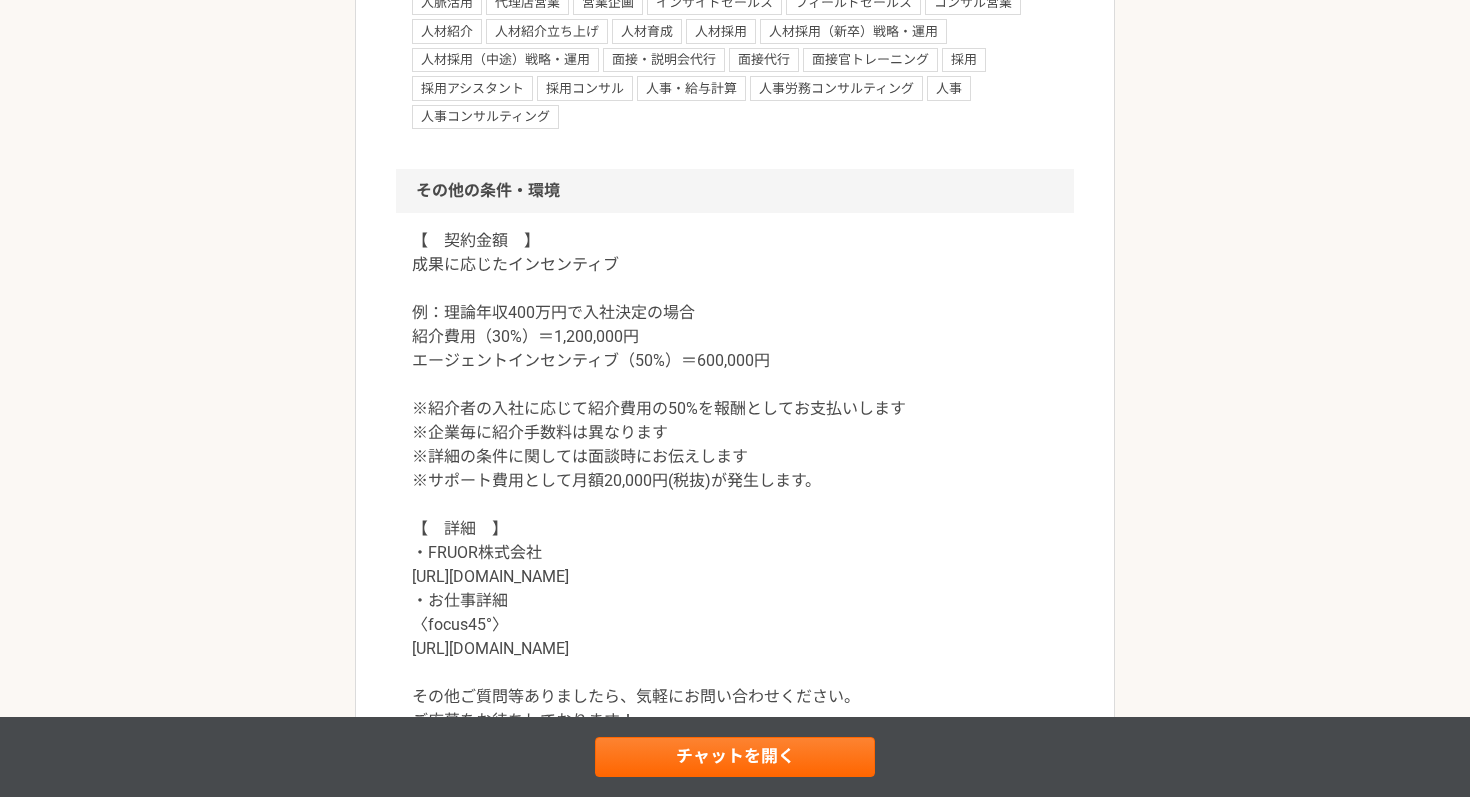 click on "【　契約金額　】
成果に応じたインセンティブ
例：理論年収400万円で入社決定の場合
紹介費用（30%）＝1,200,000円
エージェントインセンティブ（50%）＝600,000円
※紹介者の入社に応じて紹介費用の50%を報酬としてお支払いします
※企業毎に紹介手数料は異なります
※詳細の条件に関しては面談時にお伝えします
※サポート費用として月額20,000円(税抜)が発生します。
【　詳細　】
・FRUOR株式会社
https://fru0r.com/
・お仕事詳細
〈focus45°〉
https://focus45.biz/agents/
その他ご質問等ありましたら、気軽にお問い合わせください。
ご応募をお待ちしております！" at bounding box center [735, 481] 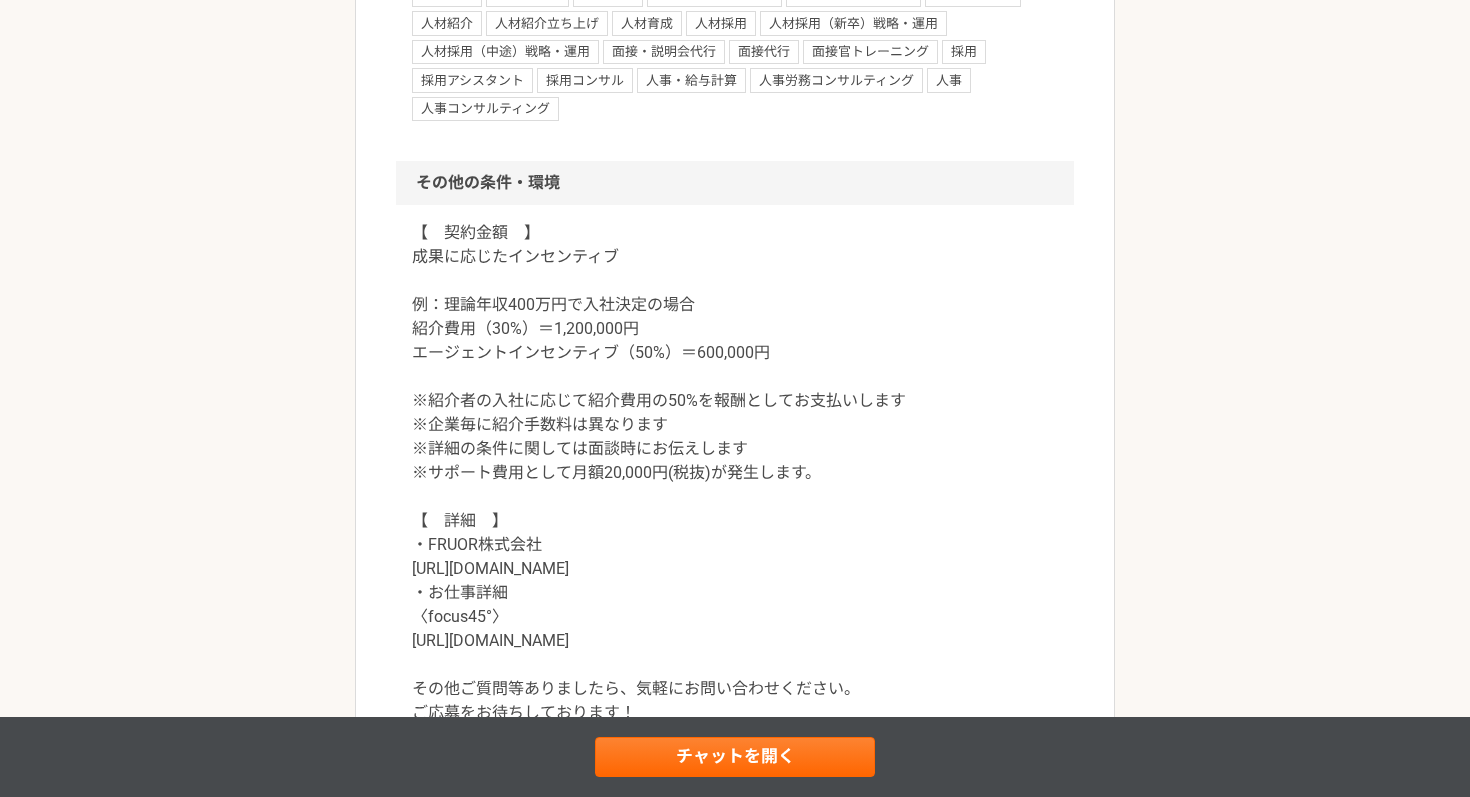 click on "【　契約金額　】
成果に応じたインセンティブ
例：理論年収400万円で入社決定の場合
紹介費用（30%）＝1,200,000円
エージェントインセンティブ（50%）＝600,000円
※紹介者の入社に応じて紹介費用の50%を報酬としてお支払いします
※企業毎に紹介手数料は異なります
※詳細の条件に関しては面談時にお伝えします
※サポート費用として月額20,000円(税抜)が発生します。
【　詳細　】
・FRUOR株式会社
https://fru0r.com/
・お仕事詳細
〈focus45°〉
https://focus45.biz/agents/
その他ご質問等ありましたら、気軽にお問い合わせください。
ご応募をお待ちしております！" at bounding box center [735, 473] 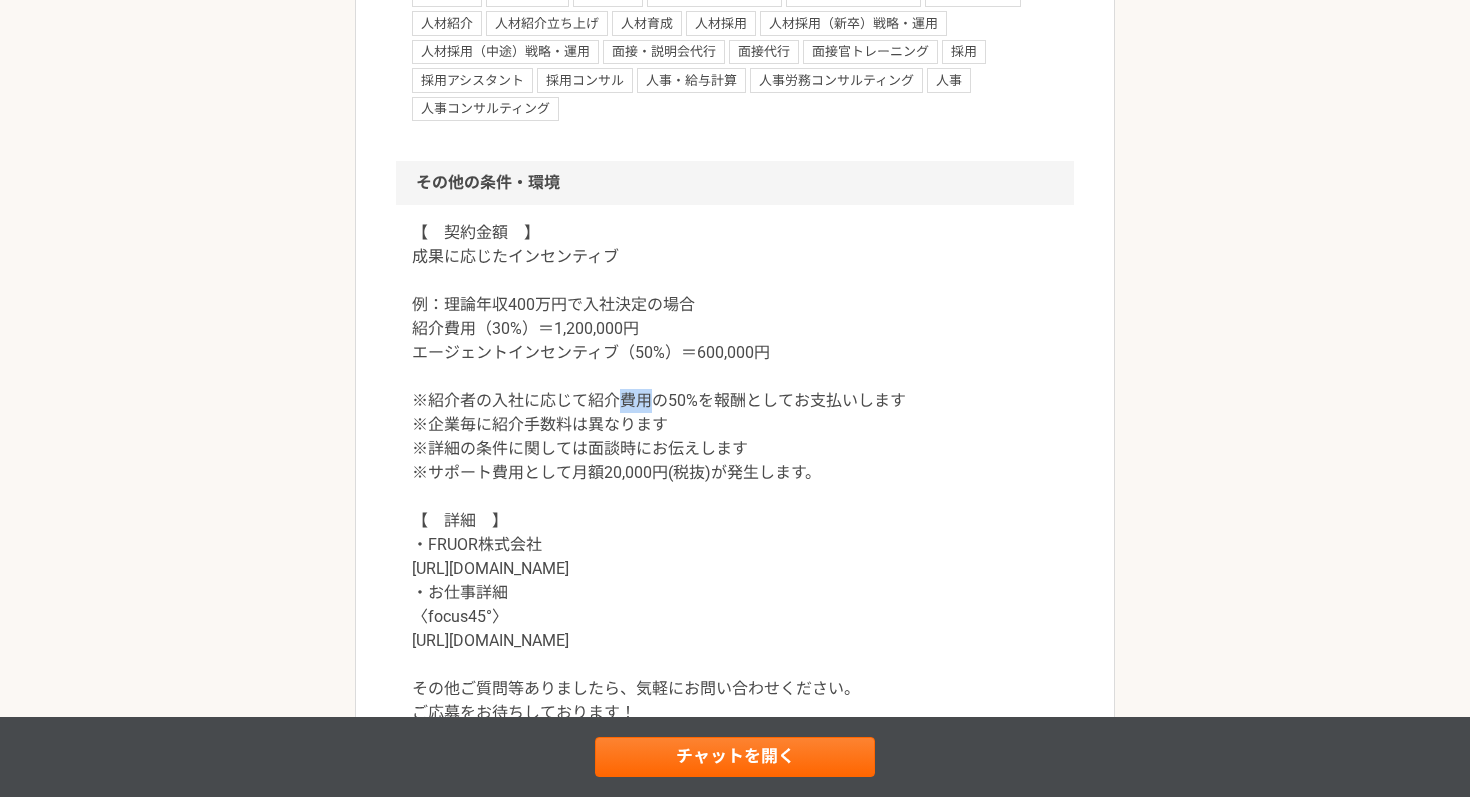 click on "【　契約金額　】
成果に応じたインセンティブ
例：理論年収400万円で入社決定の場合
紹介費用（30%）＝1,200,000円
エージェントインセンティブ（50%）＝600,000円
※紹介者の入社に応じて紹介費用の50%を報酬としてお支払いします
※企業毎に紹介手数料は異なります
※詳細の条件に関しては面談時にお伝えします
※サポート費用として月額20,000円(税抜)が発生します。
【　詳細　】
・FRUOR株式会社
https://fru0r.com/
・お仕事詳細
〈focus45°〉
https://focus45.biz/agents/
その他ご質問等ありましたら、気軽にお問い合わせください。
ご応募をお待ちしております！" at bounding box center (735, 473) 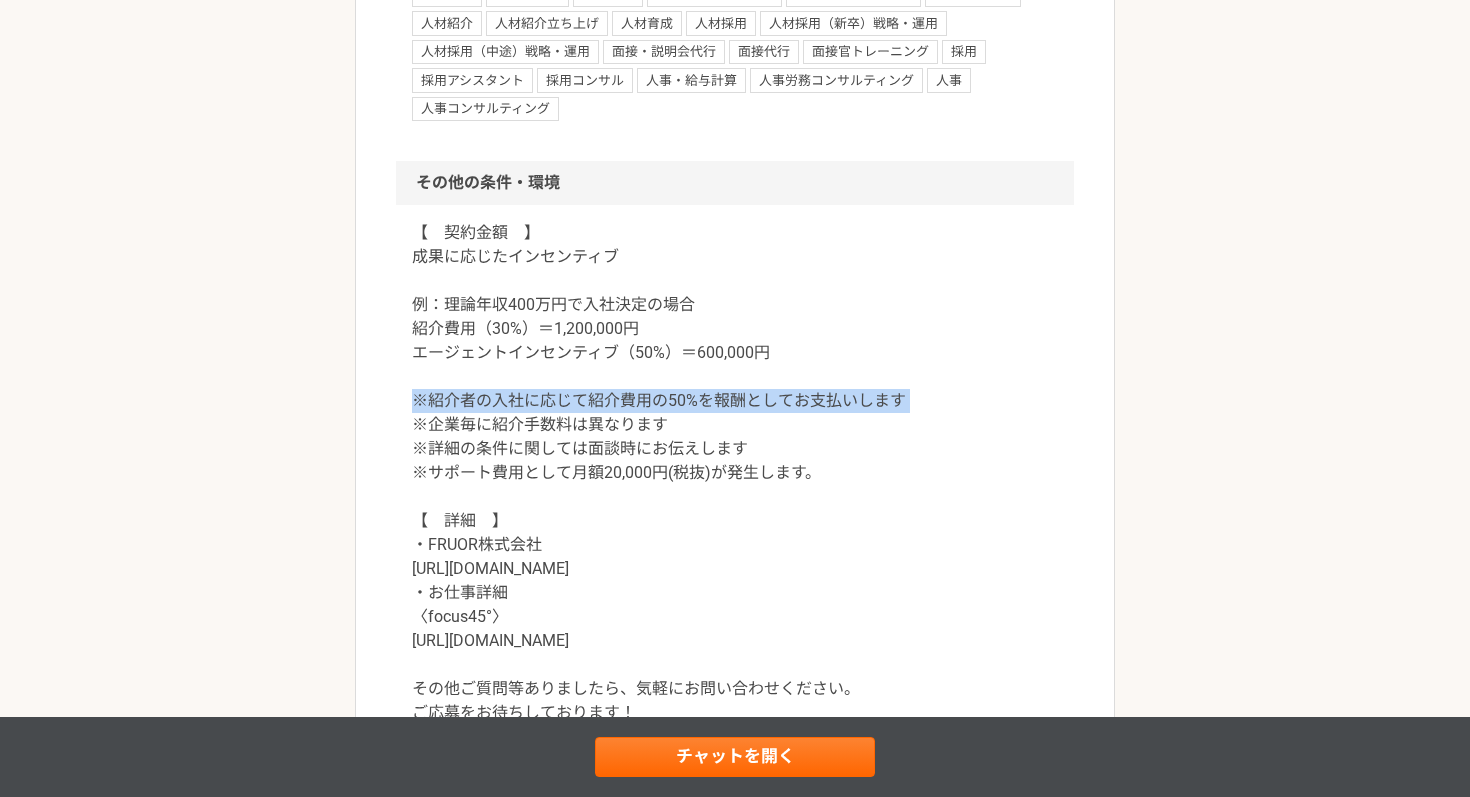 click on "【　契約金額　】
成果に応じたインセンティブ
例：理論年収400万円で入社決定の場合
紹介費用（30%）＝1,200,000円
エージェントインセンティブ（50%）＝600,000円
※紹介者の入社に応じて紹介費用の50%を報酬としてお支払いします
※企業毎に紹介手数料は異なります
※詳細の条件に関しては面談時にお伝えします
※サポート費用として月額20,000円(税抜)が発生します。
【　詳細　】
・FRUOR株式会社
https://fru0r.com/
・お仕事詳細
〈focus45°〉
https://focus45.biz/agents/
その他ご質問等ありましたら、気軽にお問い合わせください。
ご応募をお待ちしております！" at bounding box center [735, 473] 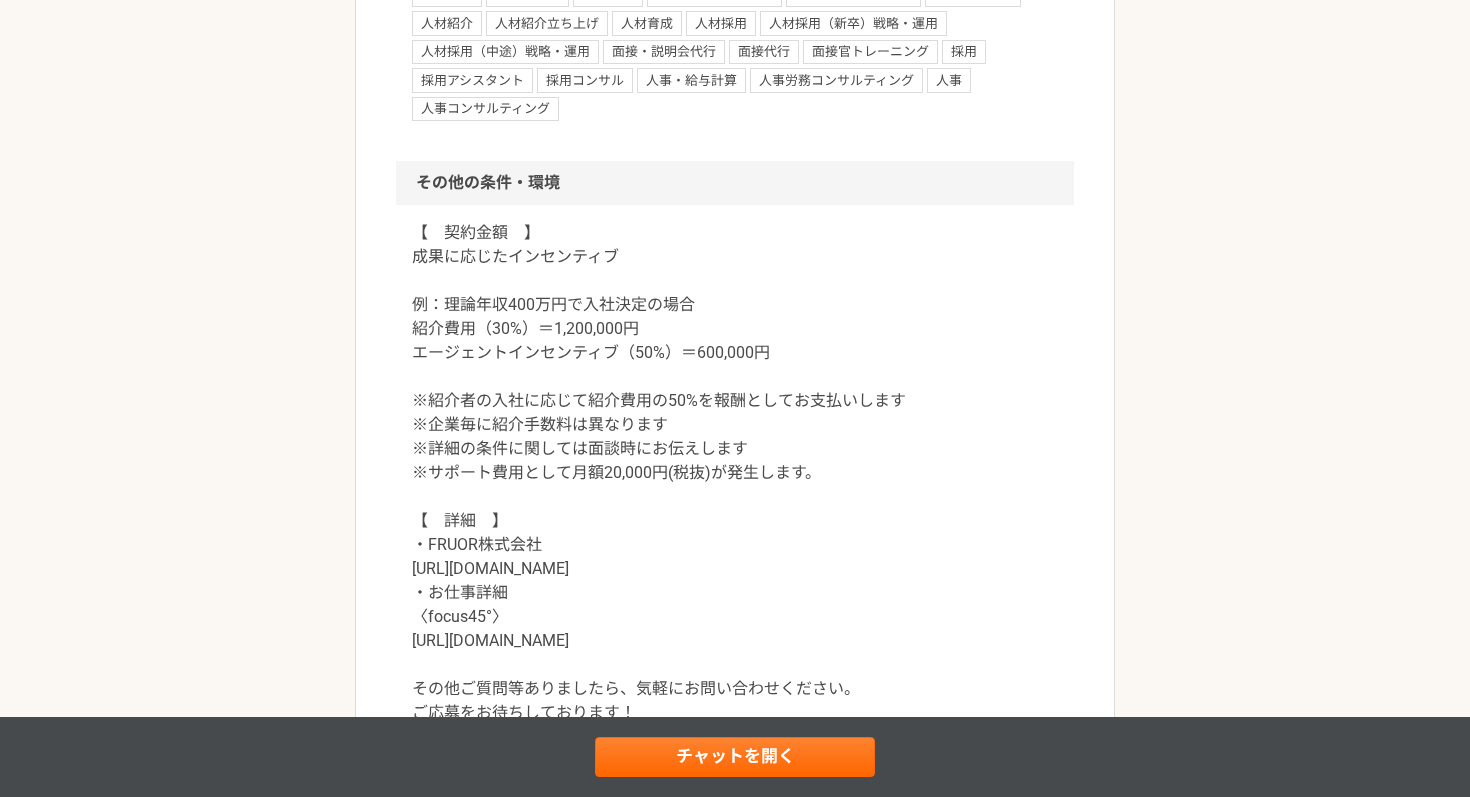click on "【　契約金額　】
成果に応じたインセンティブ
例：理論年収400万円で入社決定の場合
紹介費用（30%）＝1,200,000円
エージェントインセンティブ（50%）＝600,000円
※紹介者の入社に応じて紹介費用の50%を報酬としてお支払いします
※企業毎に紹介手数料は異なります
※詳細の条件に関しては面談時にお伝えします
※サポート費用として月額20,000円(税抜)が発生します。
【　詳細　】
・FRUOR株式会社
https://fru0r.com/
・お仕事詳細
〈focus45°〉
https://focus45.biz/agents/
その他ご質問等ありましたら、気軽にお問い合わせください。
ご応募をお待ちしております！" at bounding box center [735, 473] 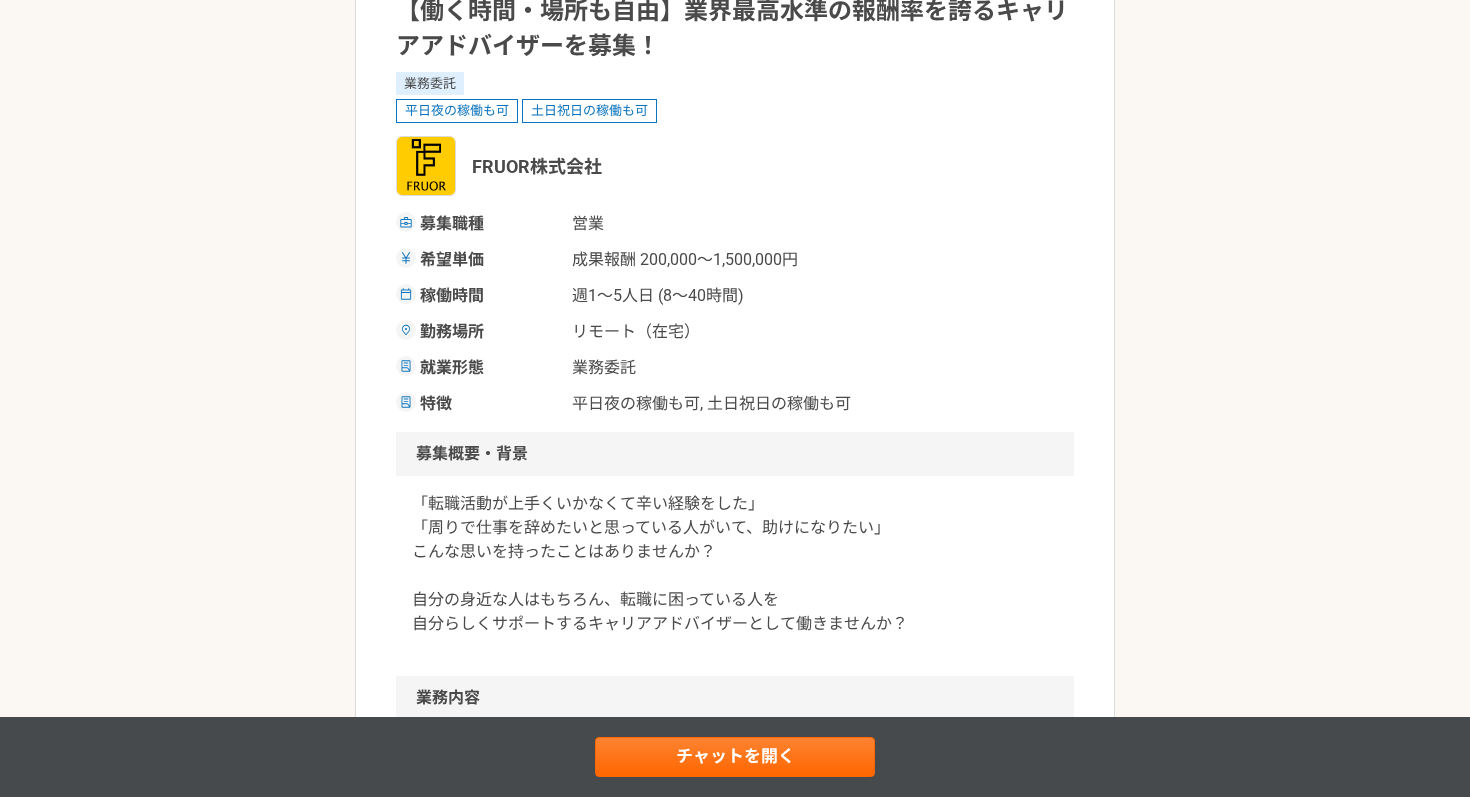 scroll, scrollTop: 0, scrollLeft: 0, axis: both 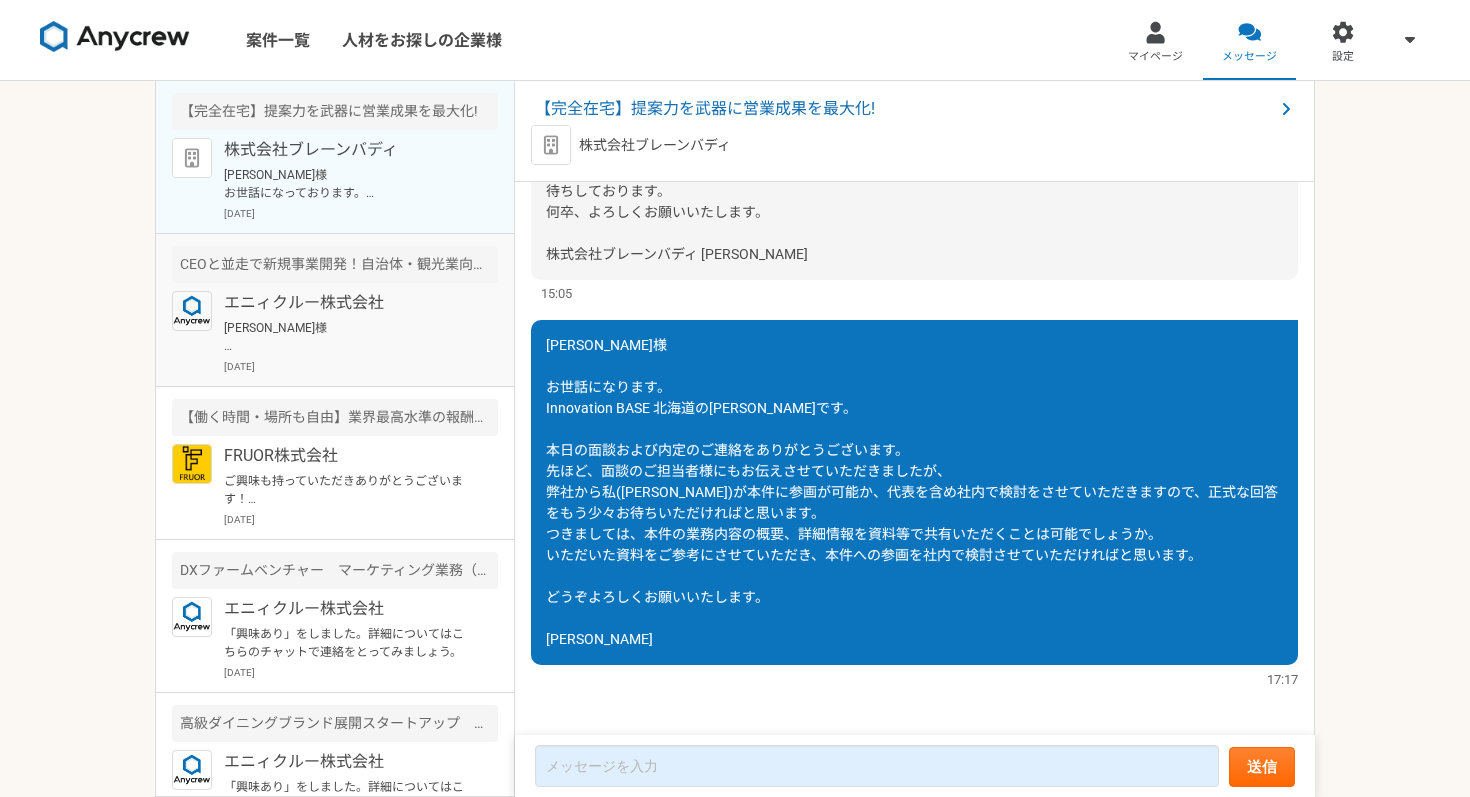 click on "エニィクルー株式会社" at bounding box center (347, 303) 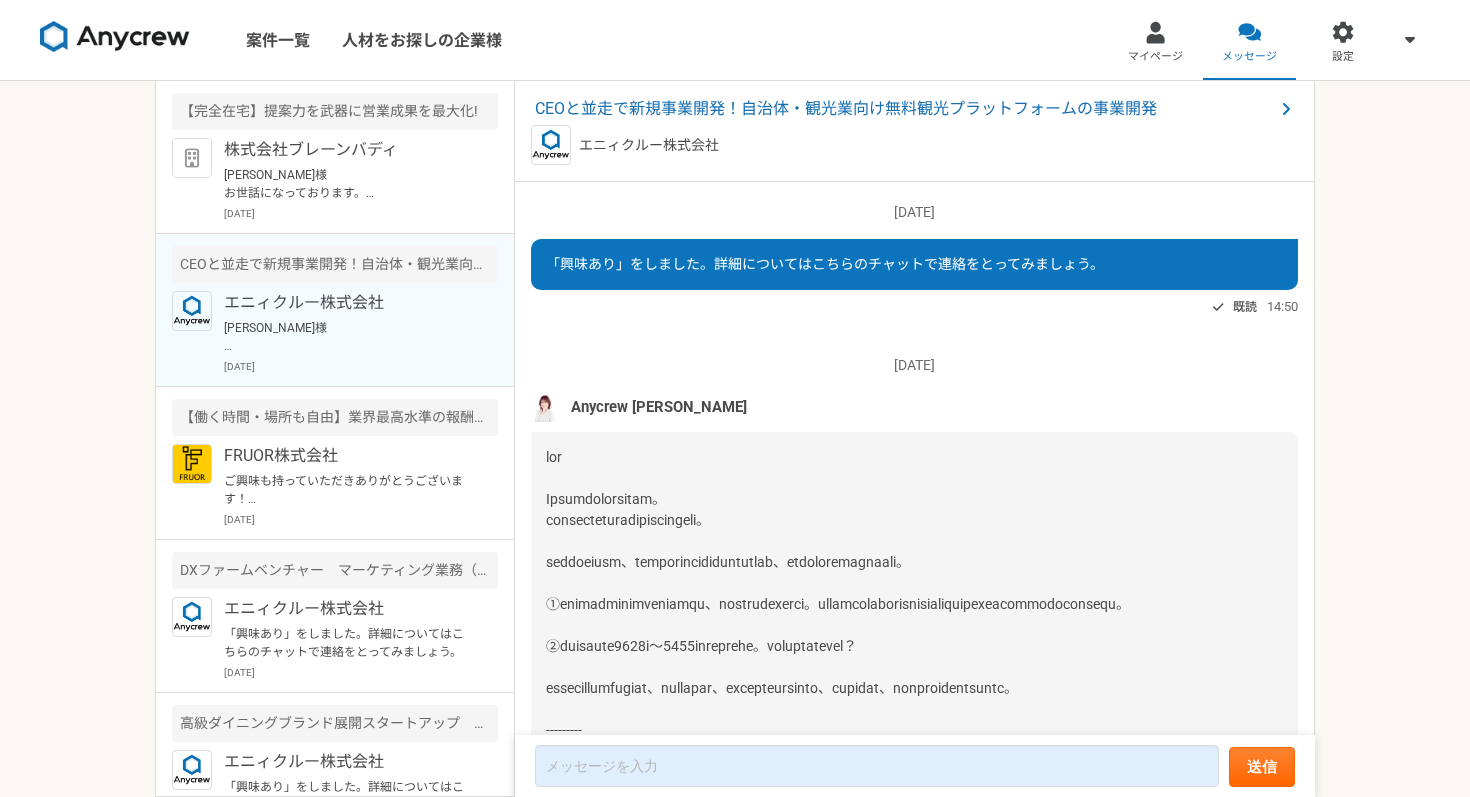 scroll, scrollTop: 717, scrollLeft: 0, axis: vertical 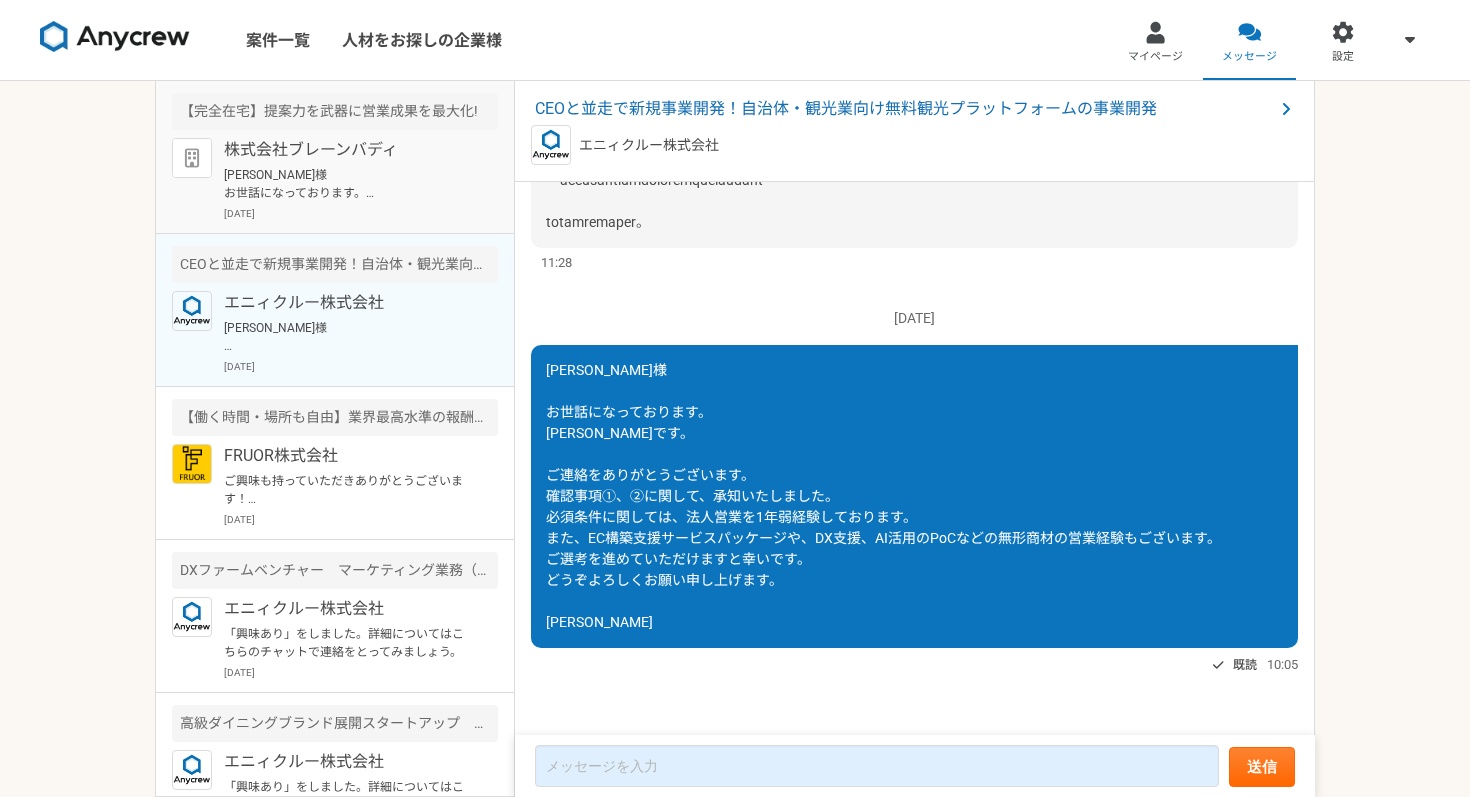 click on "株式会社ブレーンバディ" at bounding box center (347, 150) 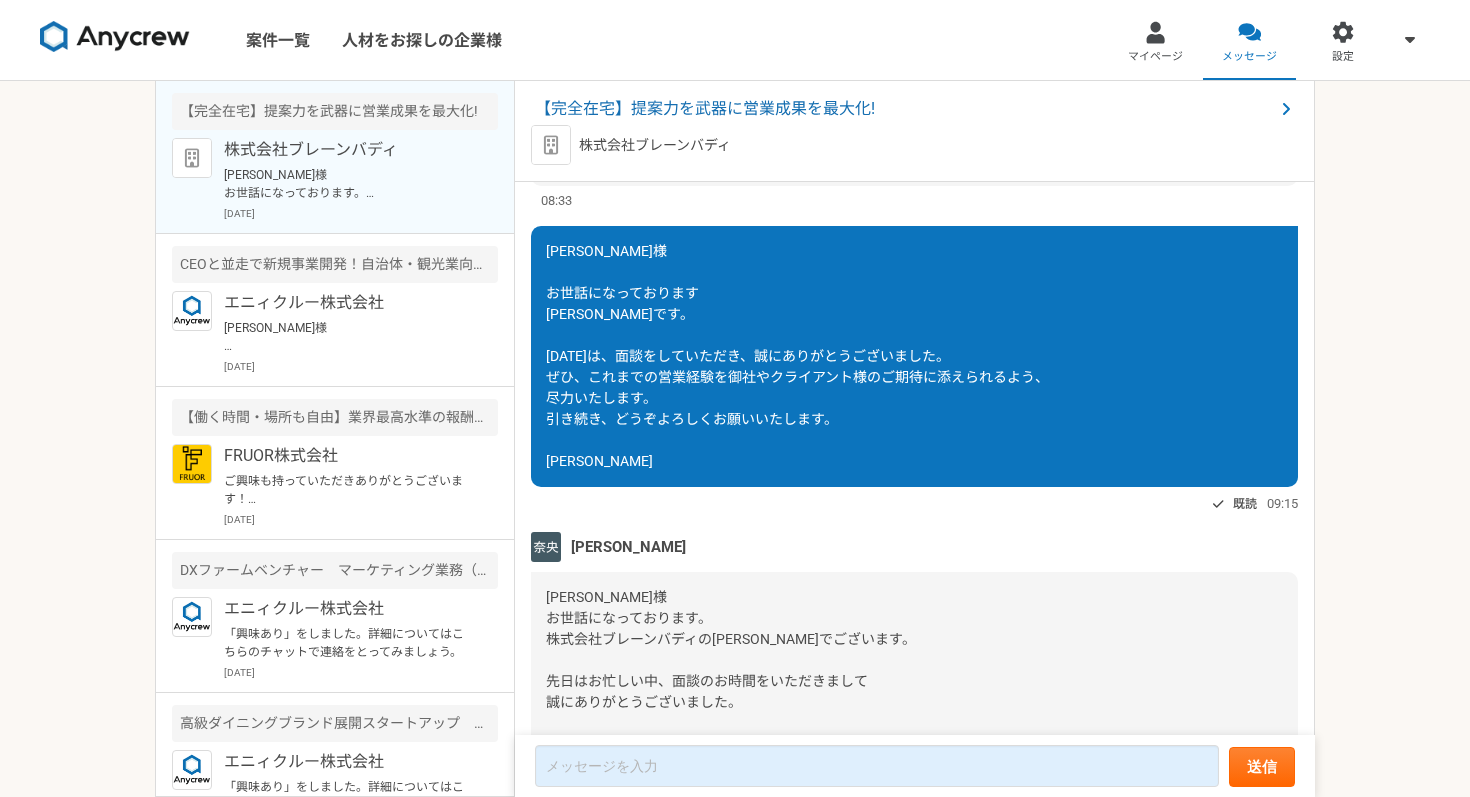 scroll, scrollTop: 3923, scrollLeft: 0, axis: vertical 